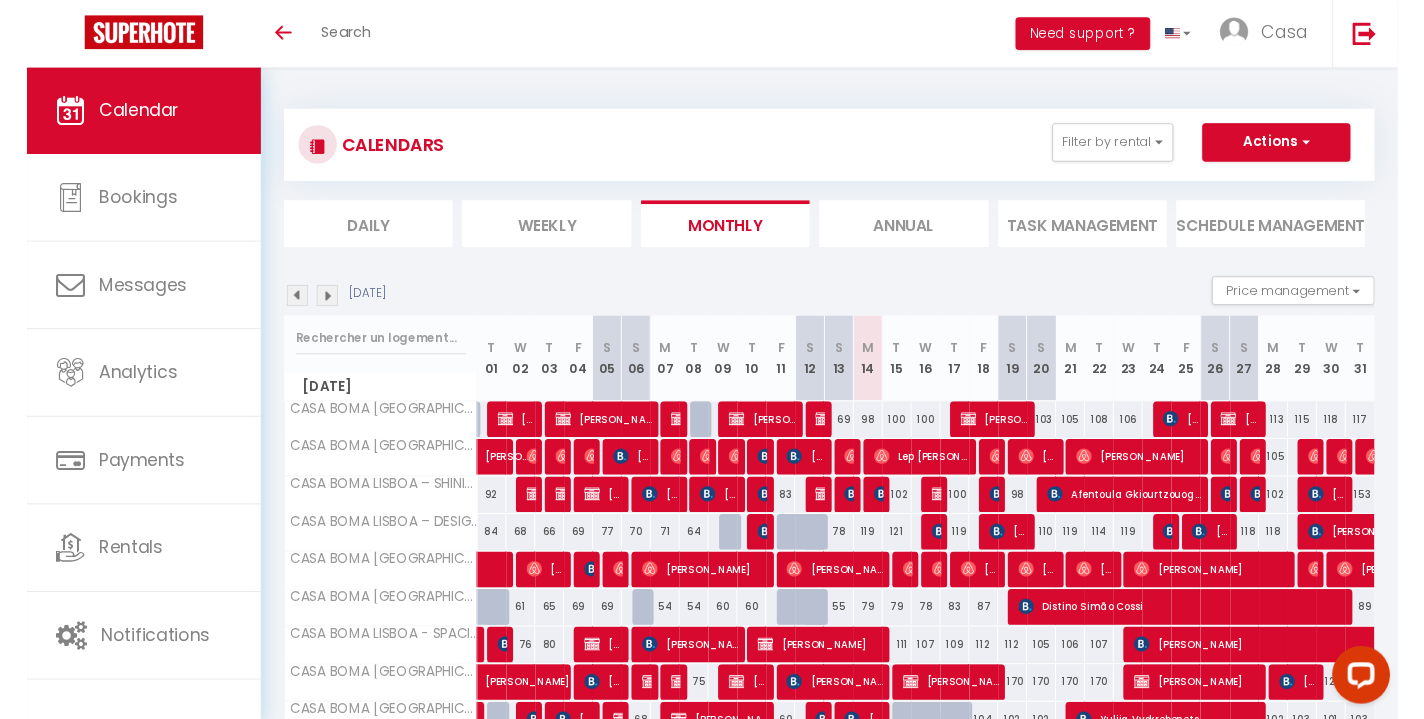 scroll, scrollTop: 0, scrollLeft: 0, axis: both 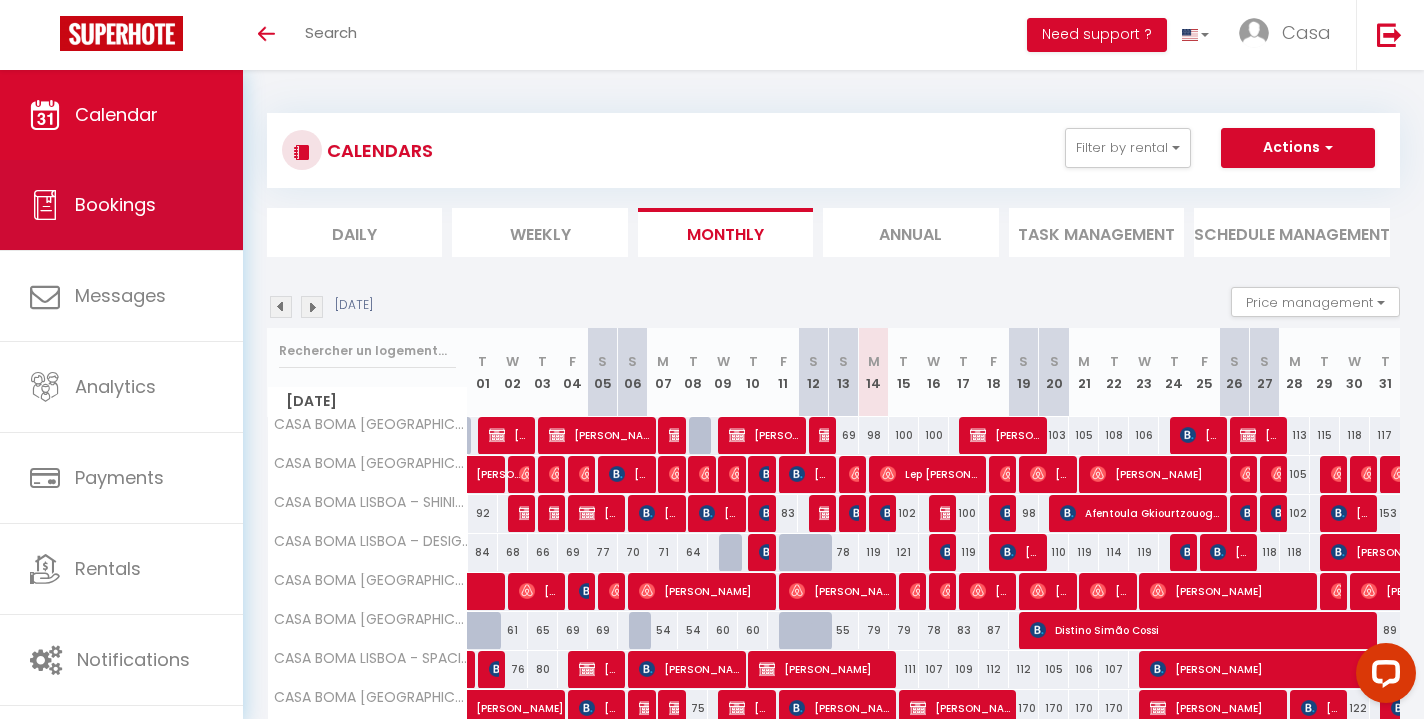 click on "Bookings" at bounding box center (121, 205) 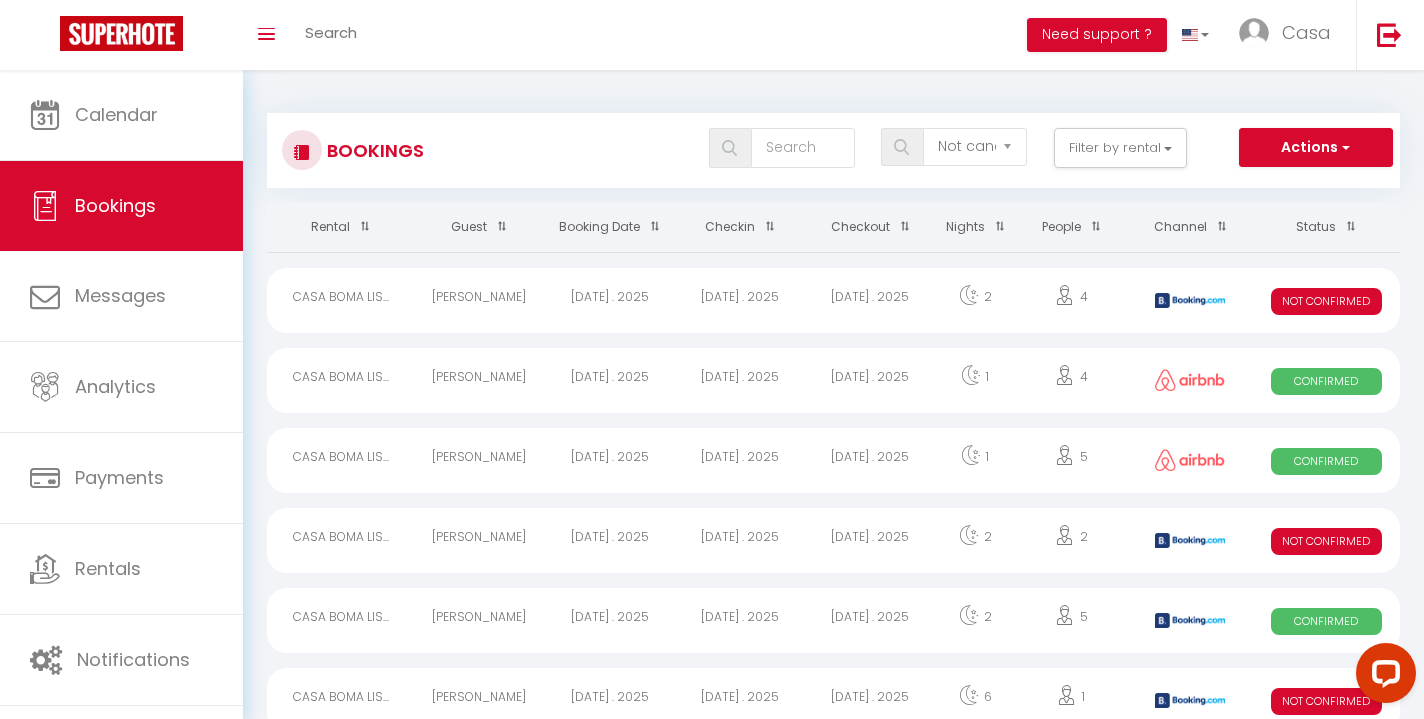 click on "[DATE] . 2025" at bounding box center [740, 300] 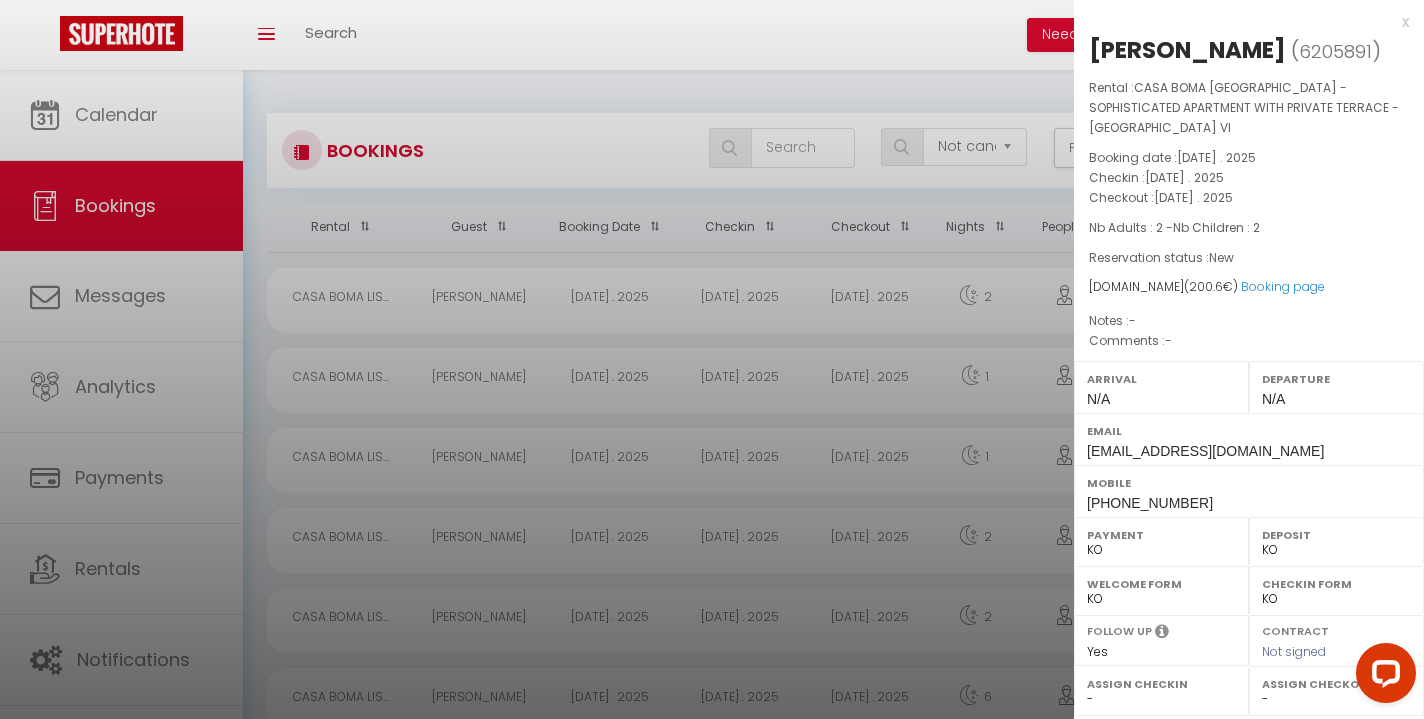 click on "x" at bounding box center (1241, 22) 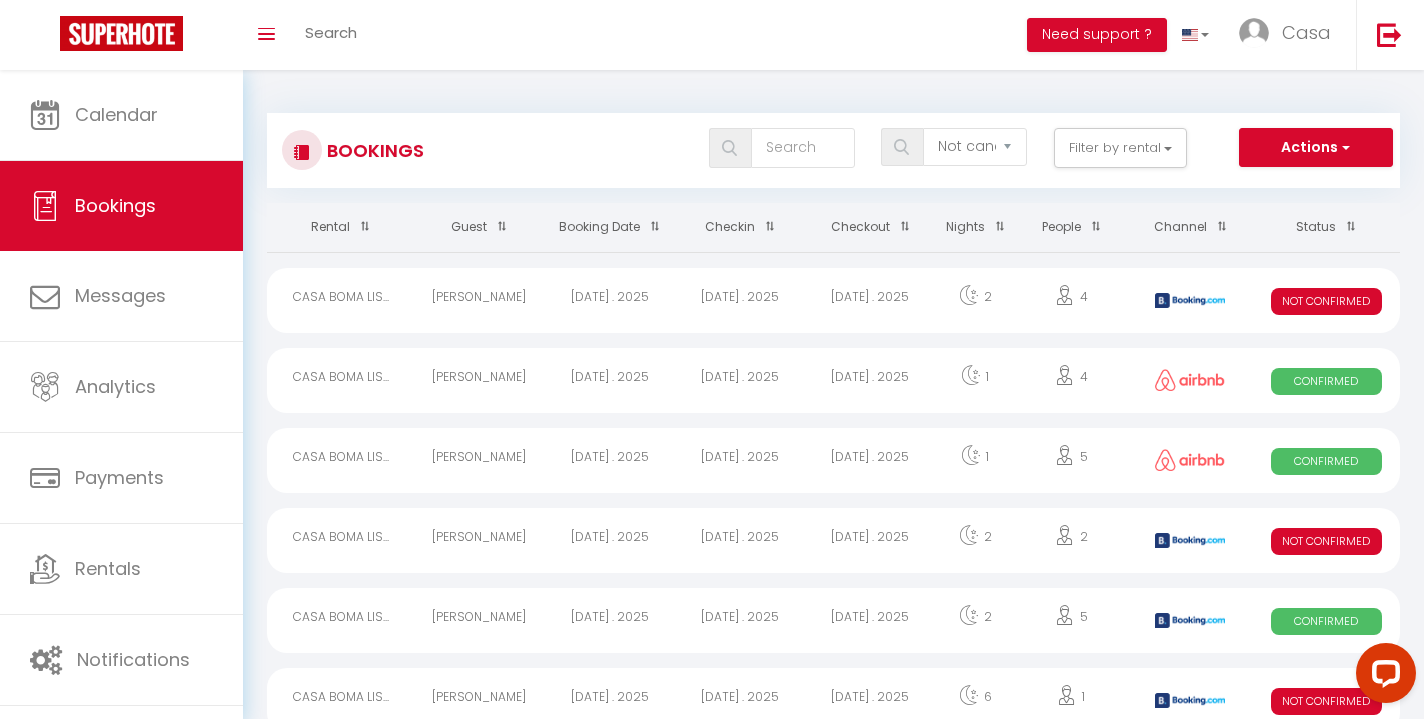 scroll, scrollTop: 75, scrollLeft: 0, axis: vertical 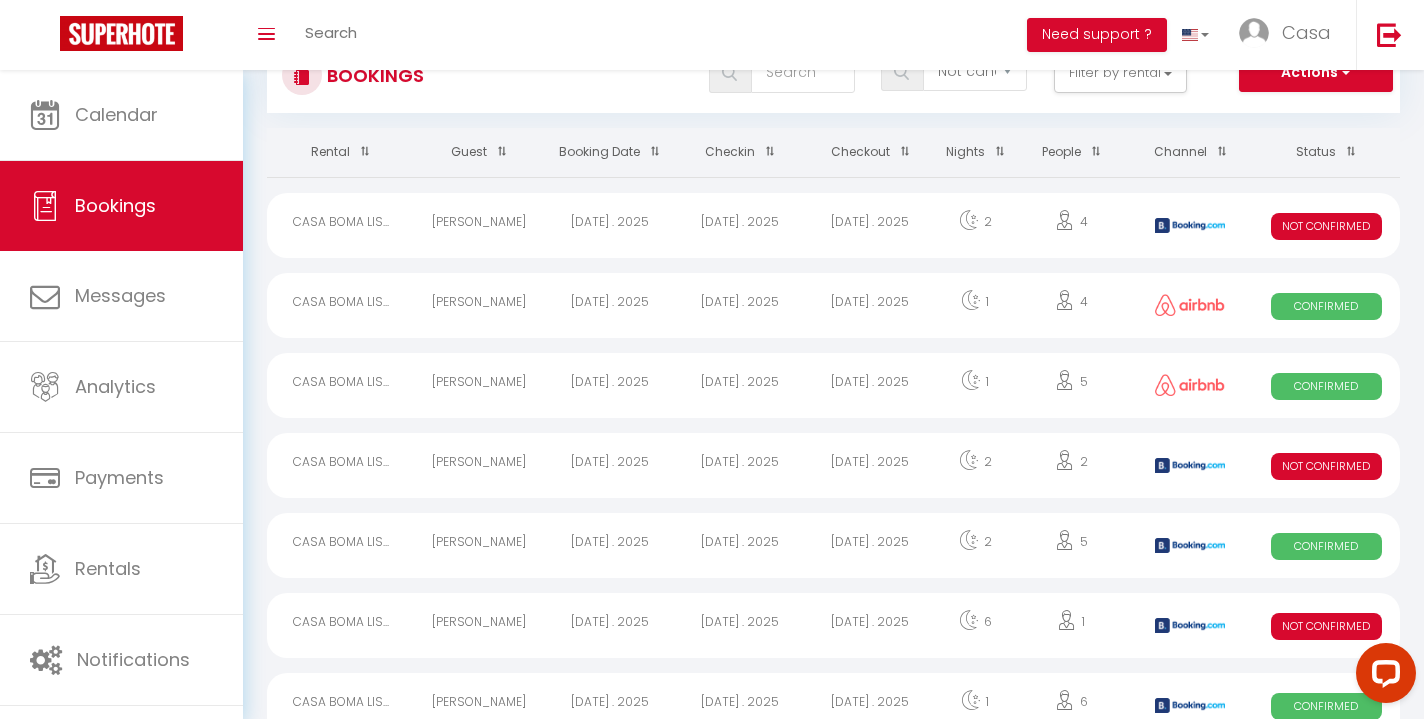 click on "[DATE] . 2025" at bounding box center (870, 465) 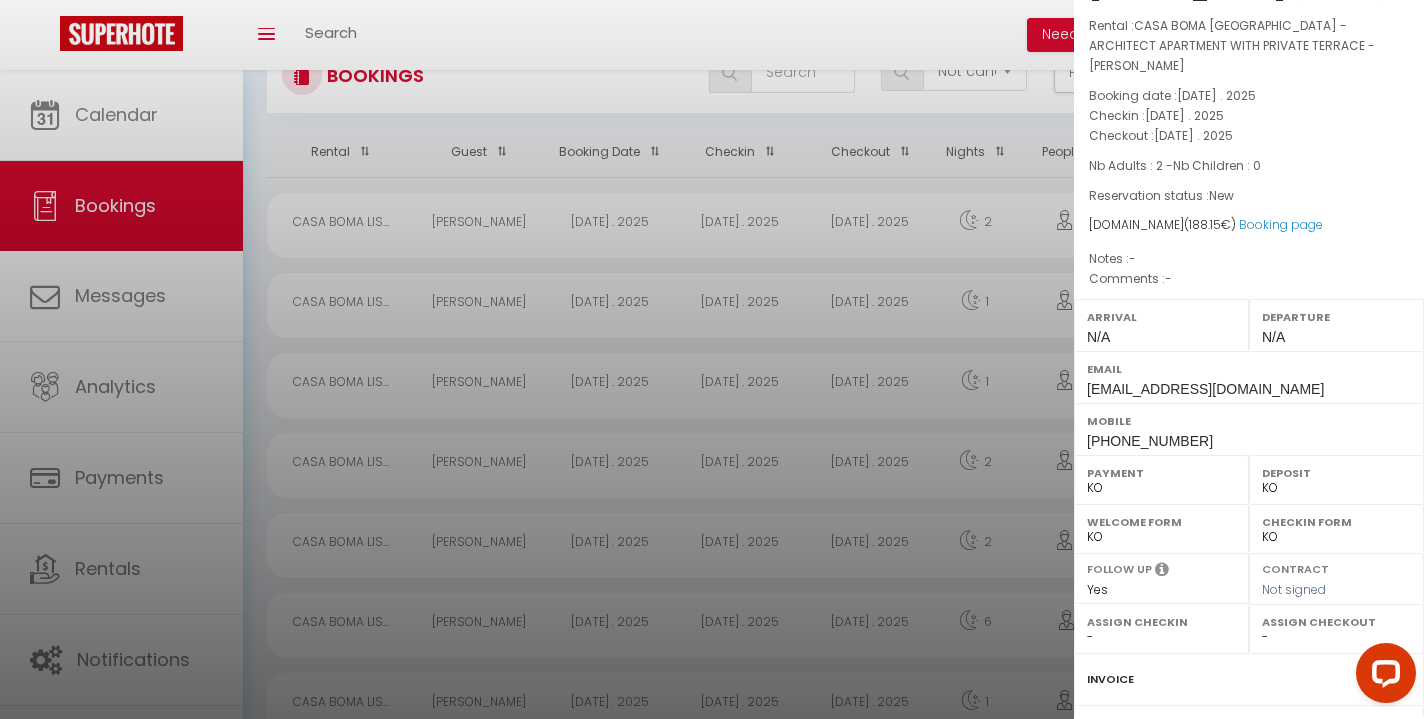 scroll, scrollTop: 97, scrollLeft: 0, axis: vertical 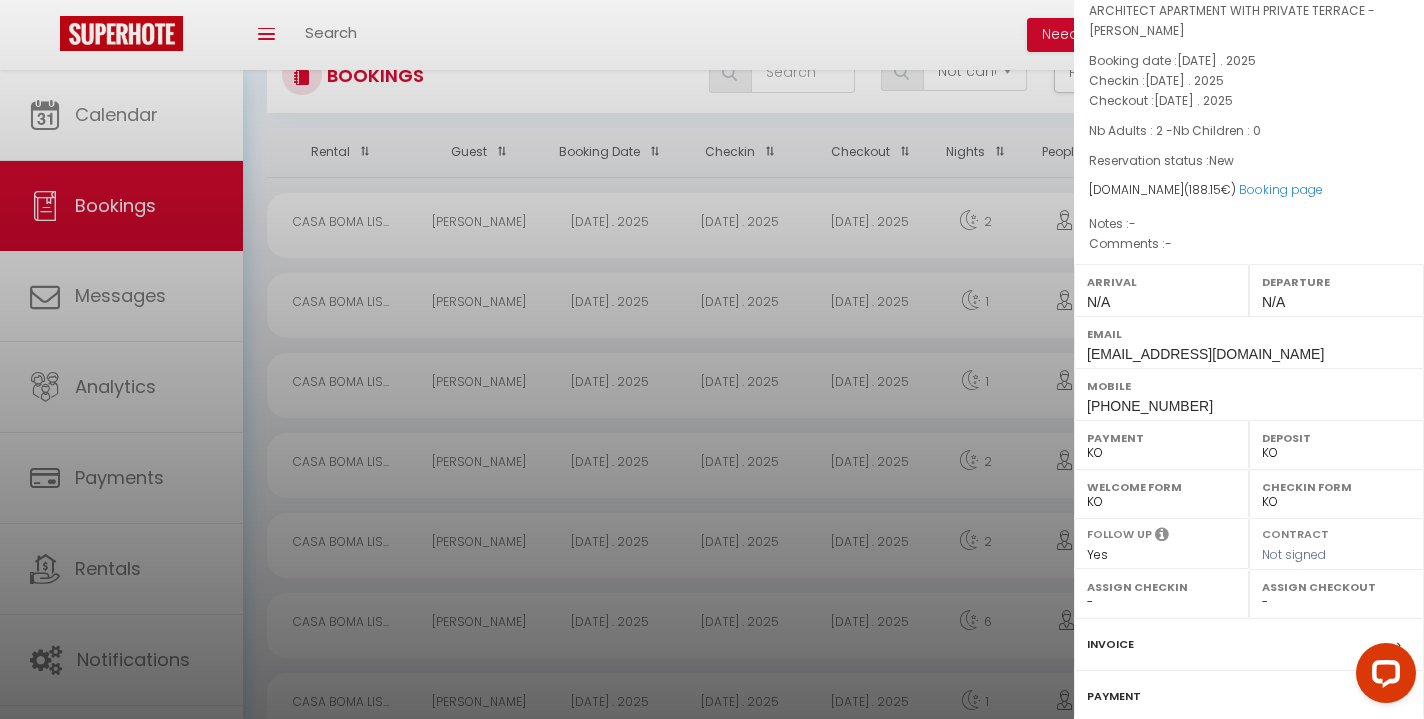 click on "Invoice" at bounding box center (1110, 644) 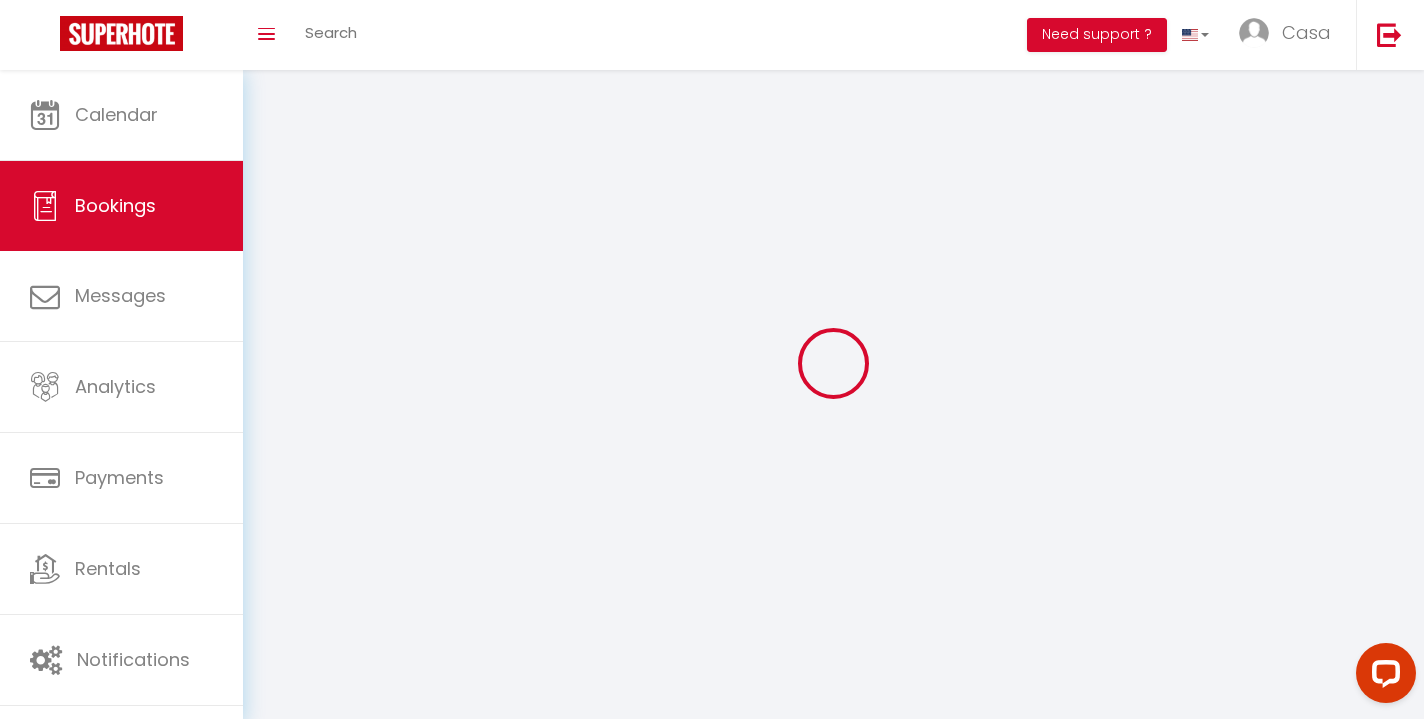 select on "cleaning" 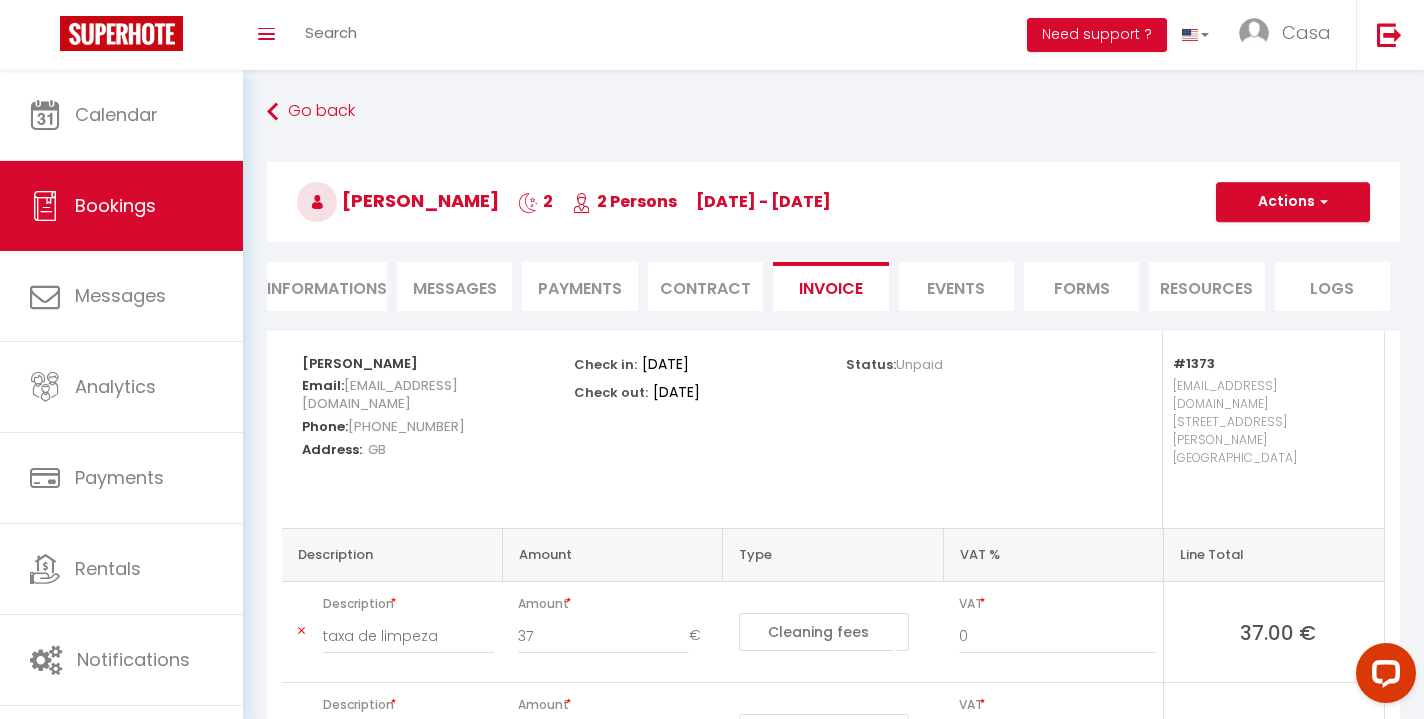 click on "Informations" at bounding box center [327, 286] 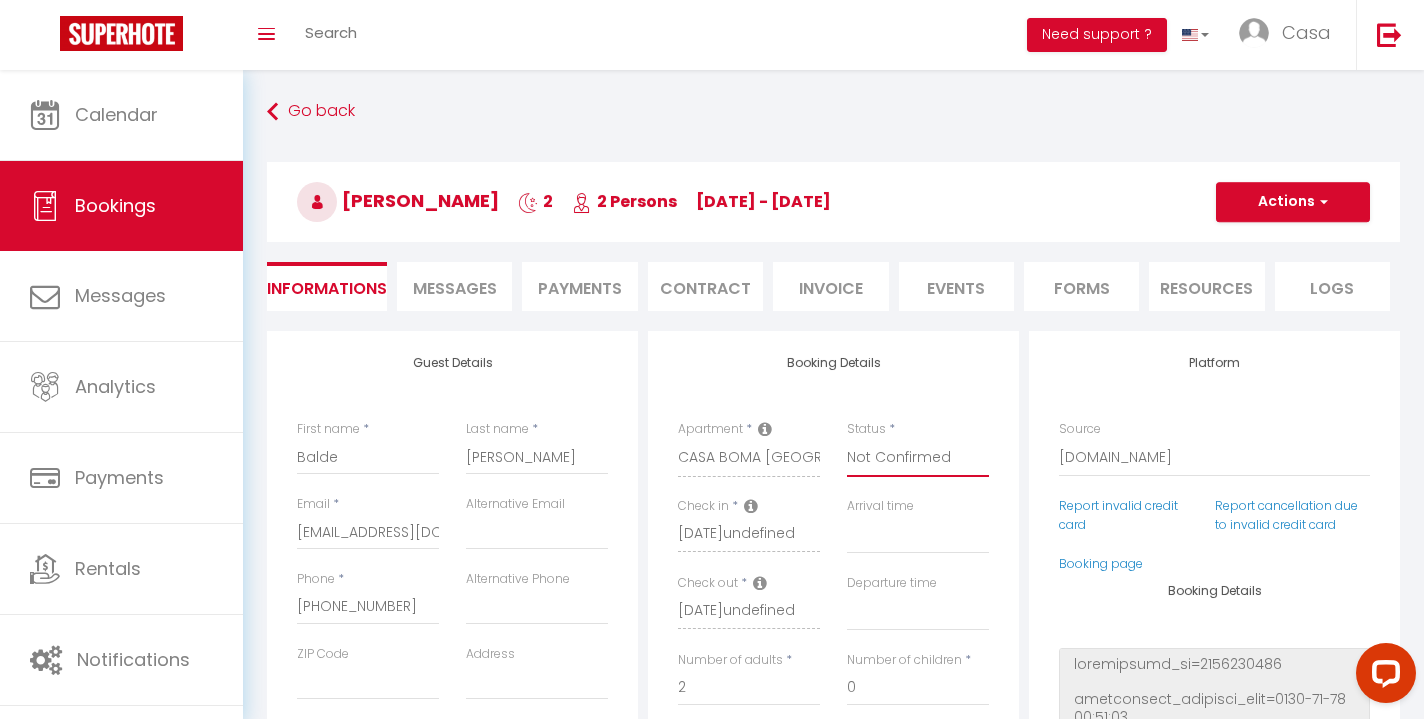select on "0" 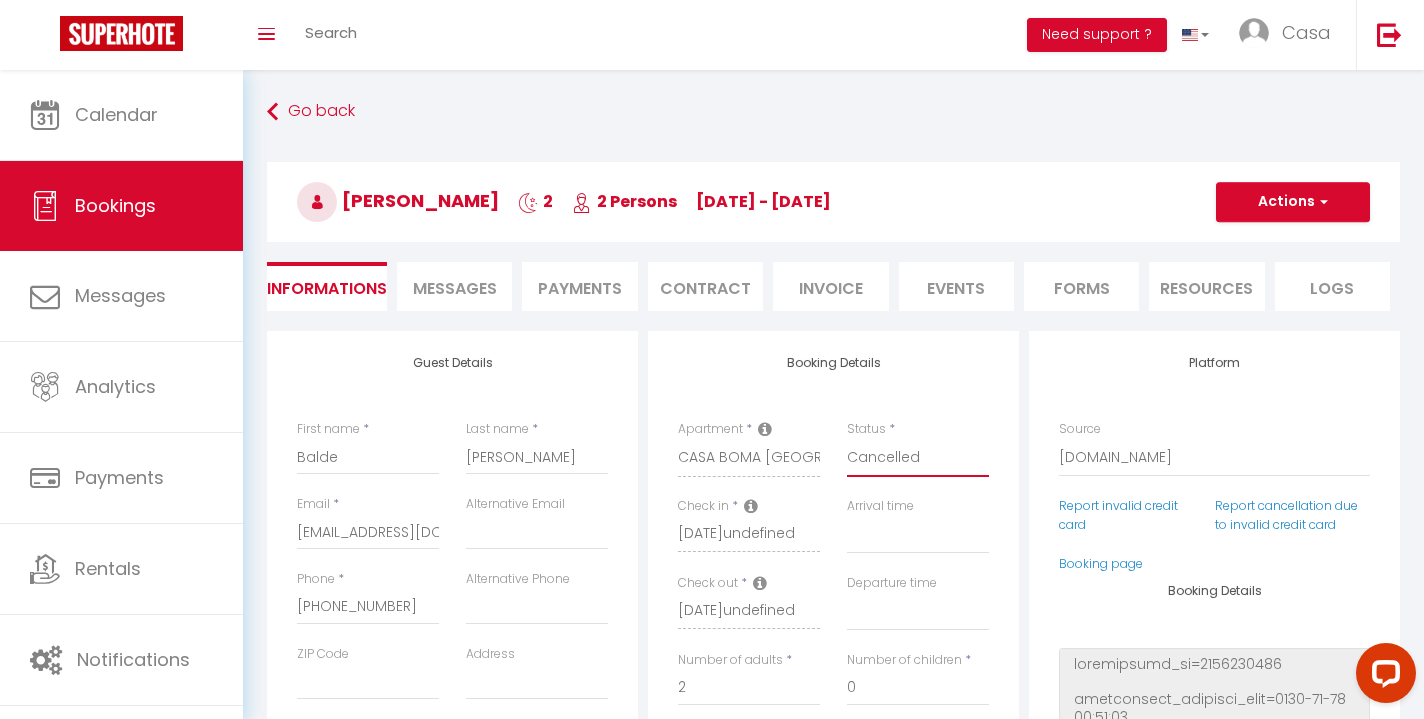 select 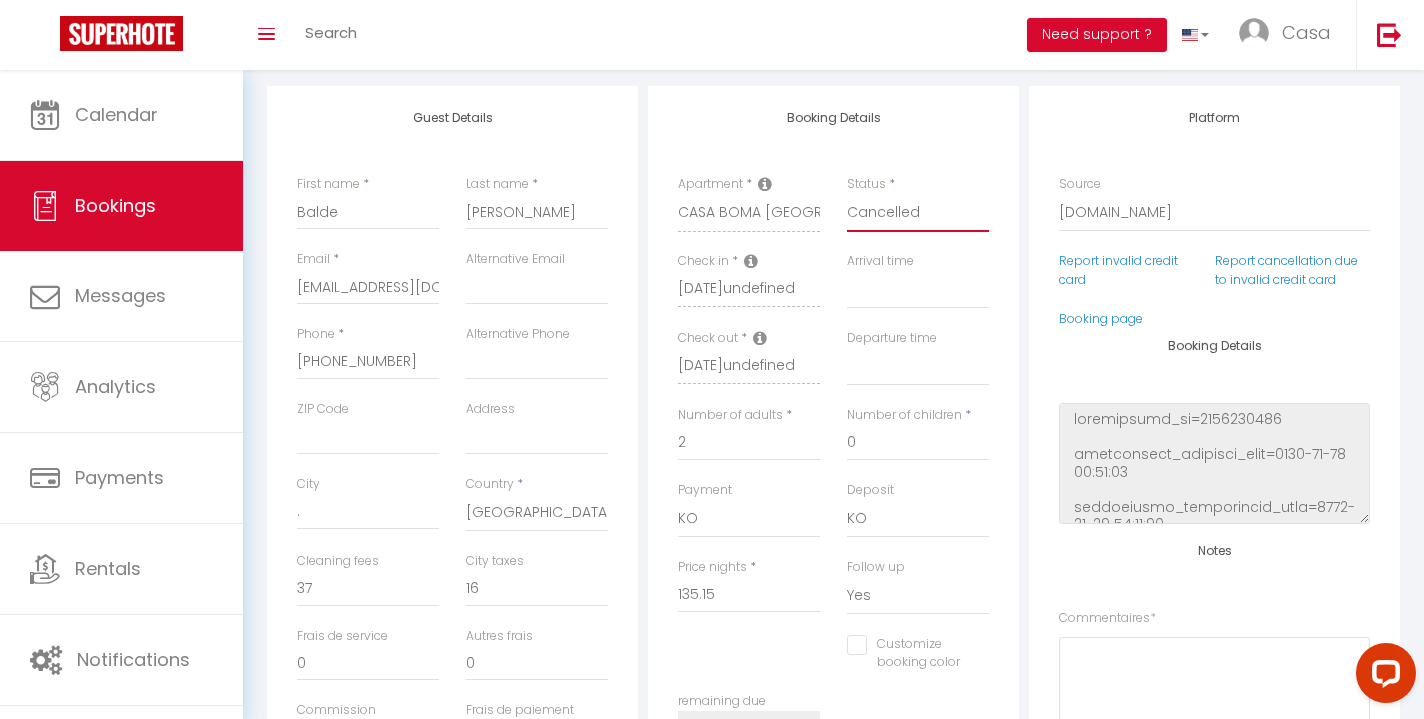 scroll, scrollTop: 48, scrollLeft: 0, axis: vertical 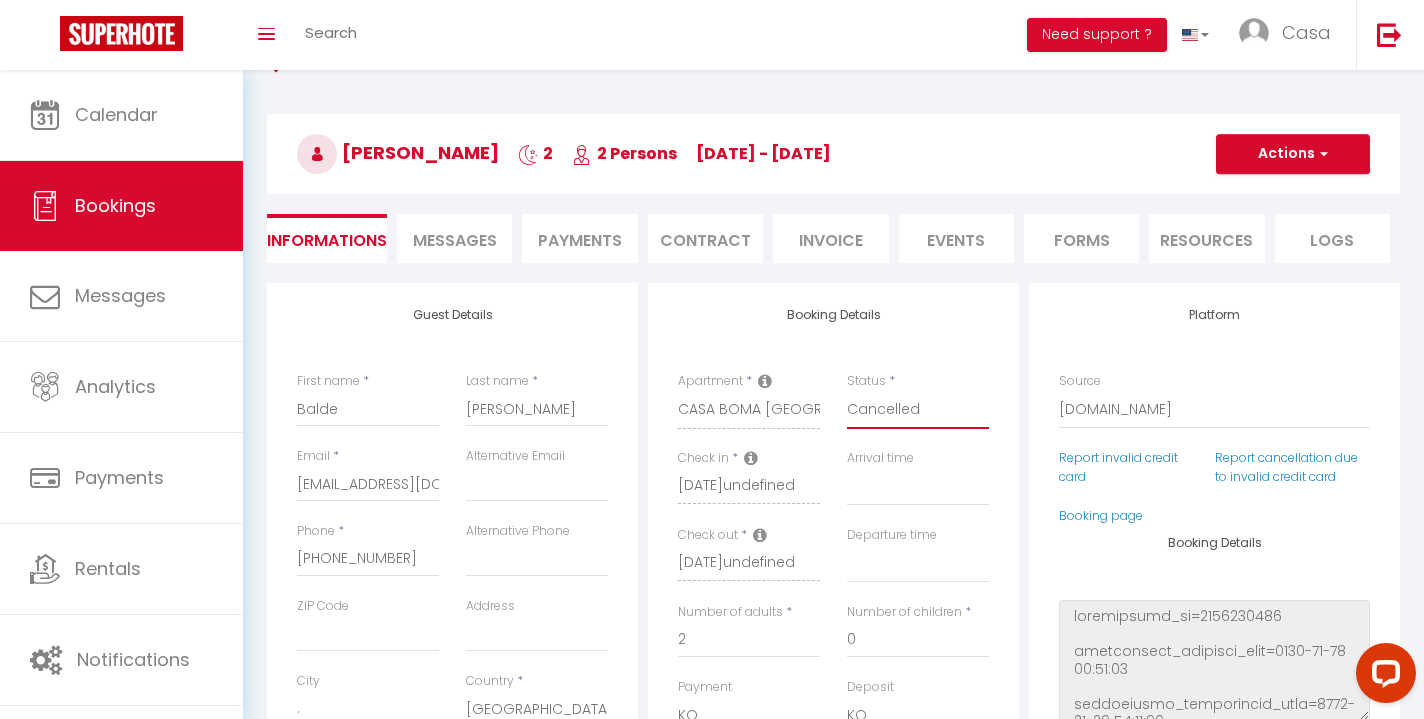 click on "Actions" at bounding box center (1293, 154) 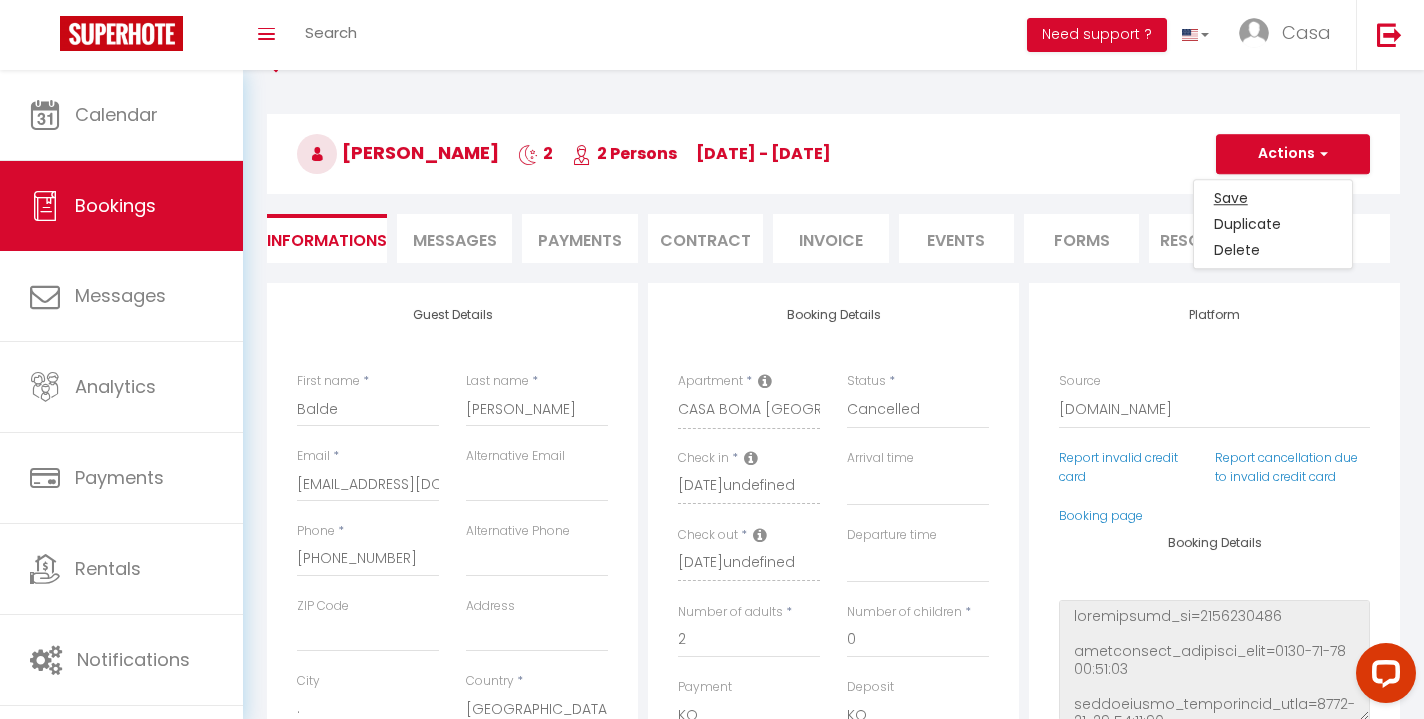 click on "Save" at bounding box center [1273, 198] 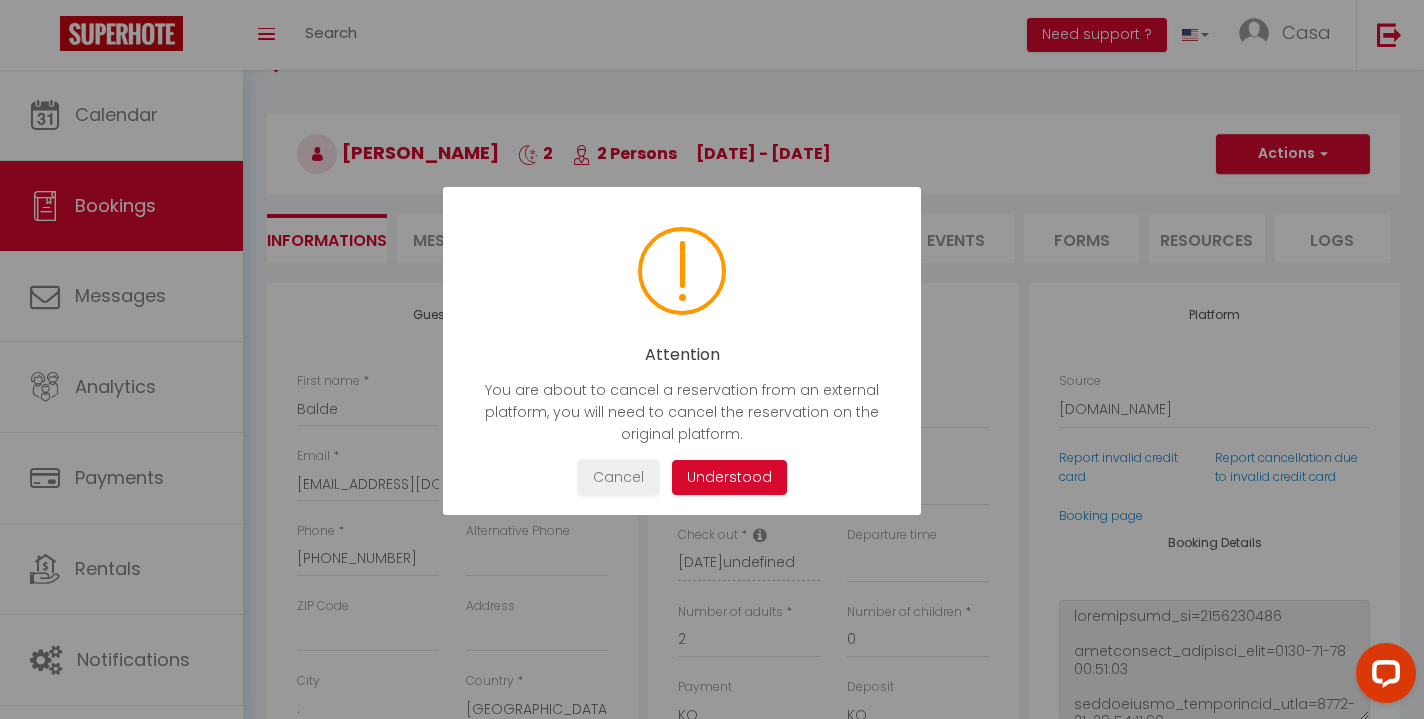 click on "Understood" at bounding box center [729, 477] 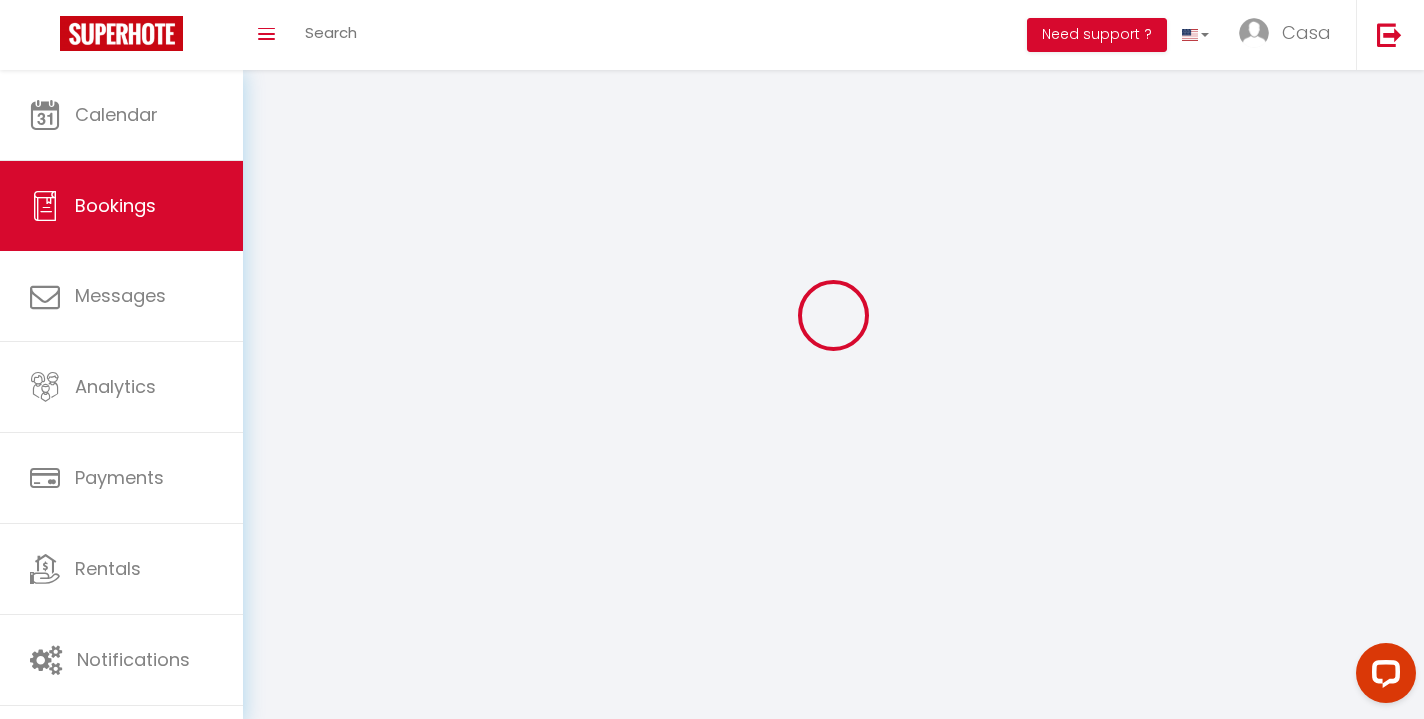 select on "not_cancelled" 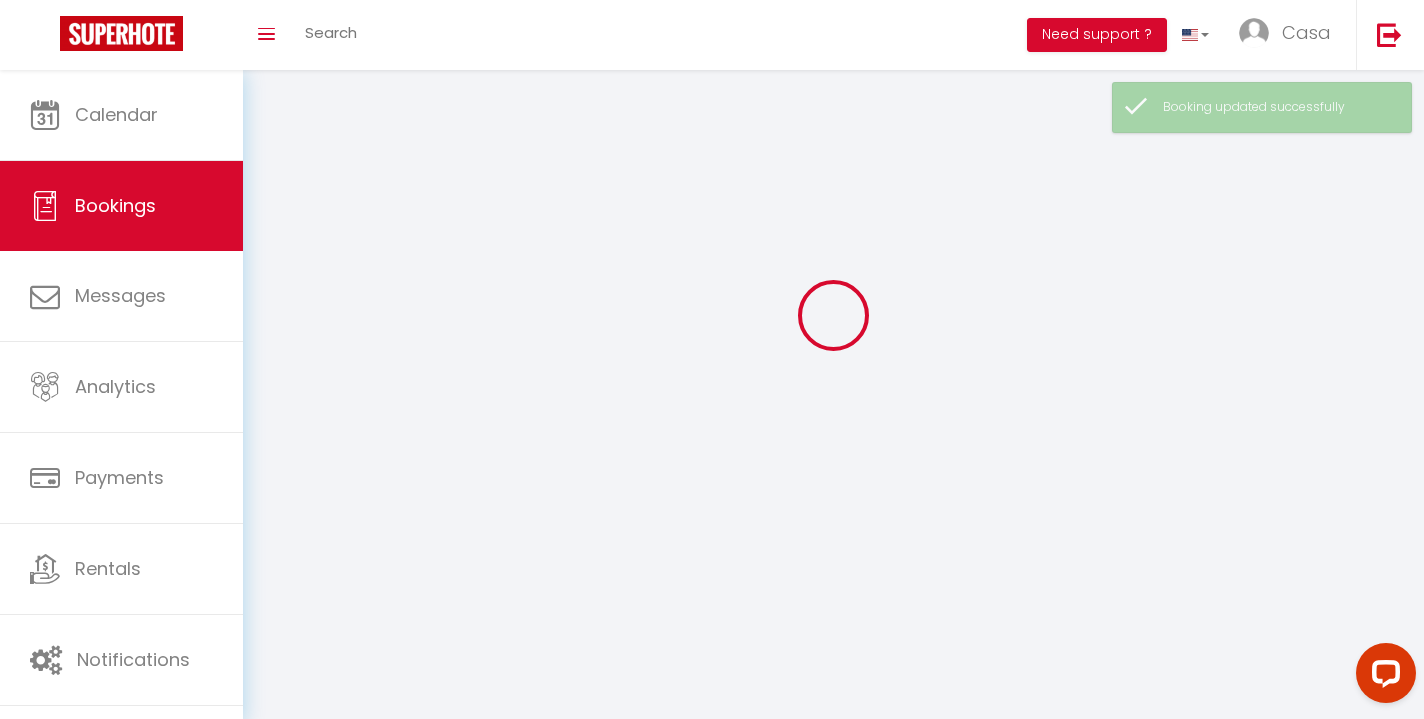 select 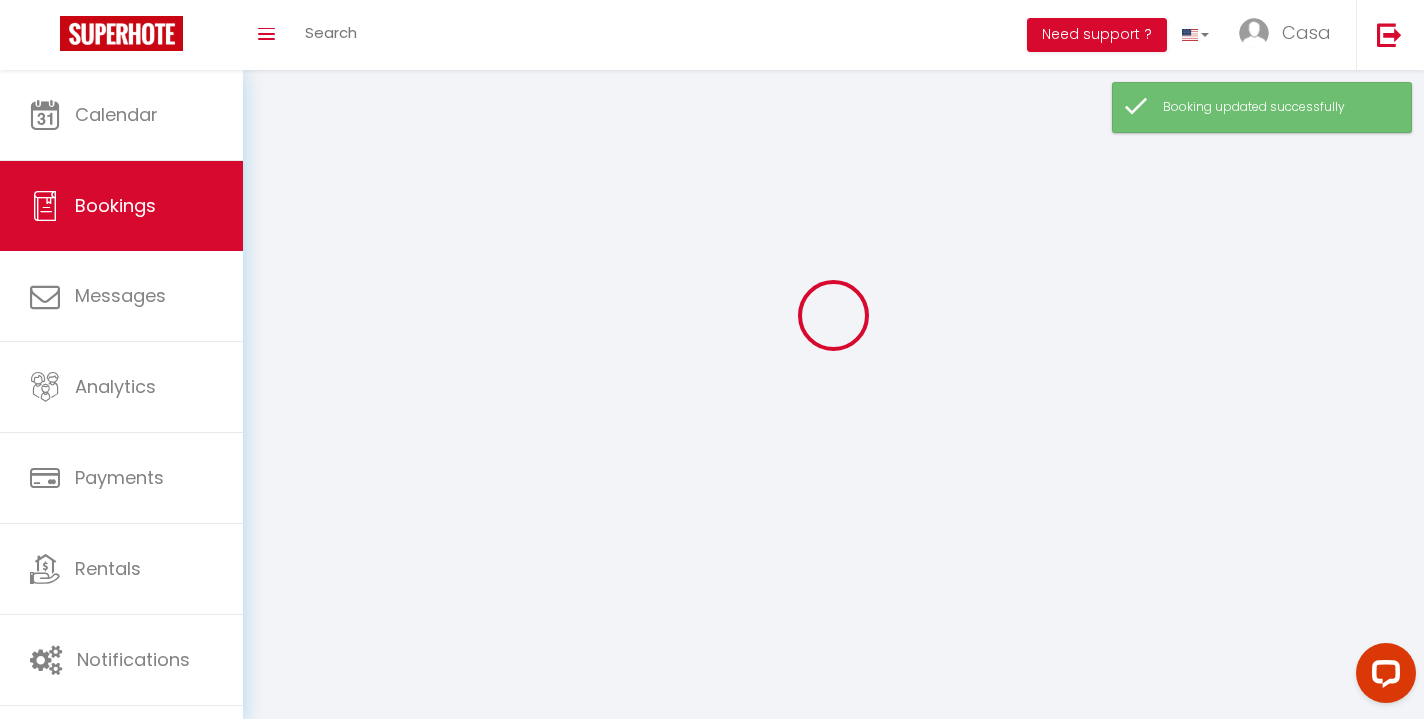 select 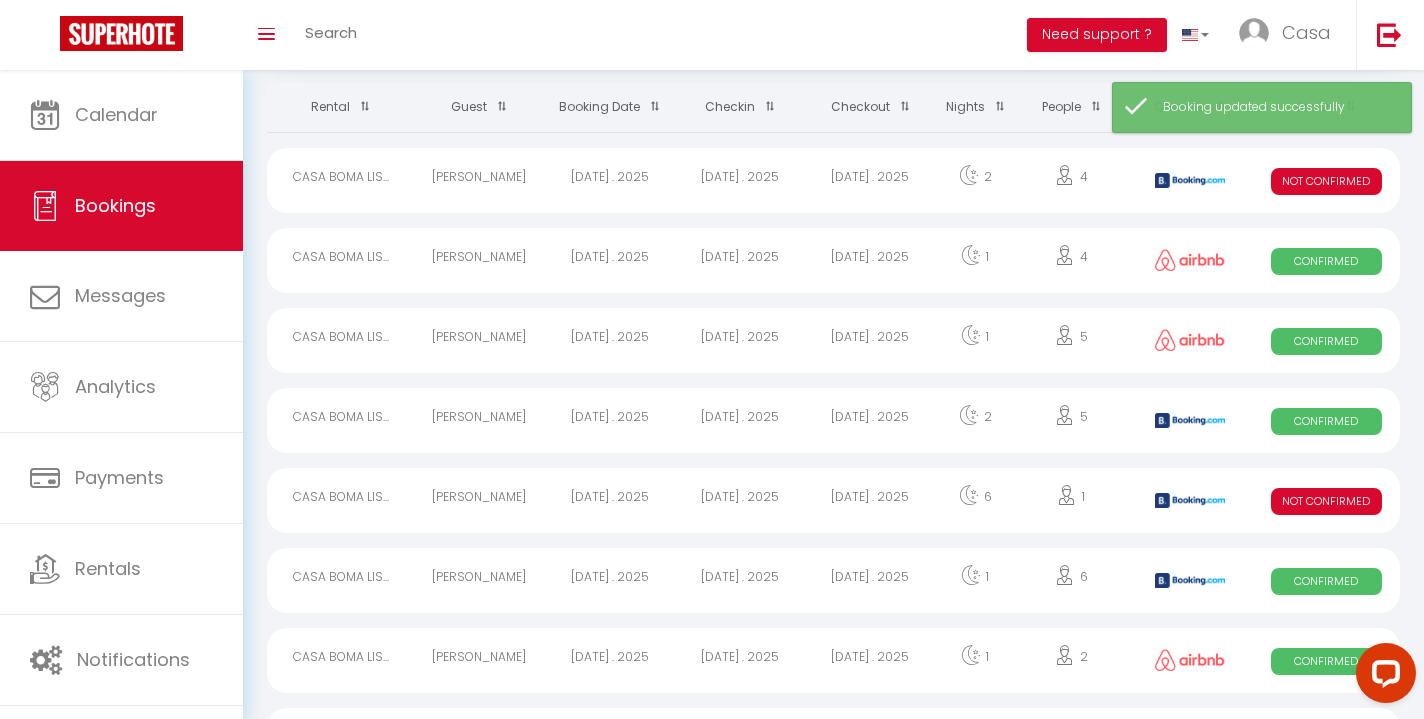 scroll, scrollTop: 121, scrollLeft: 0, axis: vertical 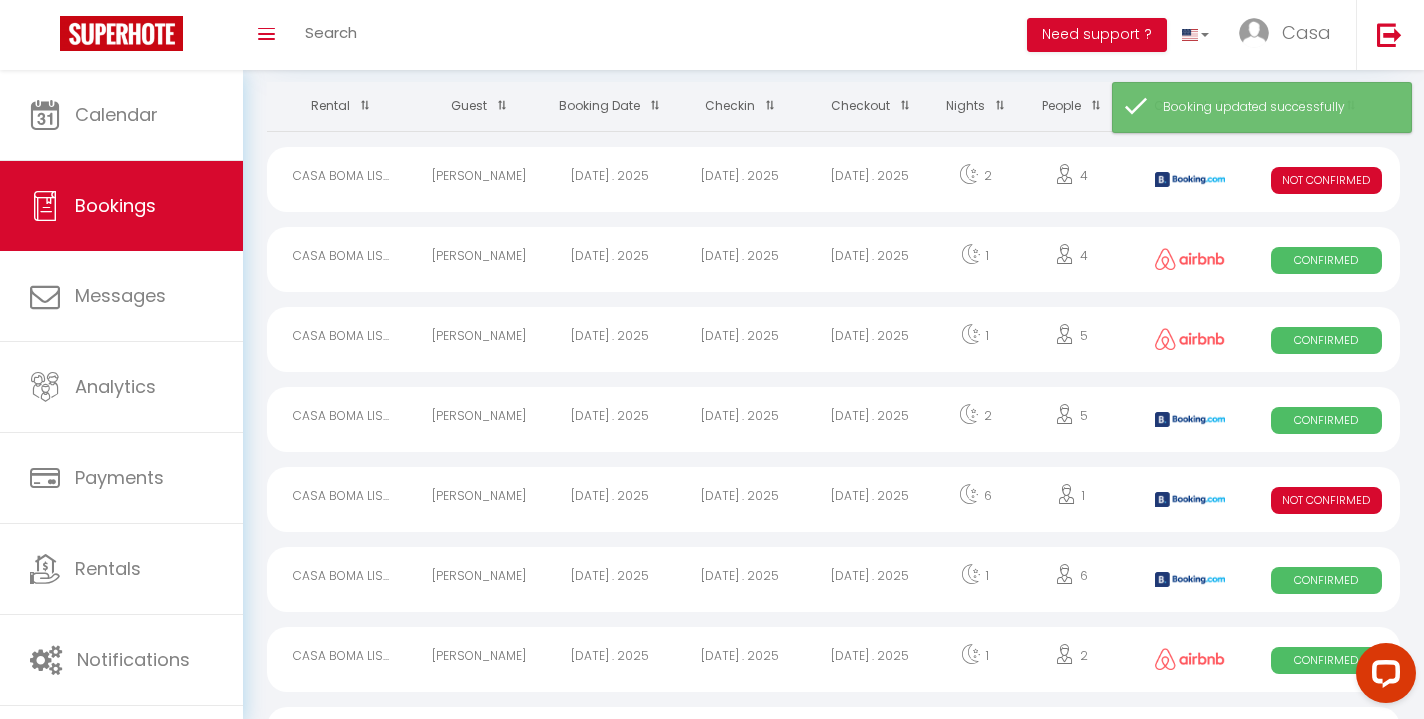 click on "[DATE] . 2025" at bounding box center (870, 499) 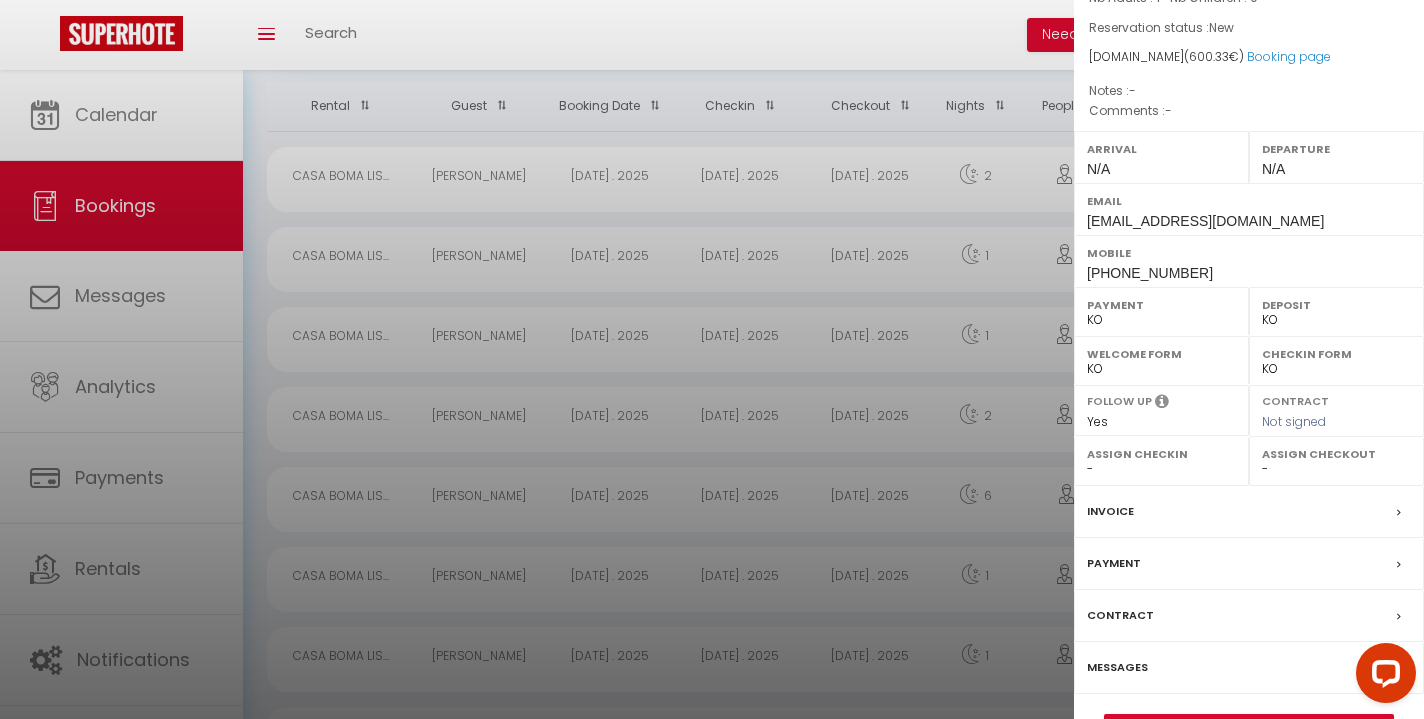 scroll, scrollTop: 254, scrollLeft: 0, axis: vertical 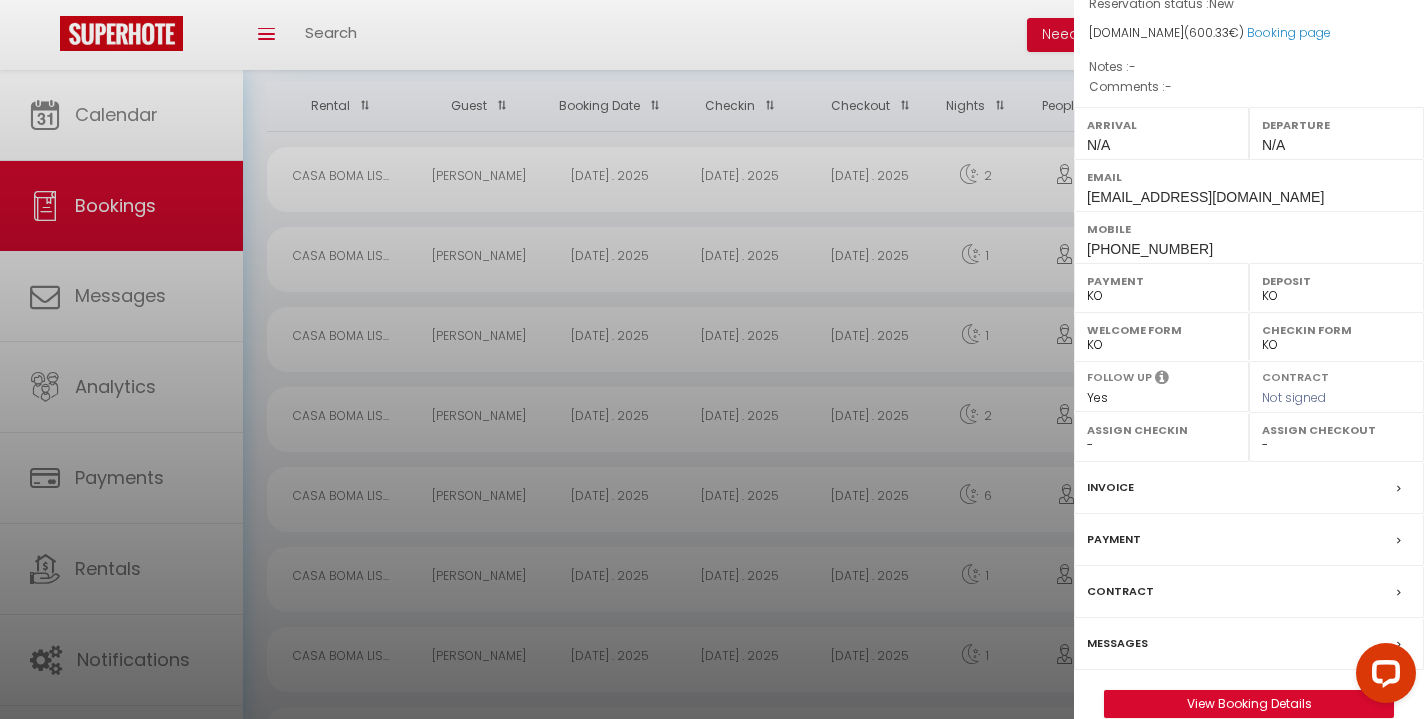 click on "Messages" at bounding box center (1117, 643) 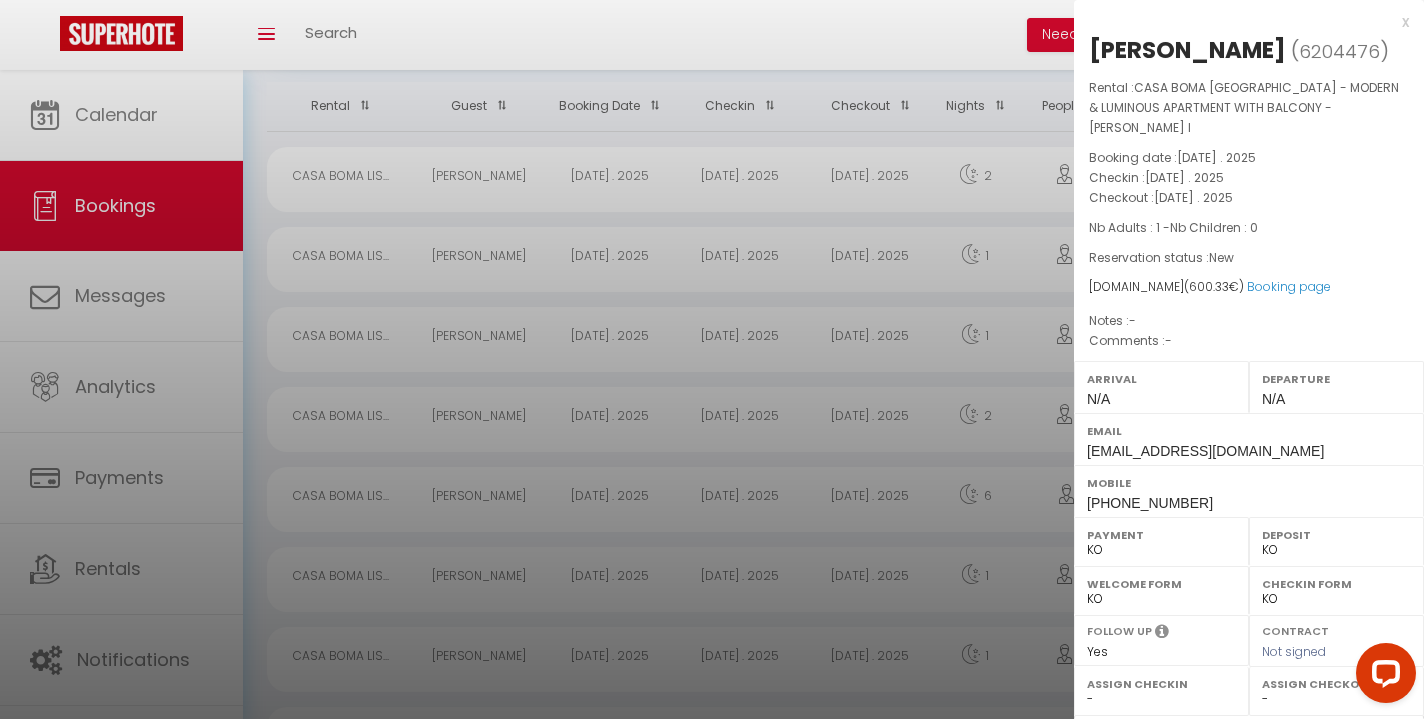 scroll, scrollTop: 0, scrollLeft: 0, axis: both 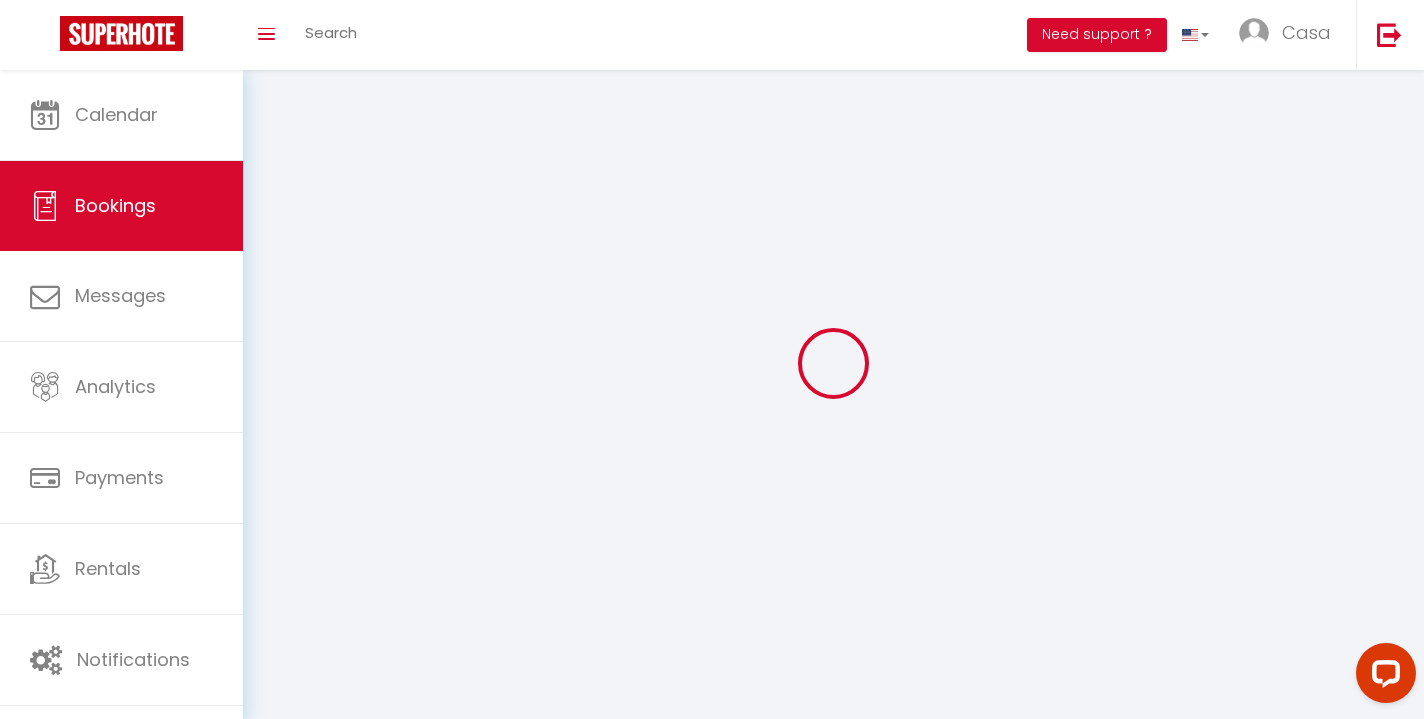 select 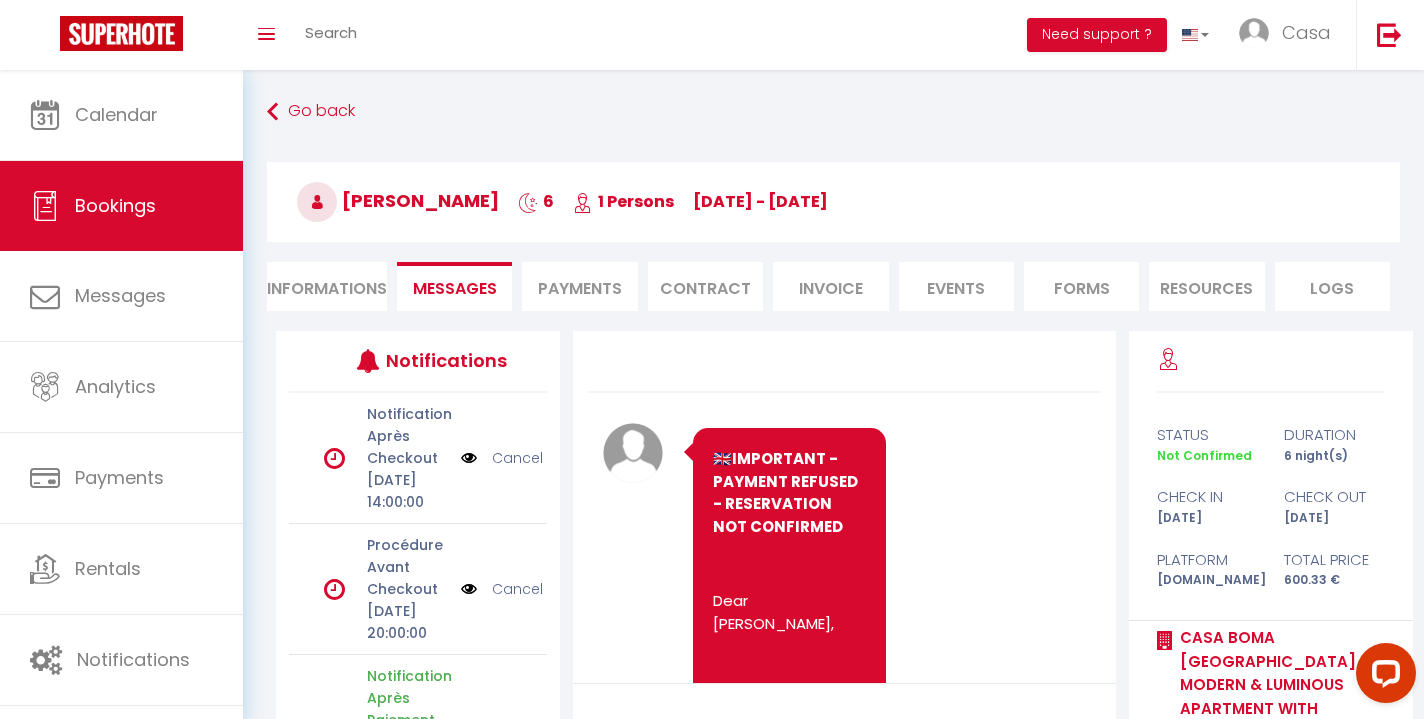 scroll, scrollTop: 3919, scrollLeft: 0, axis: vertical 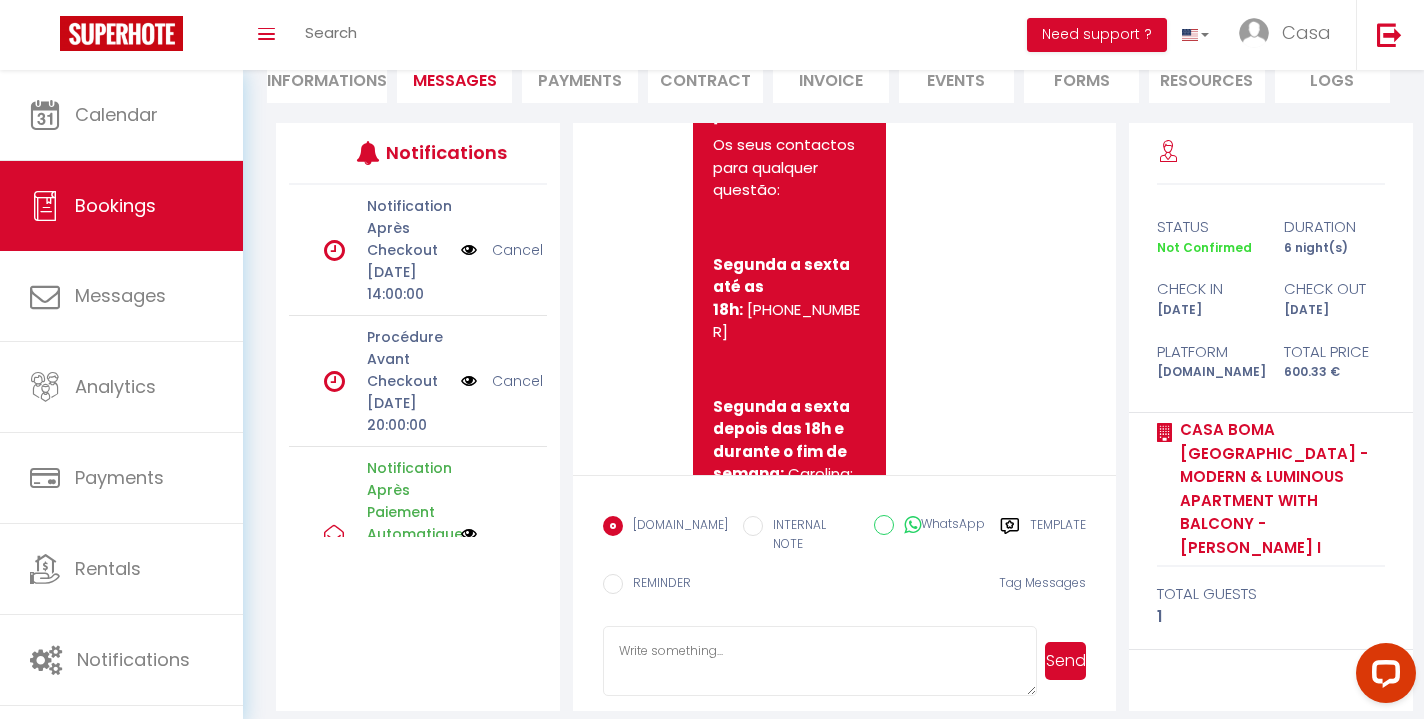 click at bounding box center (820, 661) 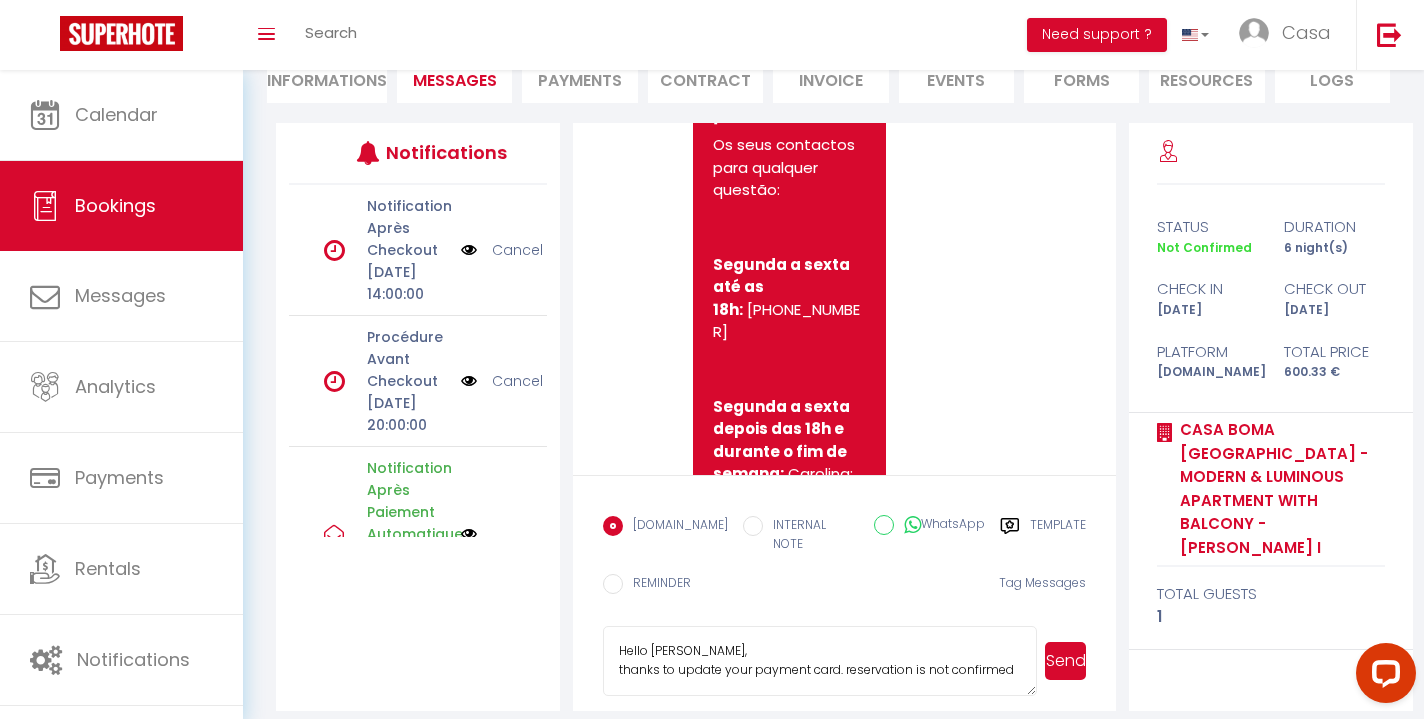 type on "Hello [PERSON_NAME],
thanks to update your payment card. reservation is not confirmed" 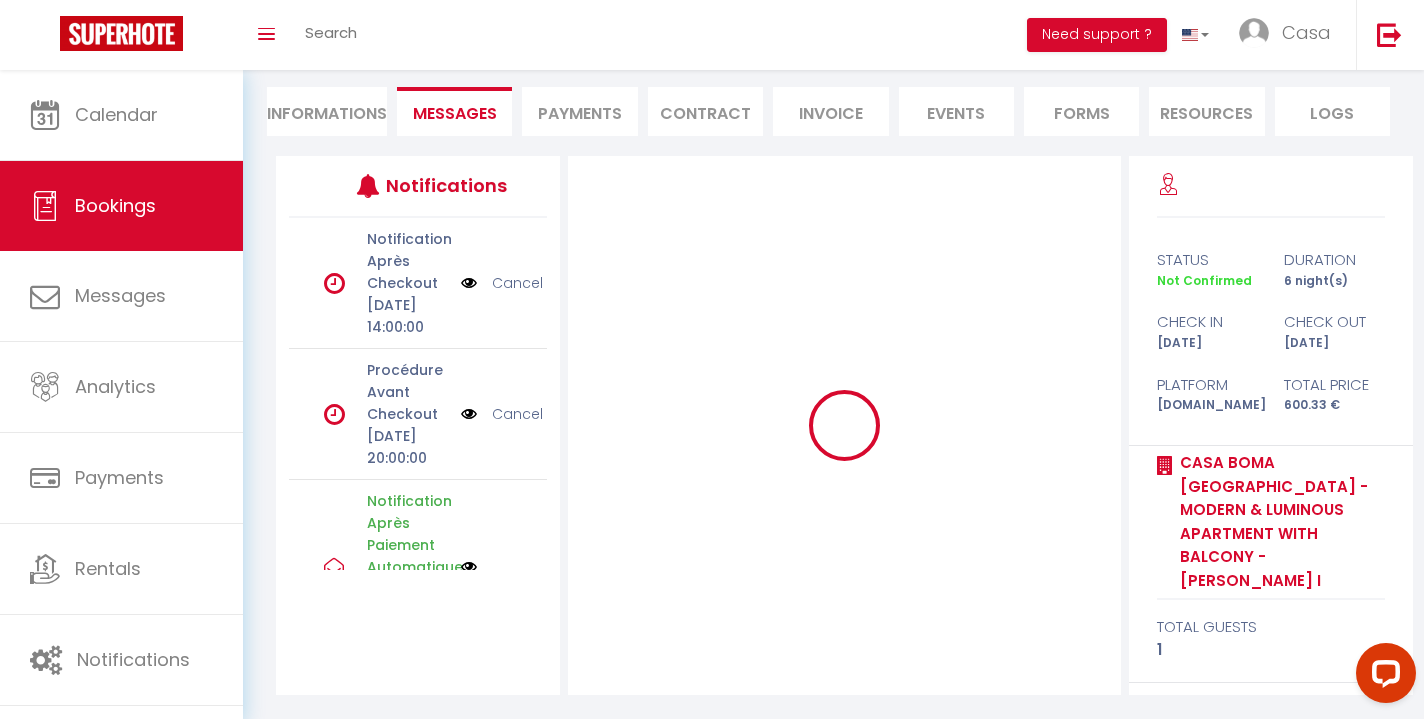 type 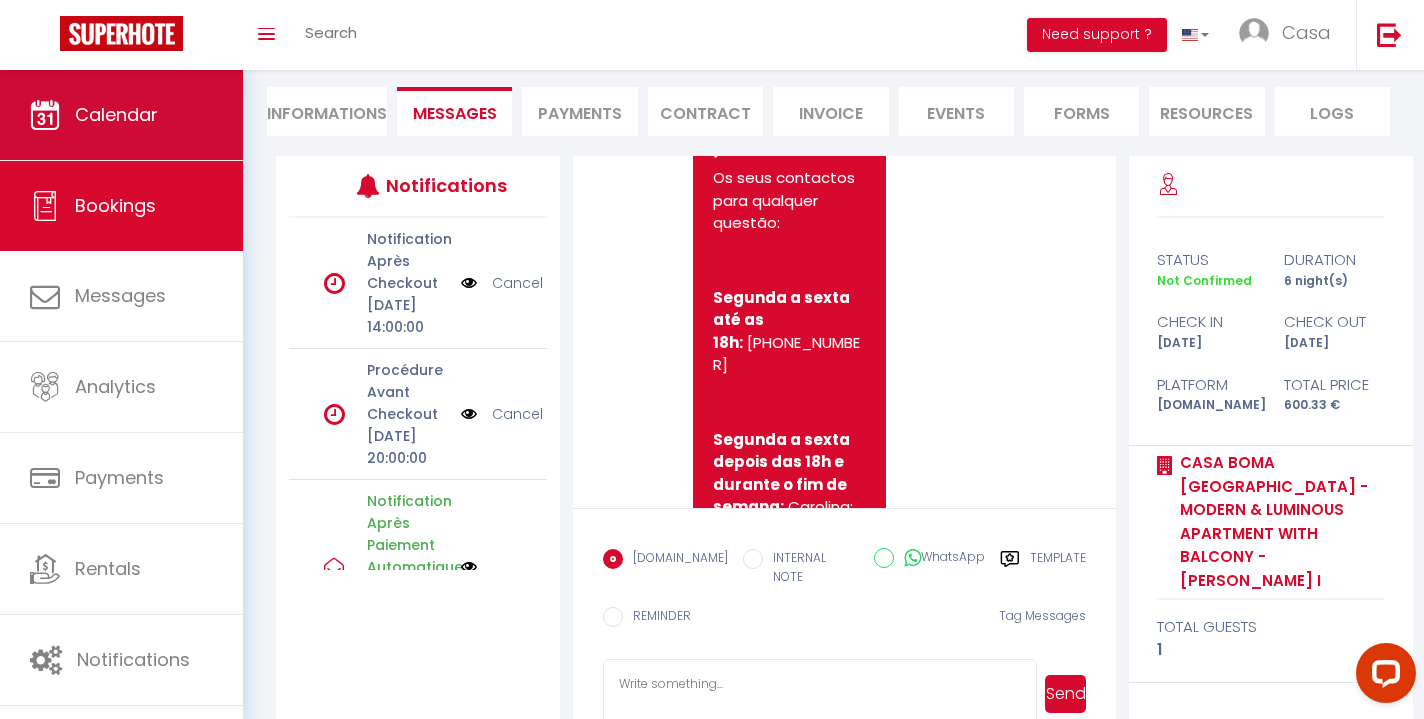 click on "Calendar" at bounding box center (121, 115) 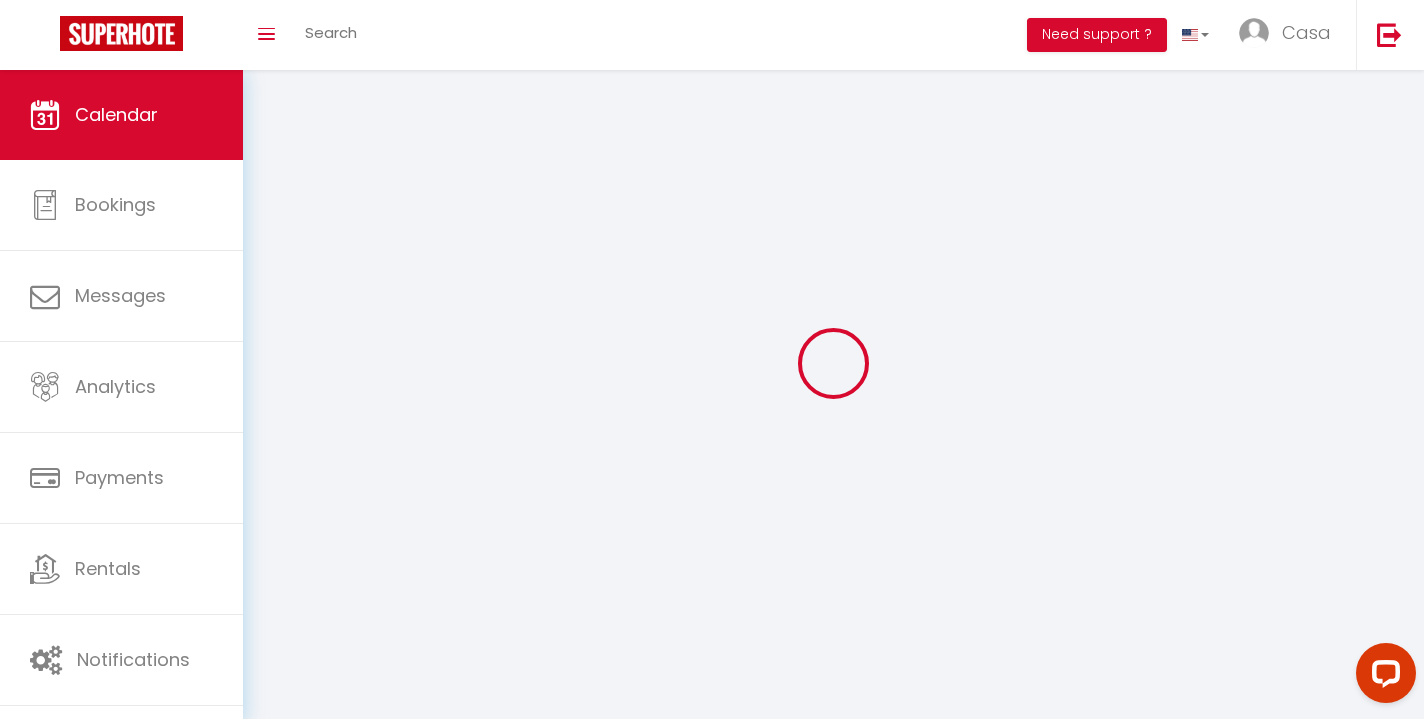 select 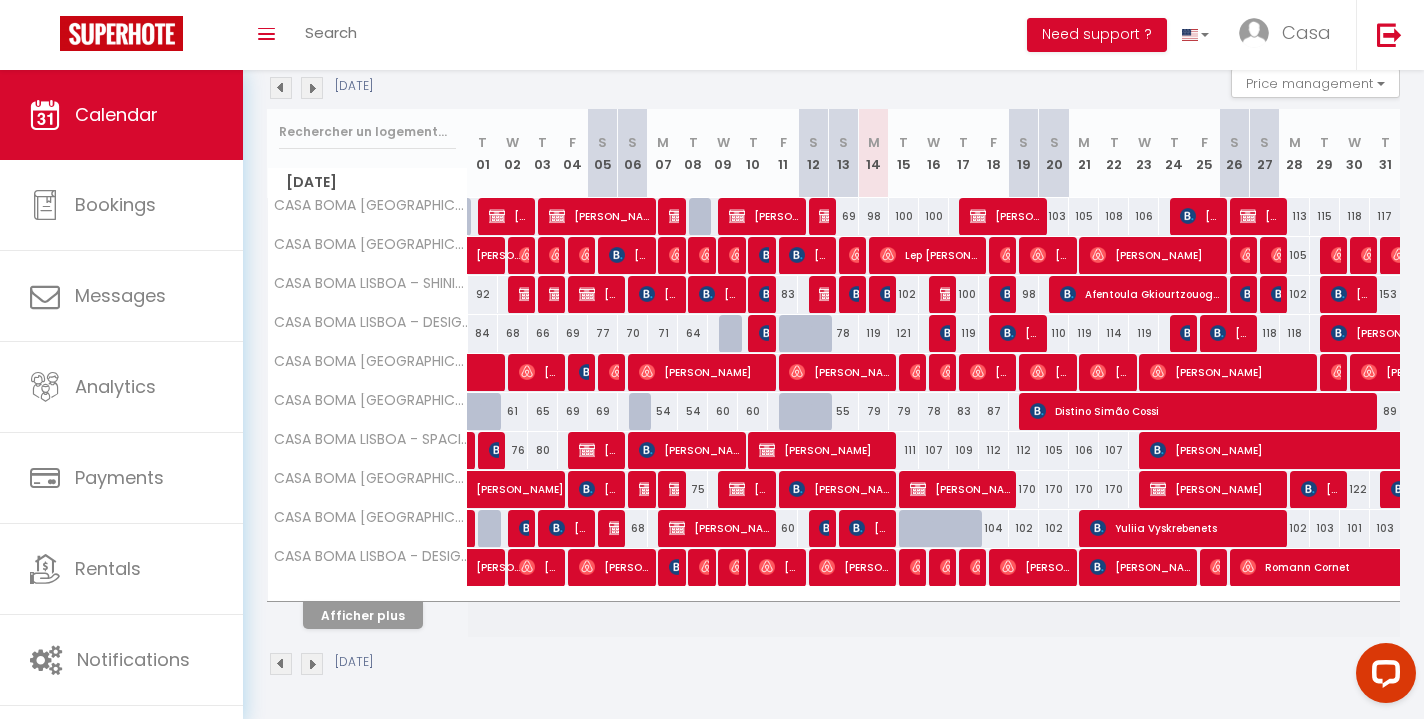 scroll, scrollTop: 218, scrollLeft: 0, axis: vertical 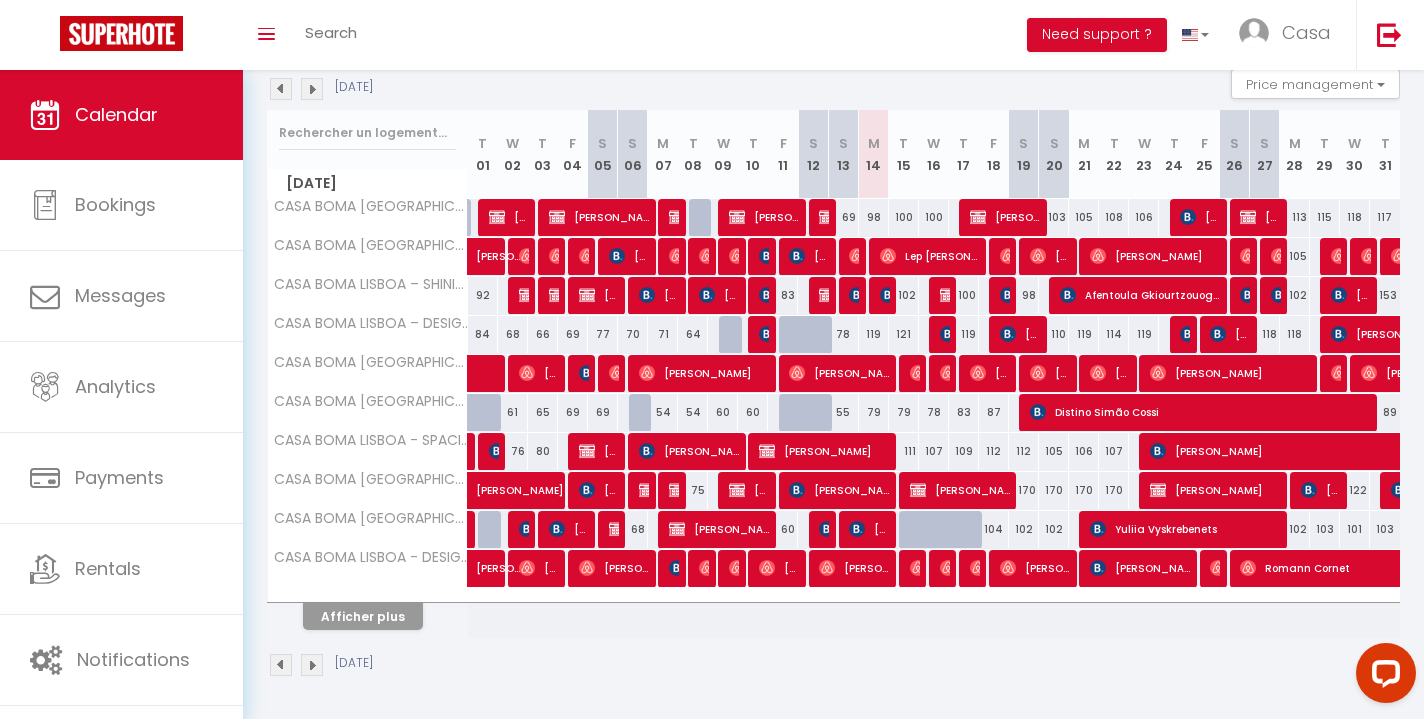 click at bounding box center [767, 334] 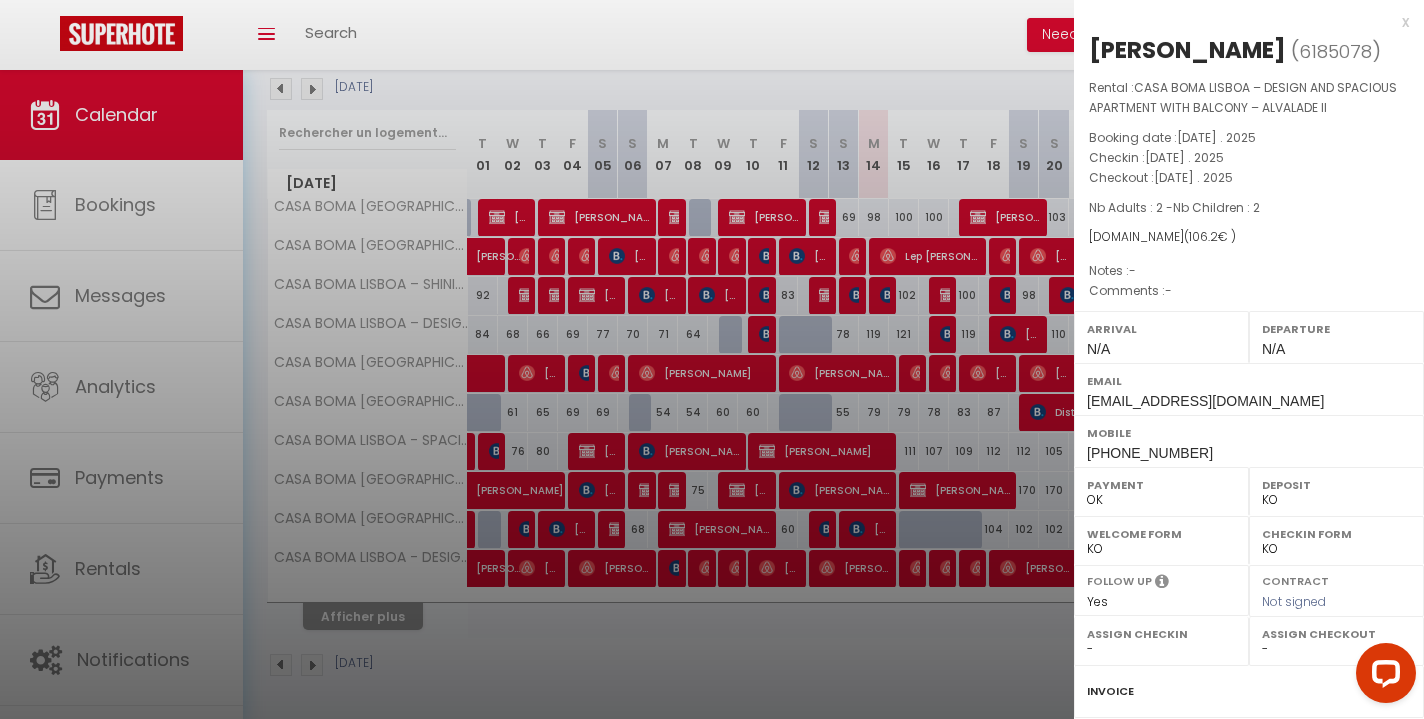 click on "x" at bounding box center [1241, 22] 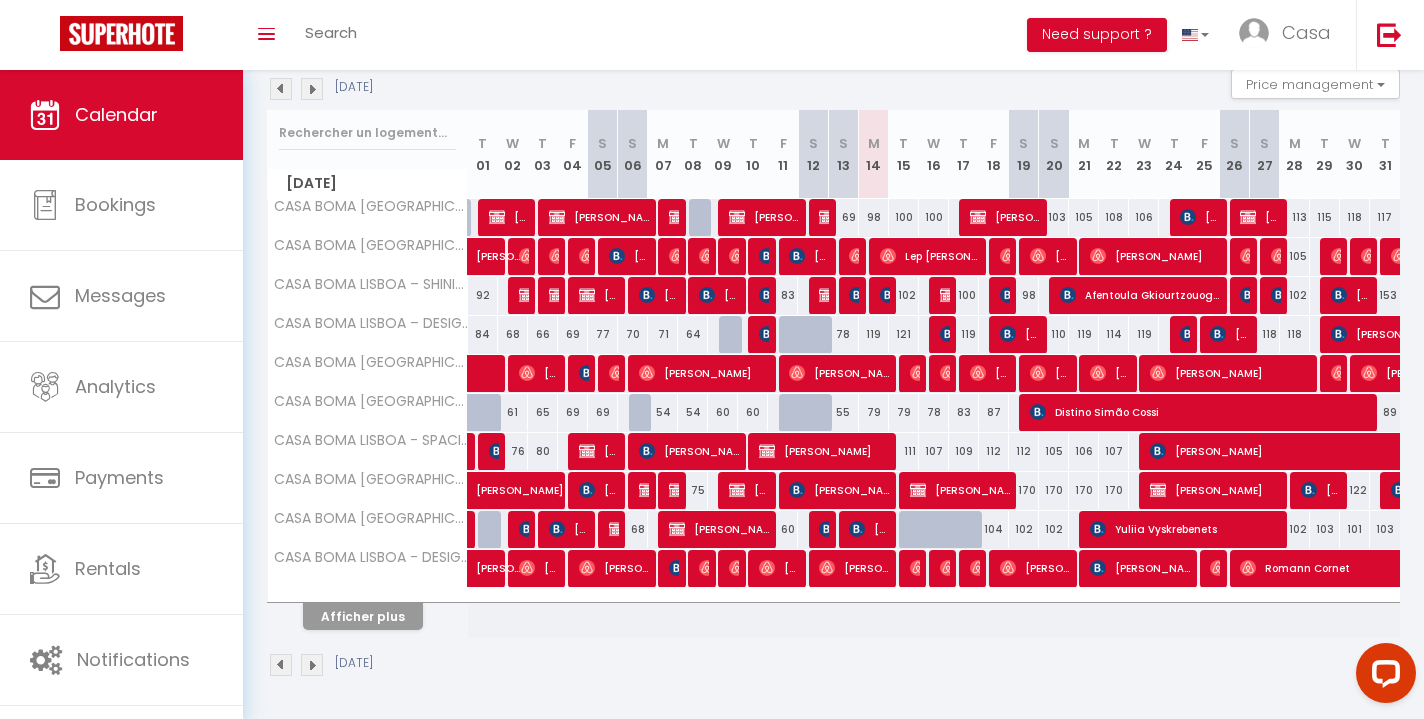click on "Afficher plus" at bounding box center [363, 616] 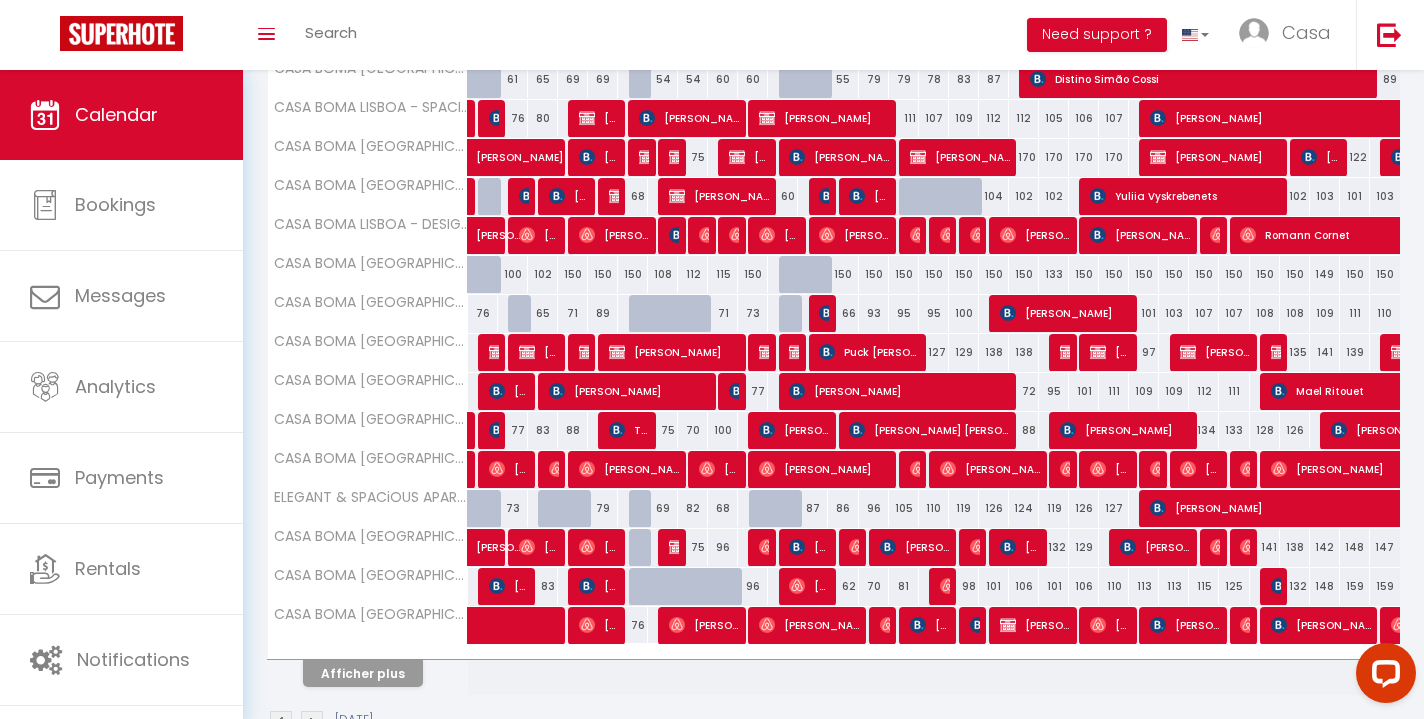 scroll, scrollTop: 550, scrollLeft: 0, axis: vertical 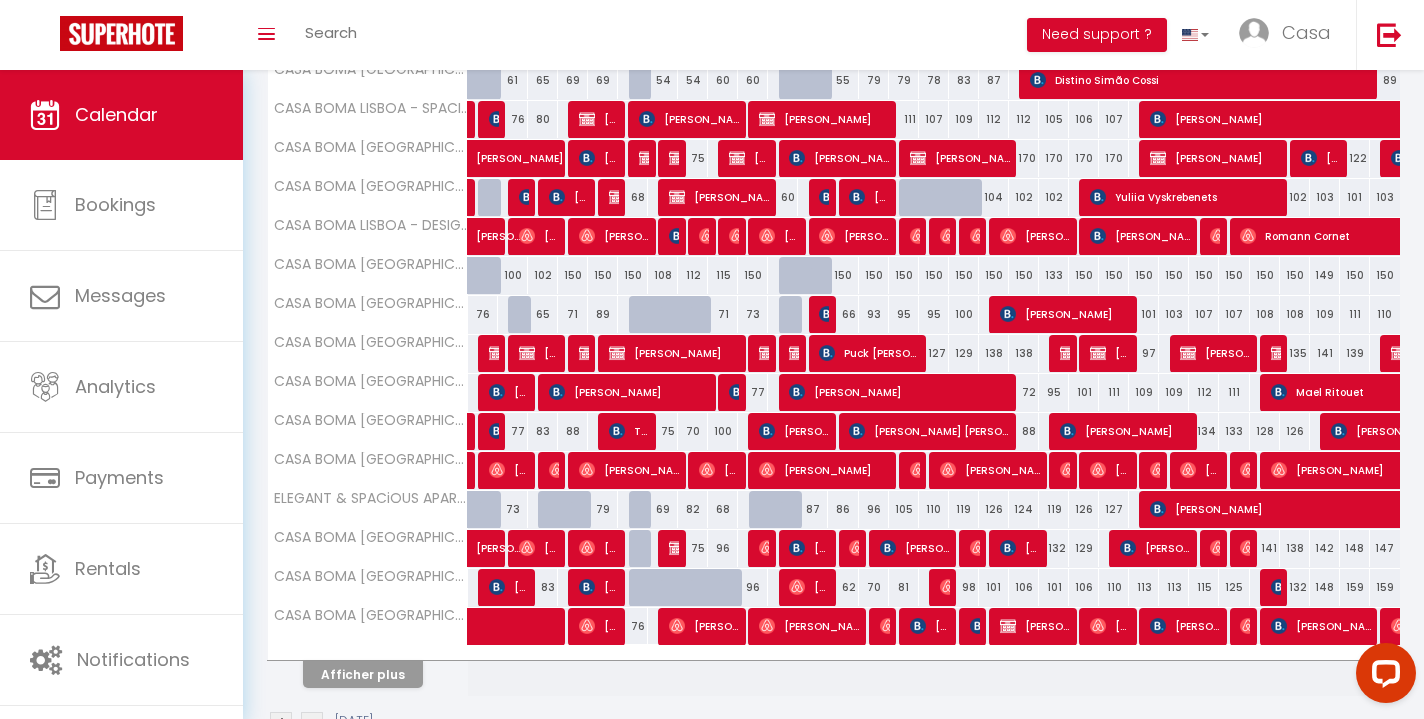 click on "Afficher plus" at bounding box center [363, 674] 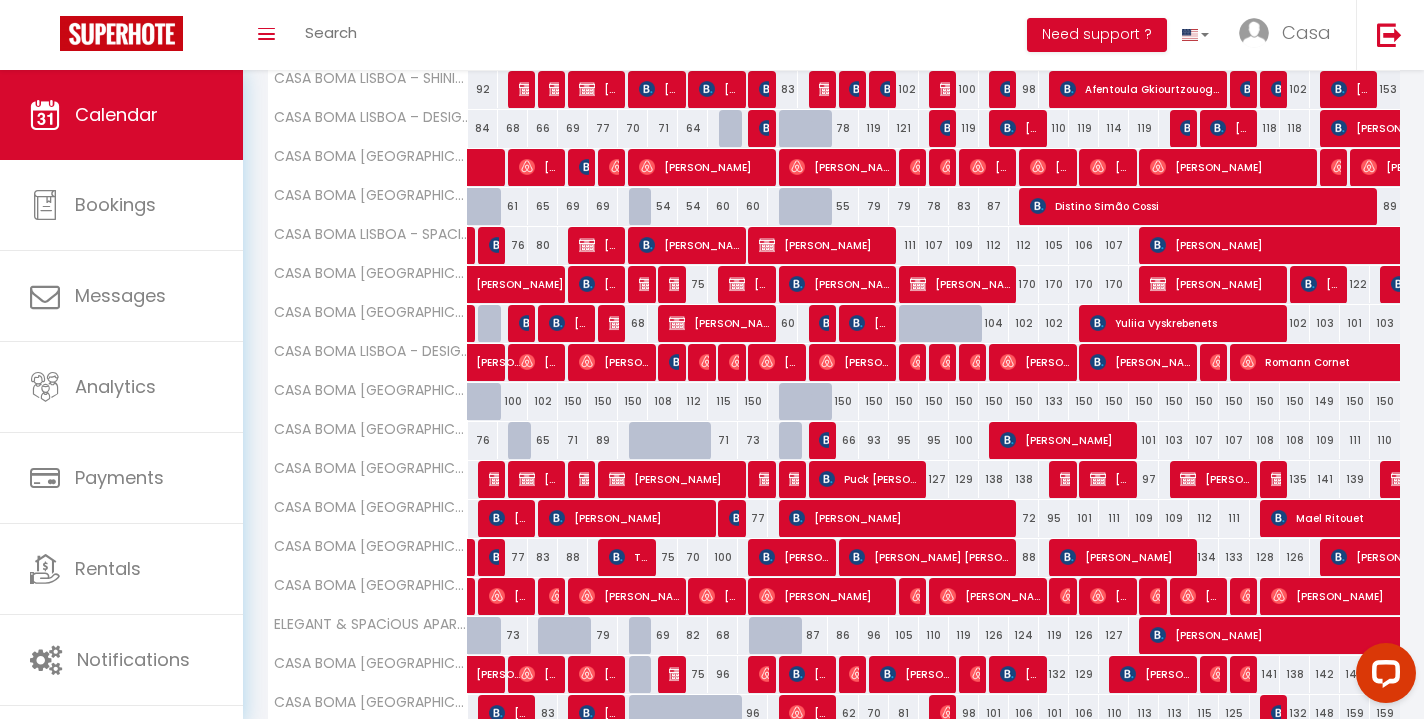scroll, scrollTop: 393, scrollLeft: 0, axis: vertical 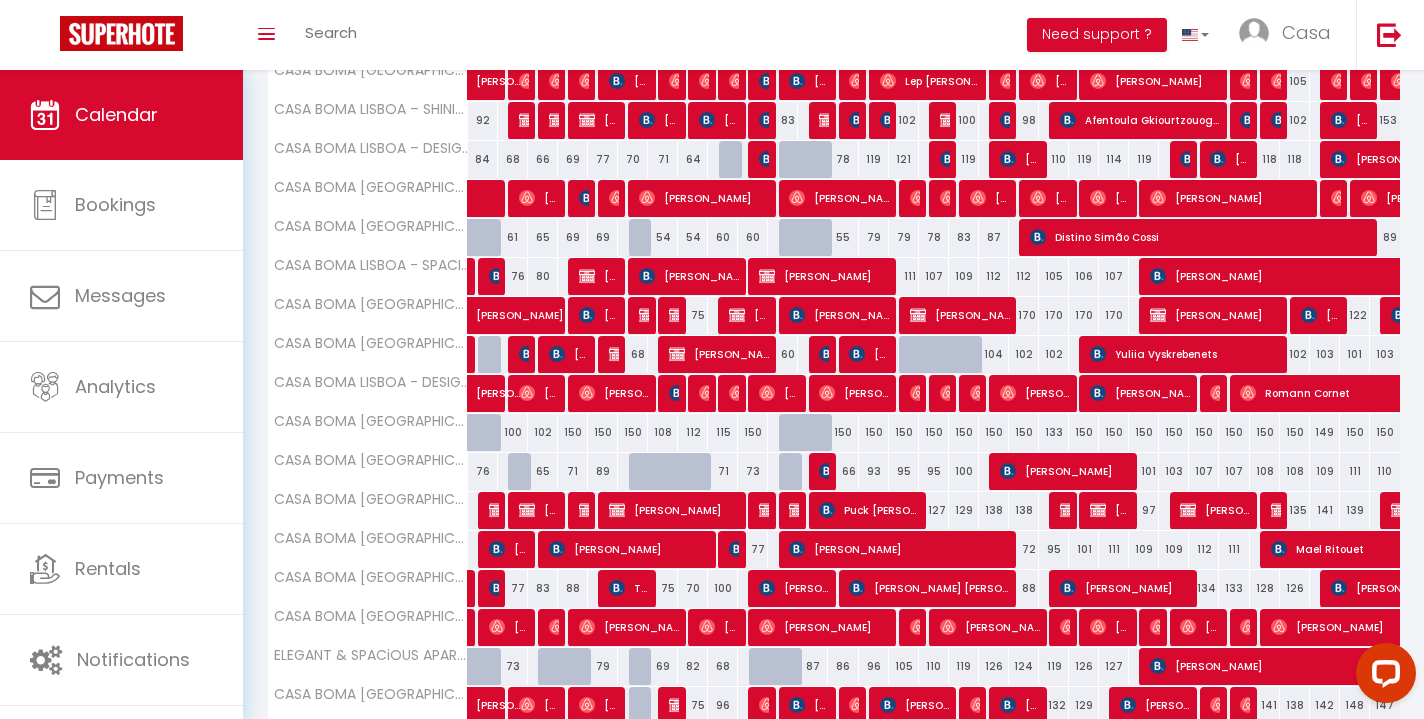 click at bounding box center (914, 355) 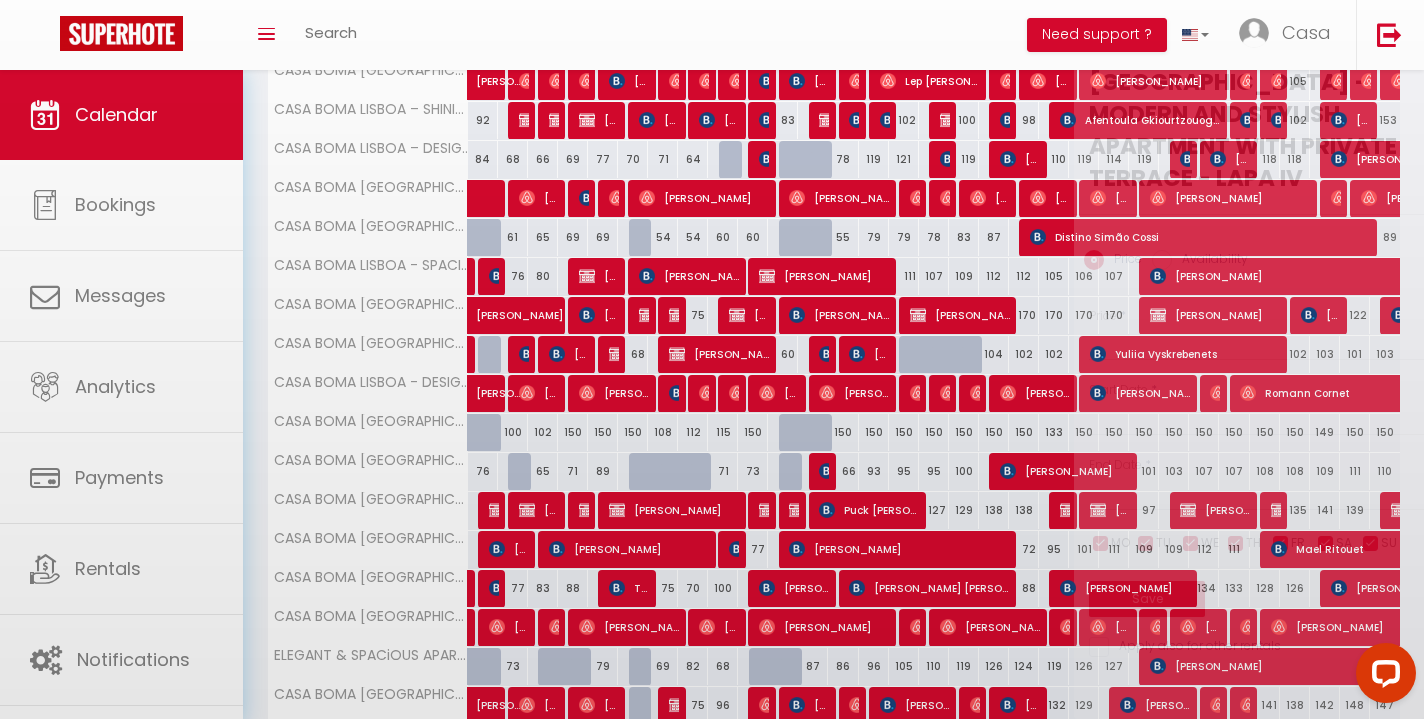 type on "95" 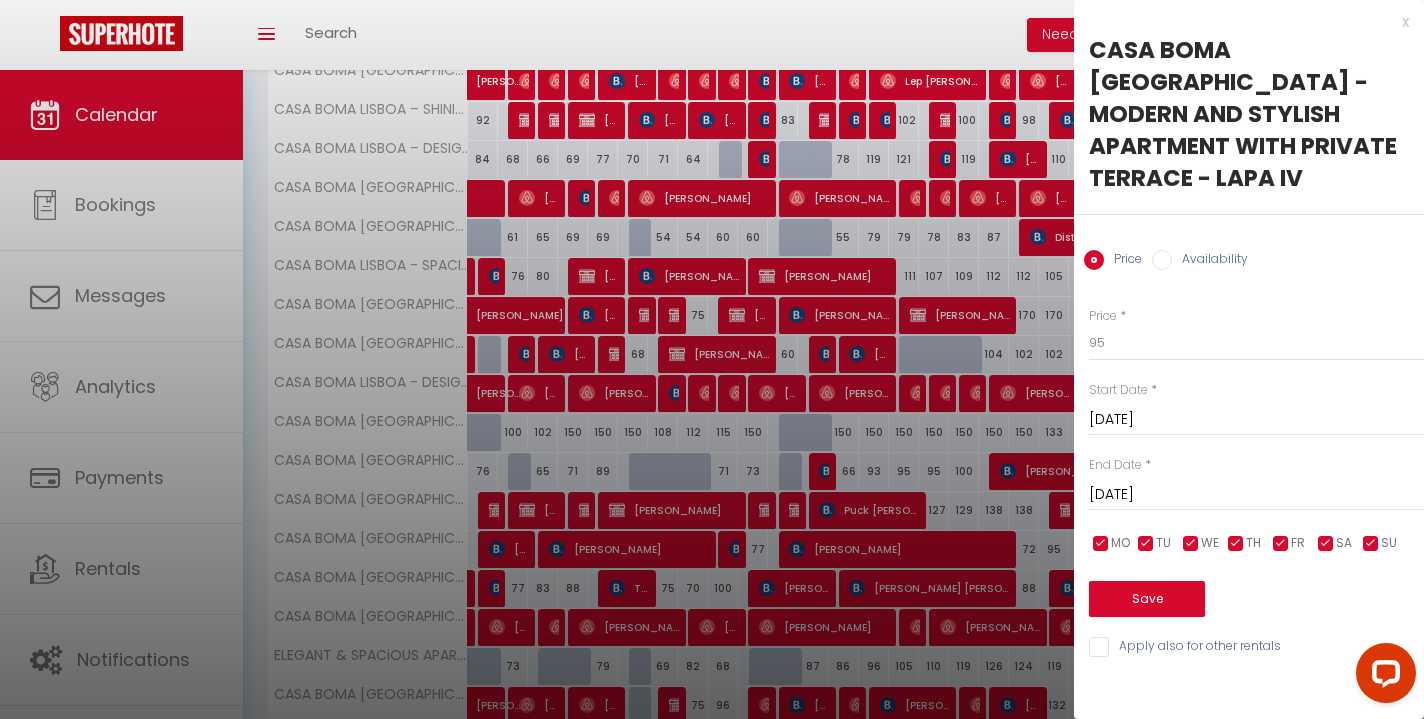 click on "[DATE]" at bounding box center (1256, 495) 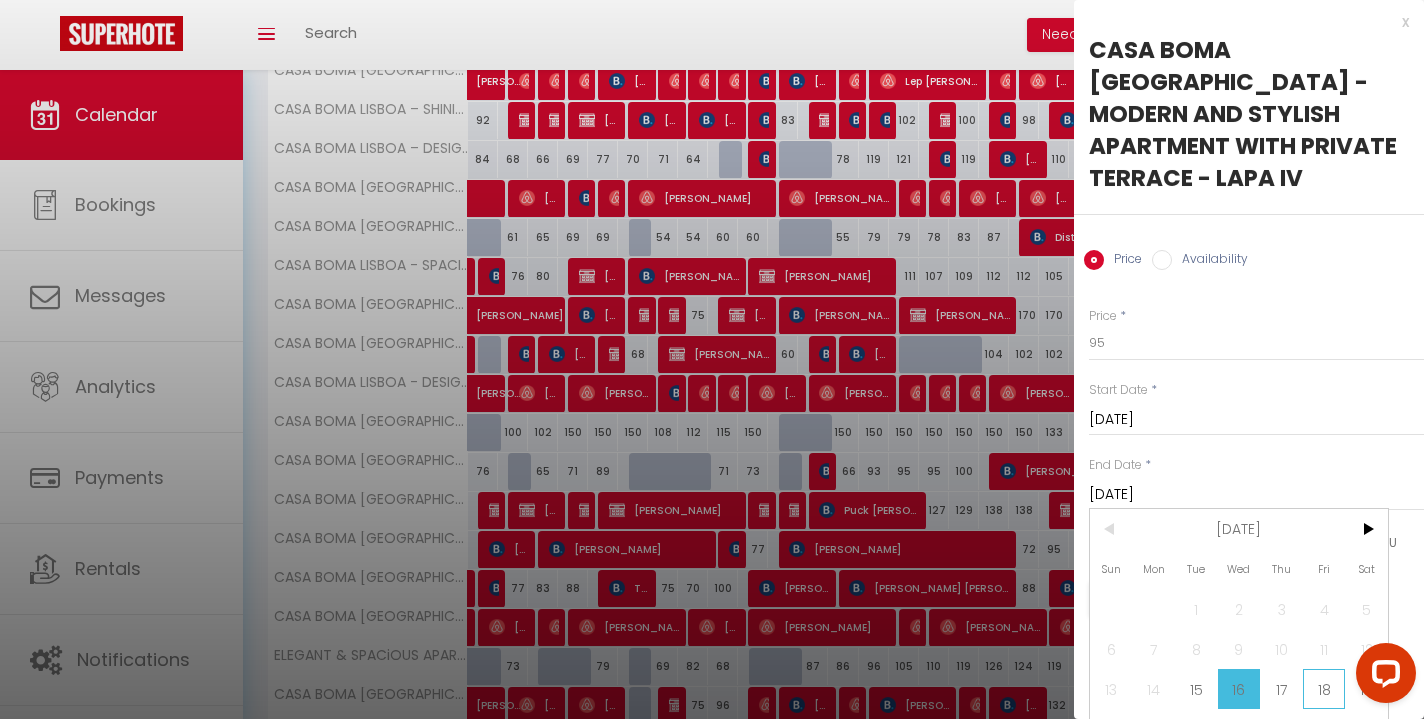 click on "18" at bounding box center (1324, 689) 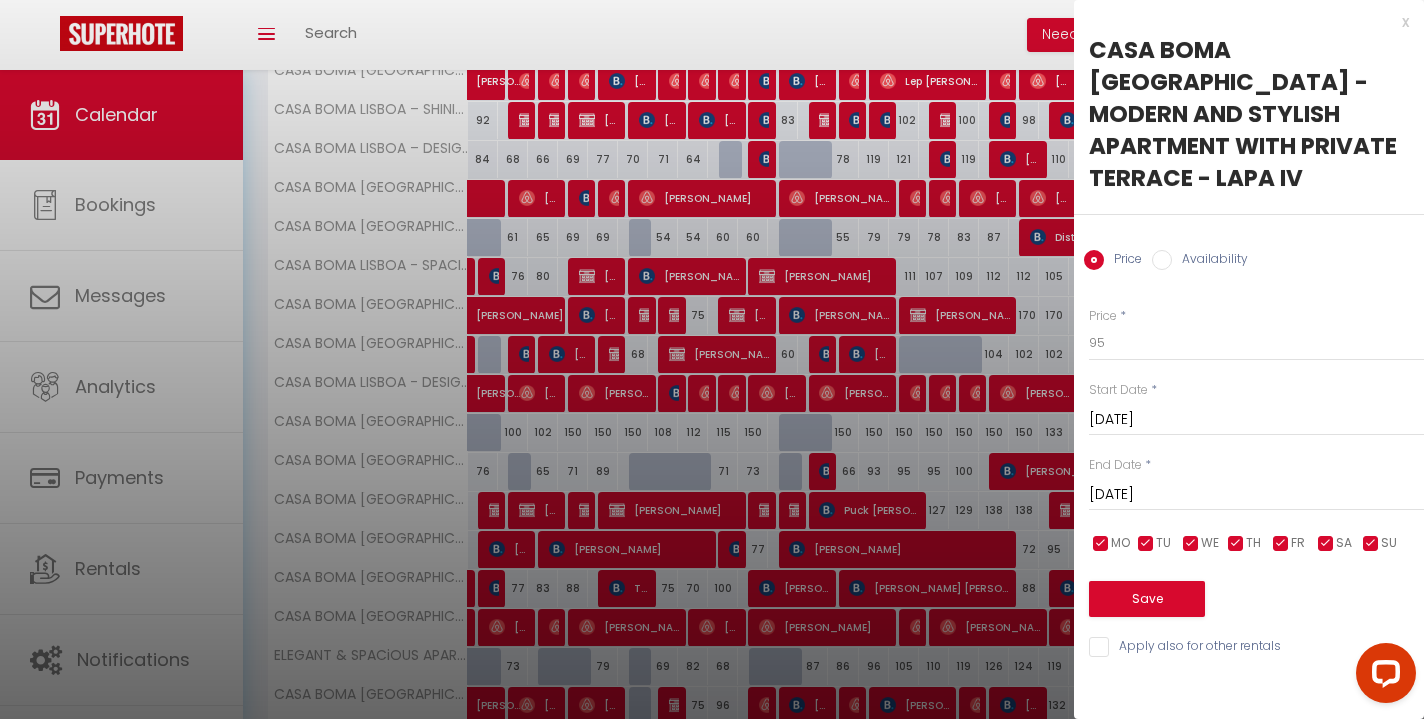 click on "Availability" at bounding box center (1210, 261) 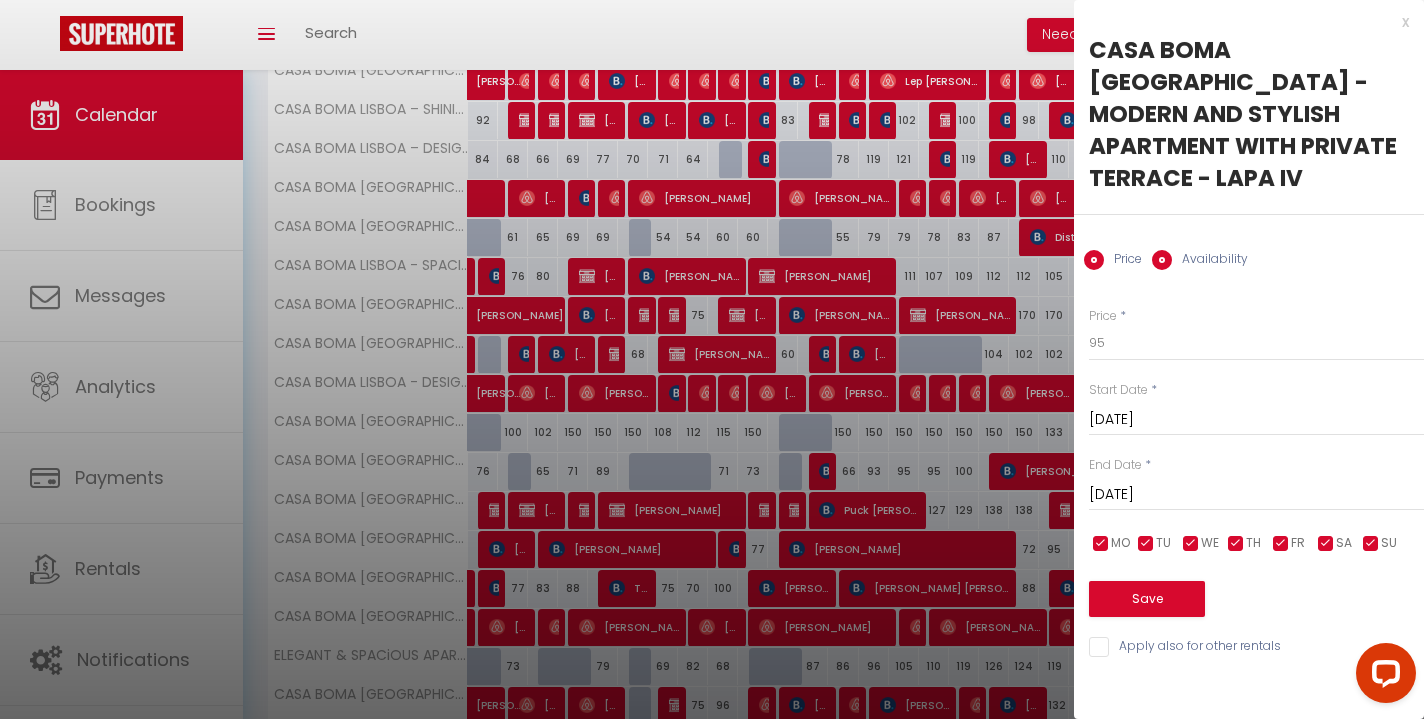 radio on "false" 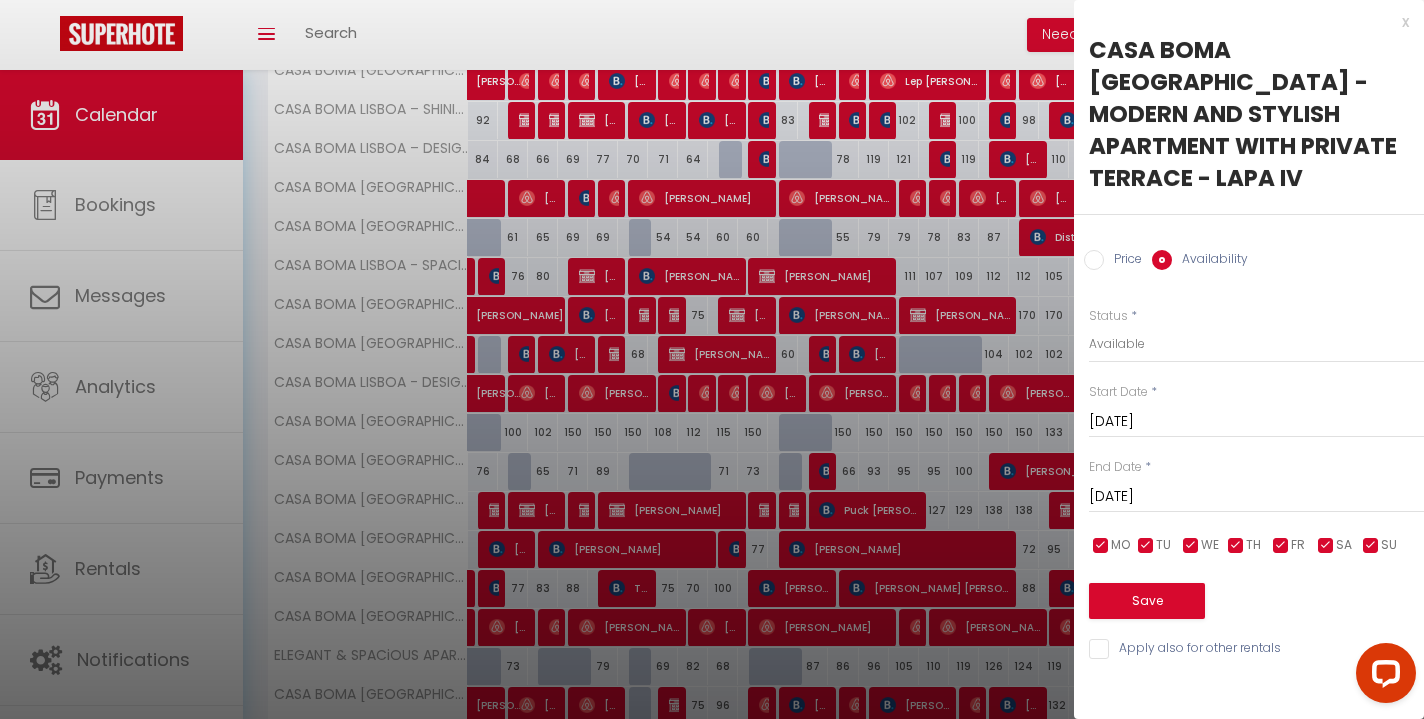 click on "Save" at bounding box center [1147, 601] 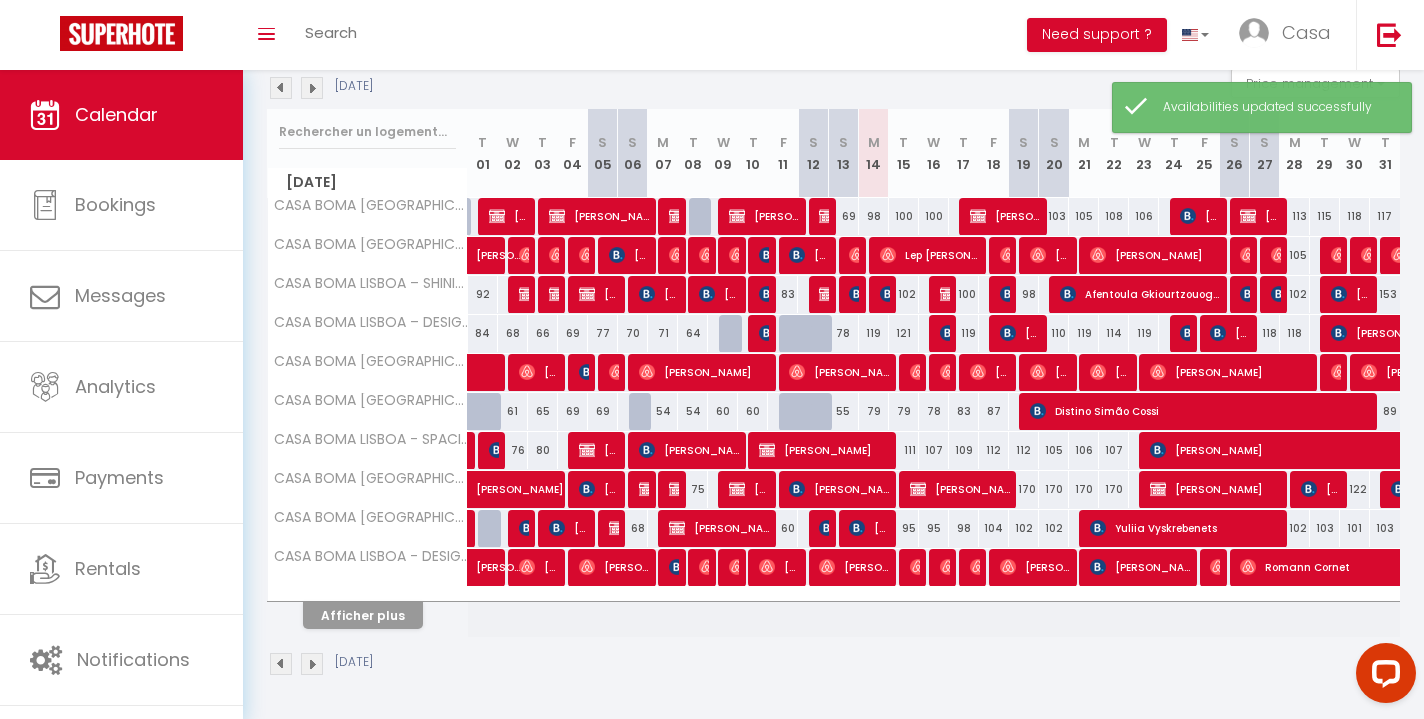 scroll, scrollTop: 218, scrollLeft: 0, axis: vertical 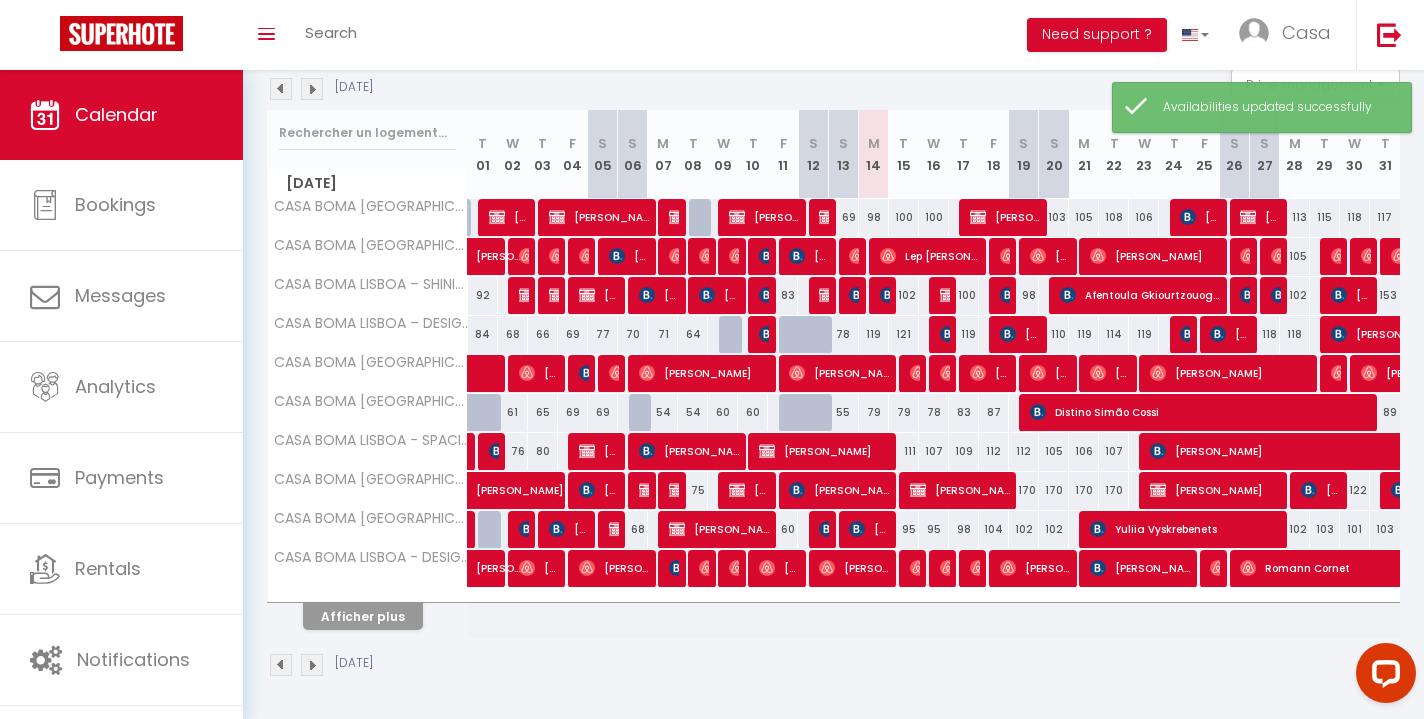 click on "Afficher plus" at bounding box center [363, 616] 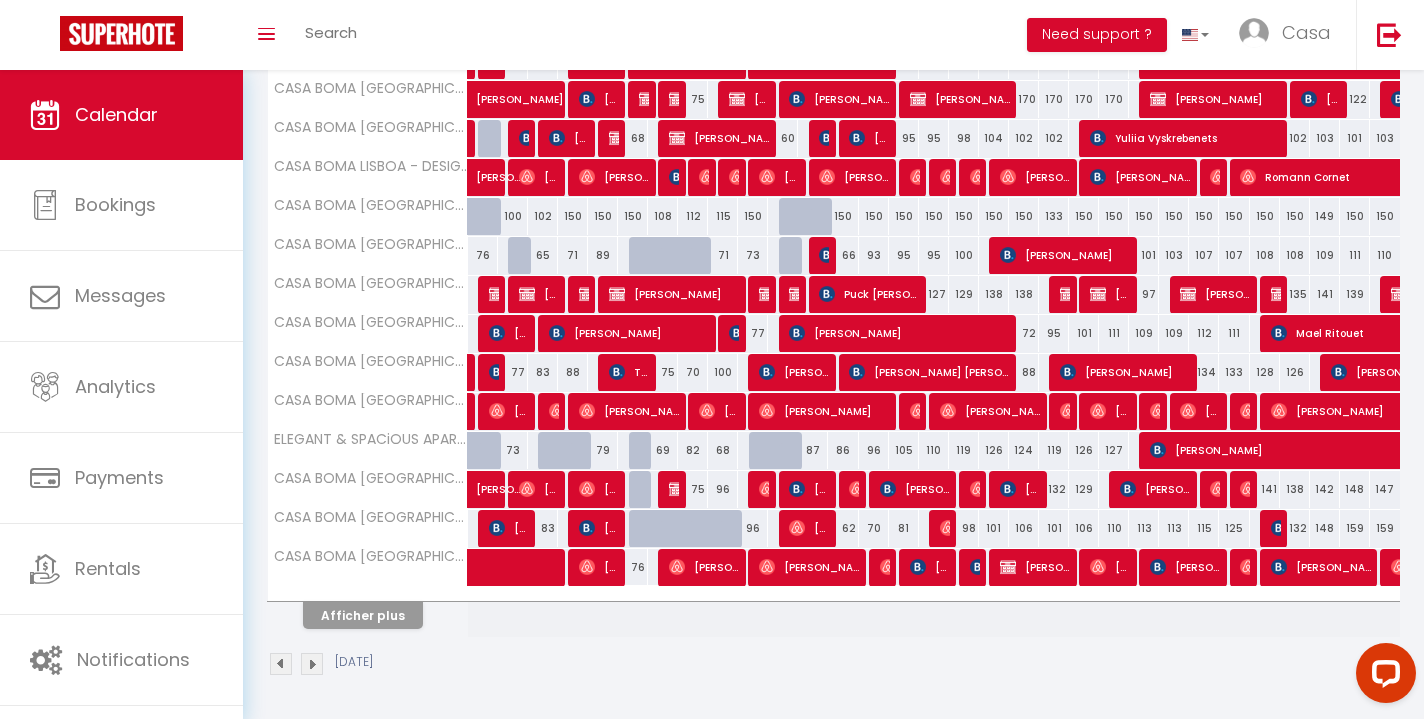 scroll, scrollTop: 608, scrollLeft: 0, axis: vertical 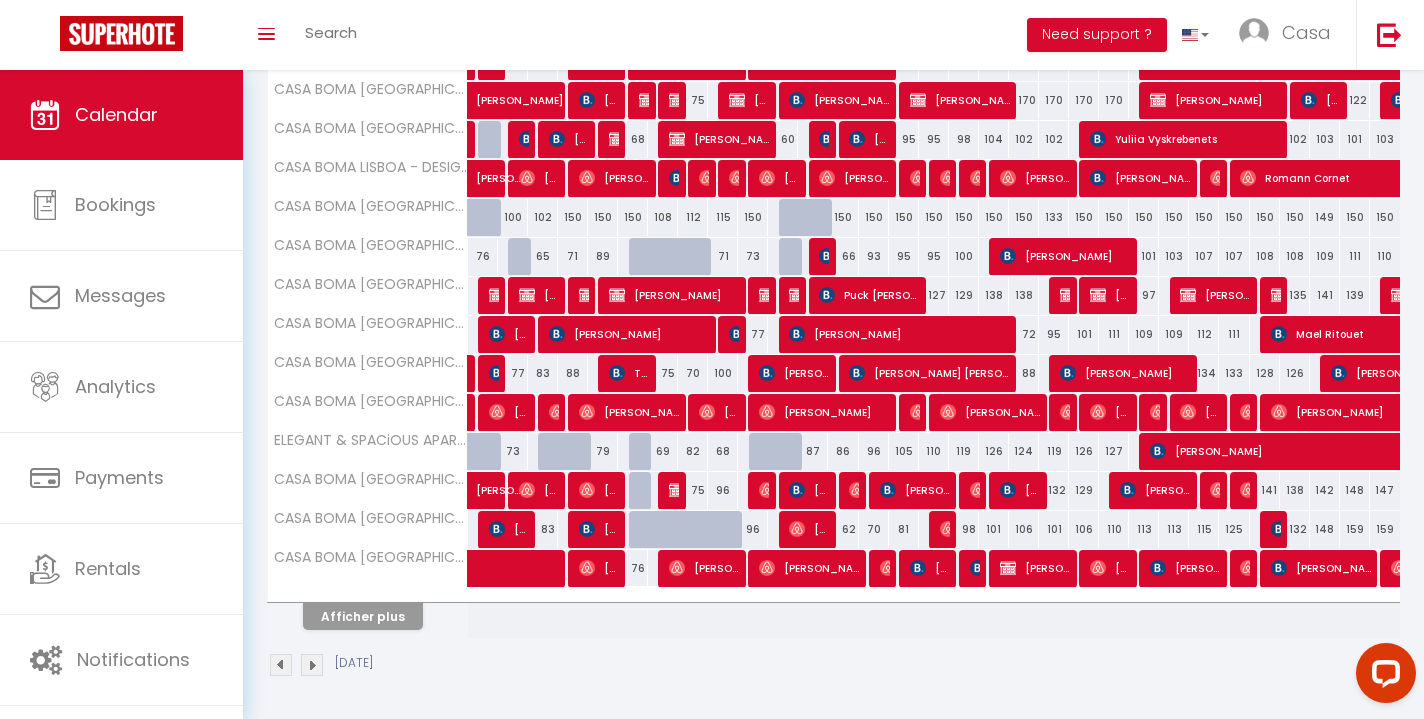 click on "[PERSON_NAME]" at bounding box center [809, 529] 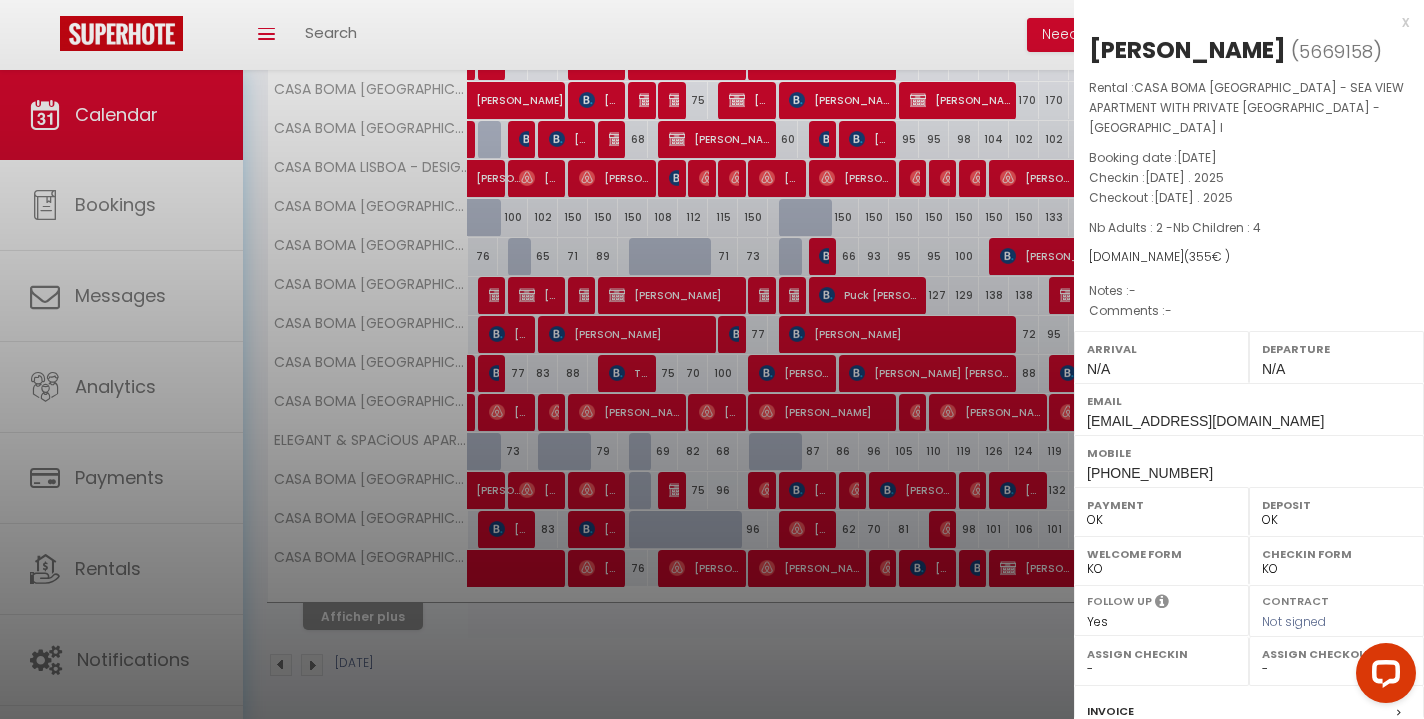 click on "x" at bounding box center (1241, 22) 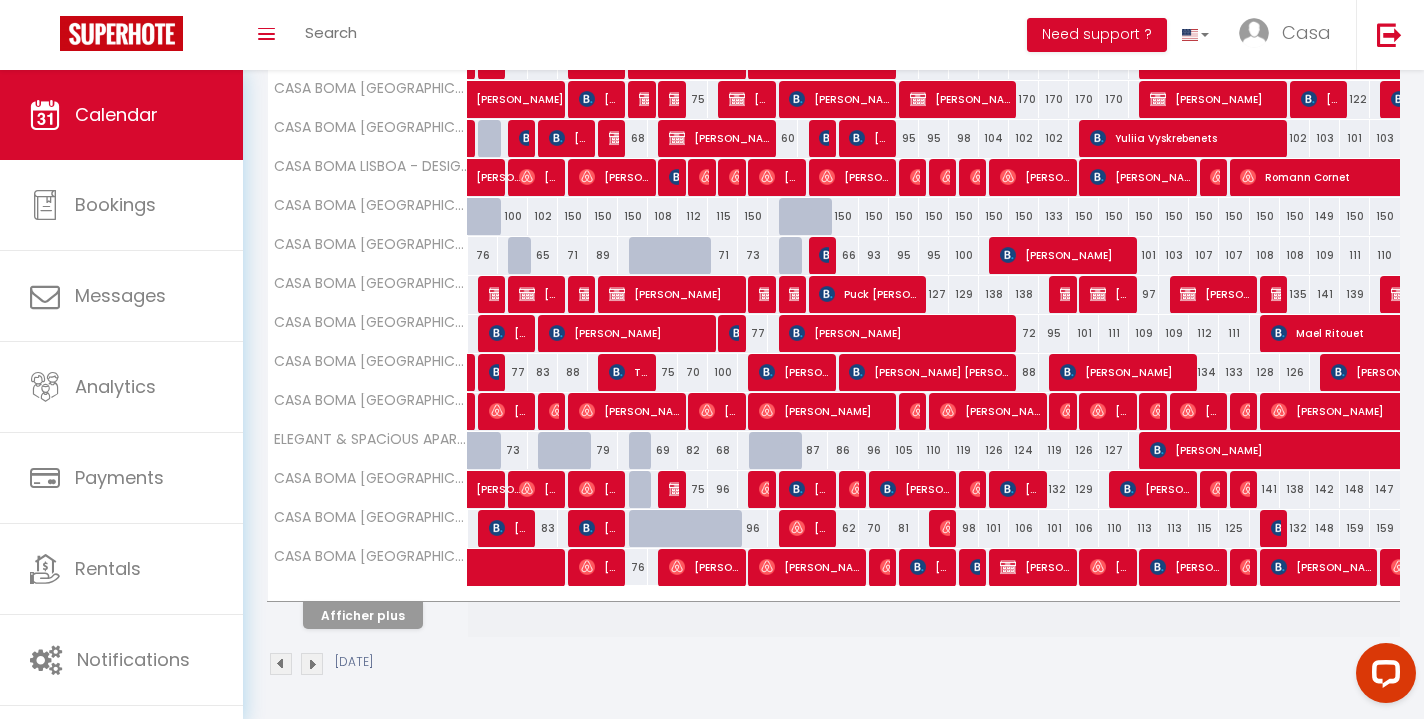 scroll, scrollTop: 608, scrollLeft: 0, axis: vertical 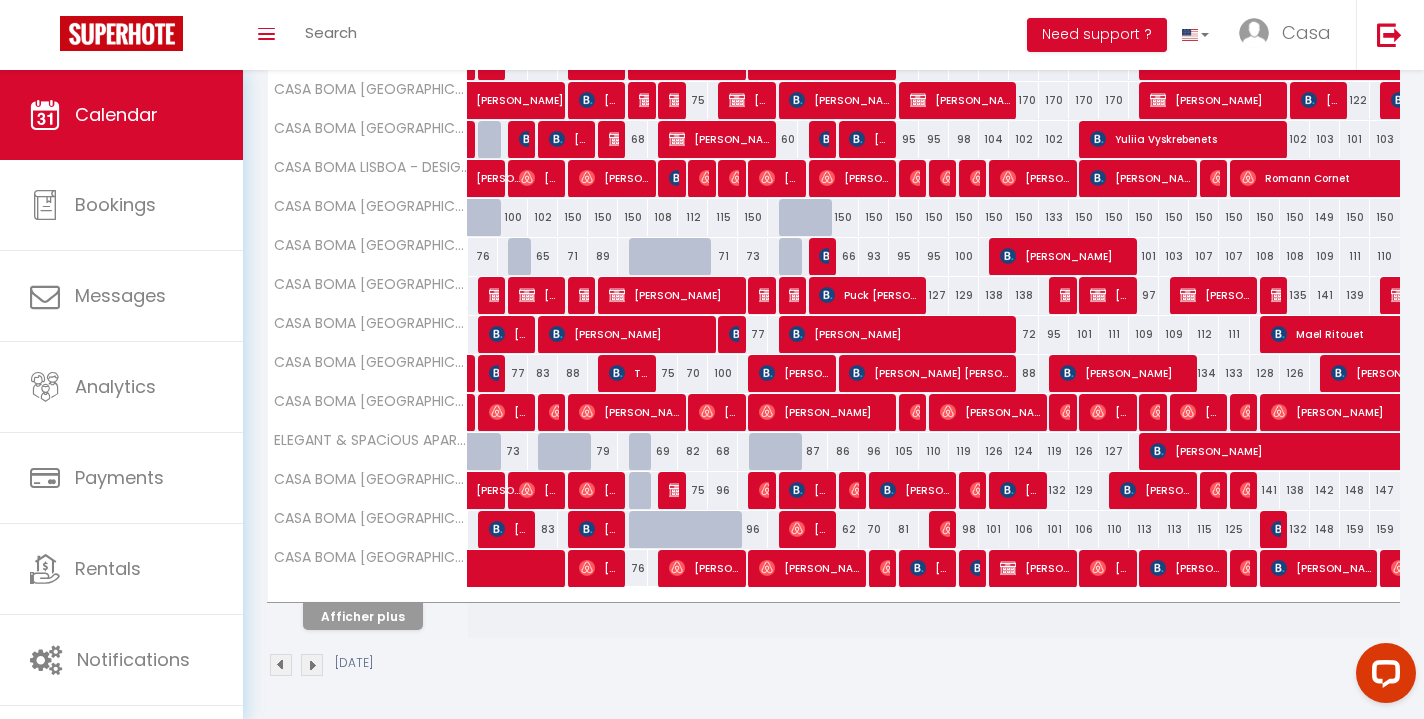 click on "Afficher plus" at bounding box center (363, 616) 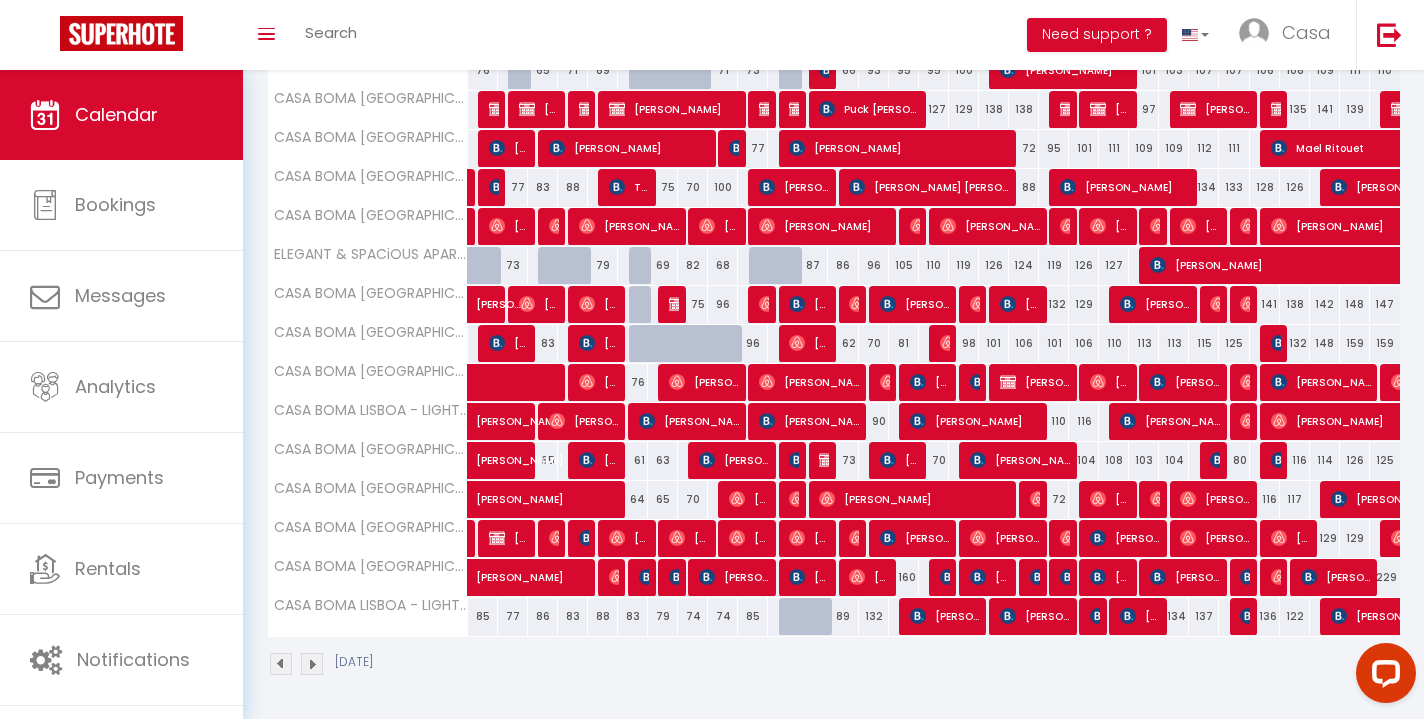 scroll, scrollTop: 793, scrollLeft: 0, axis: vertical 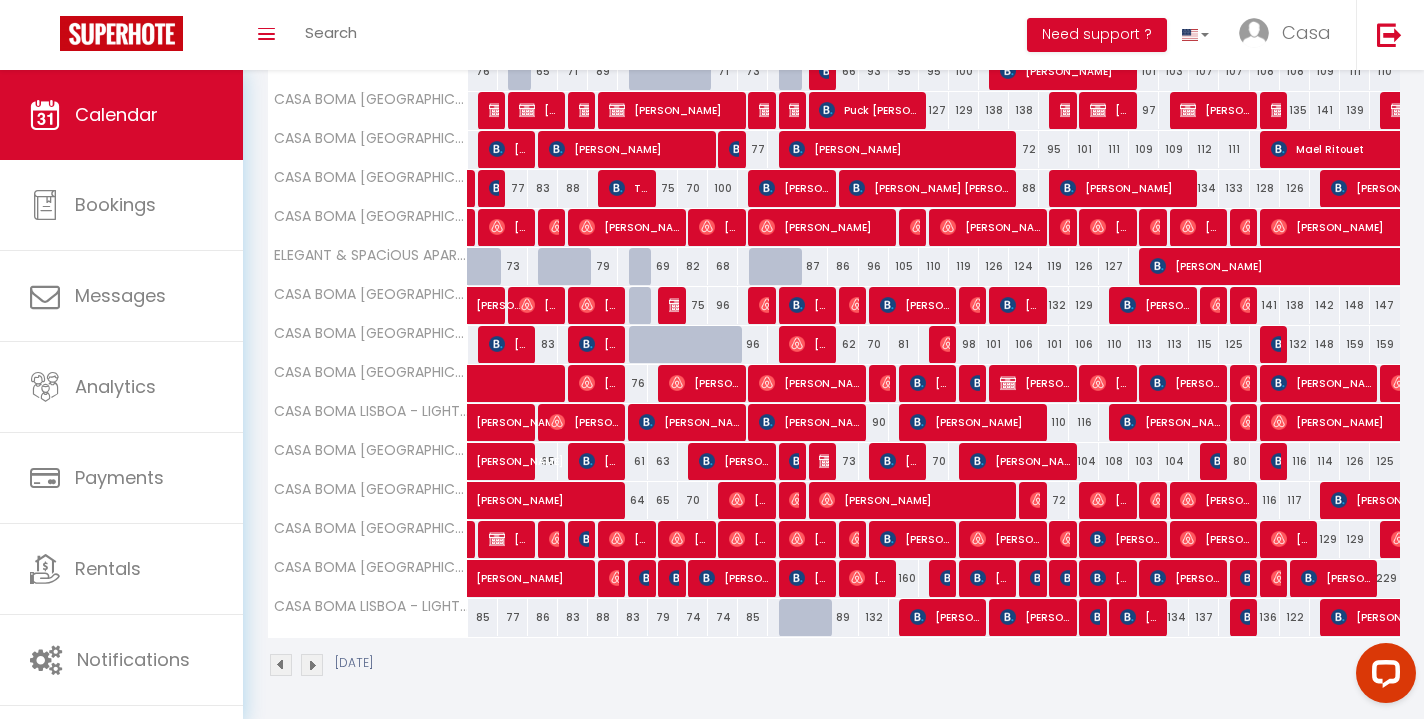 click on "[PERSON_NAME]" at bounding box center (945, 617) 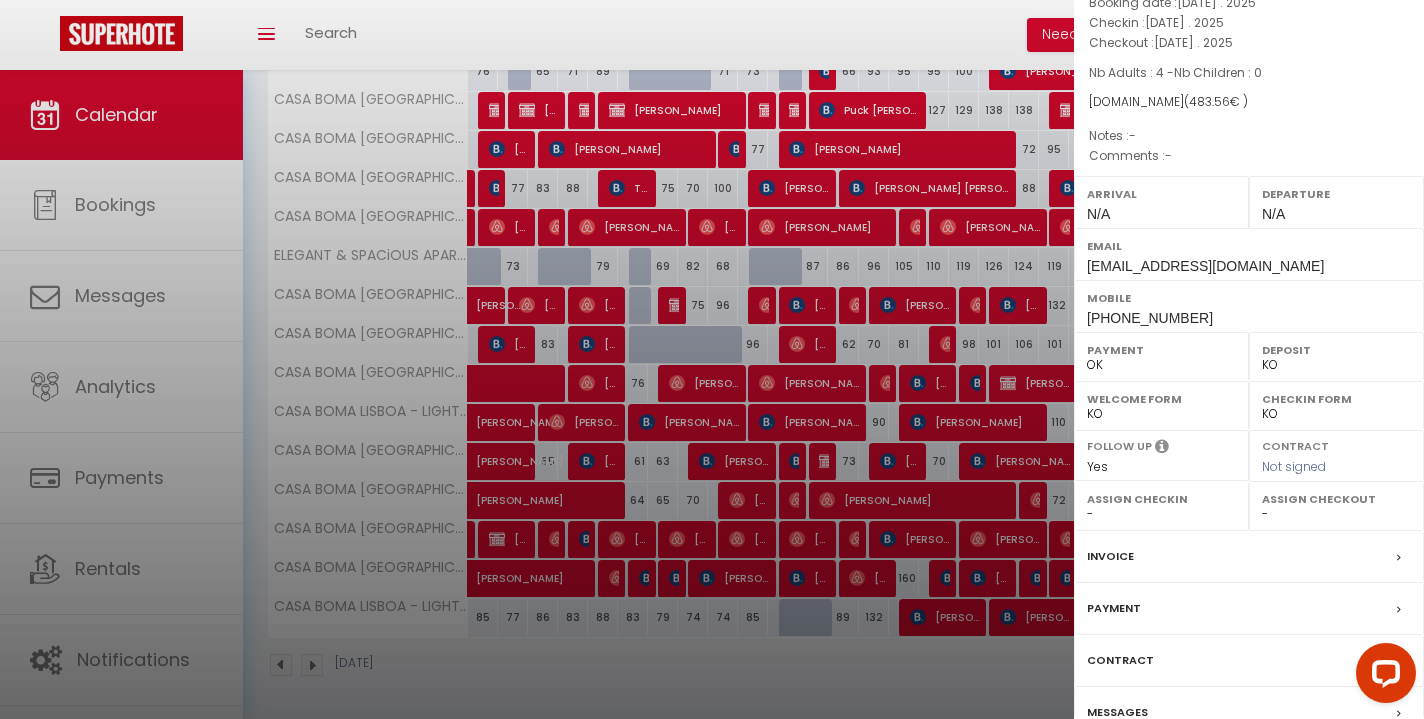 scroll, scrollTop: 154, scrollLeft: 0, axis: vertical 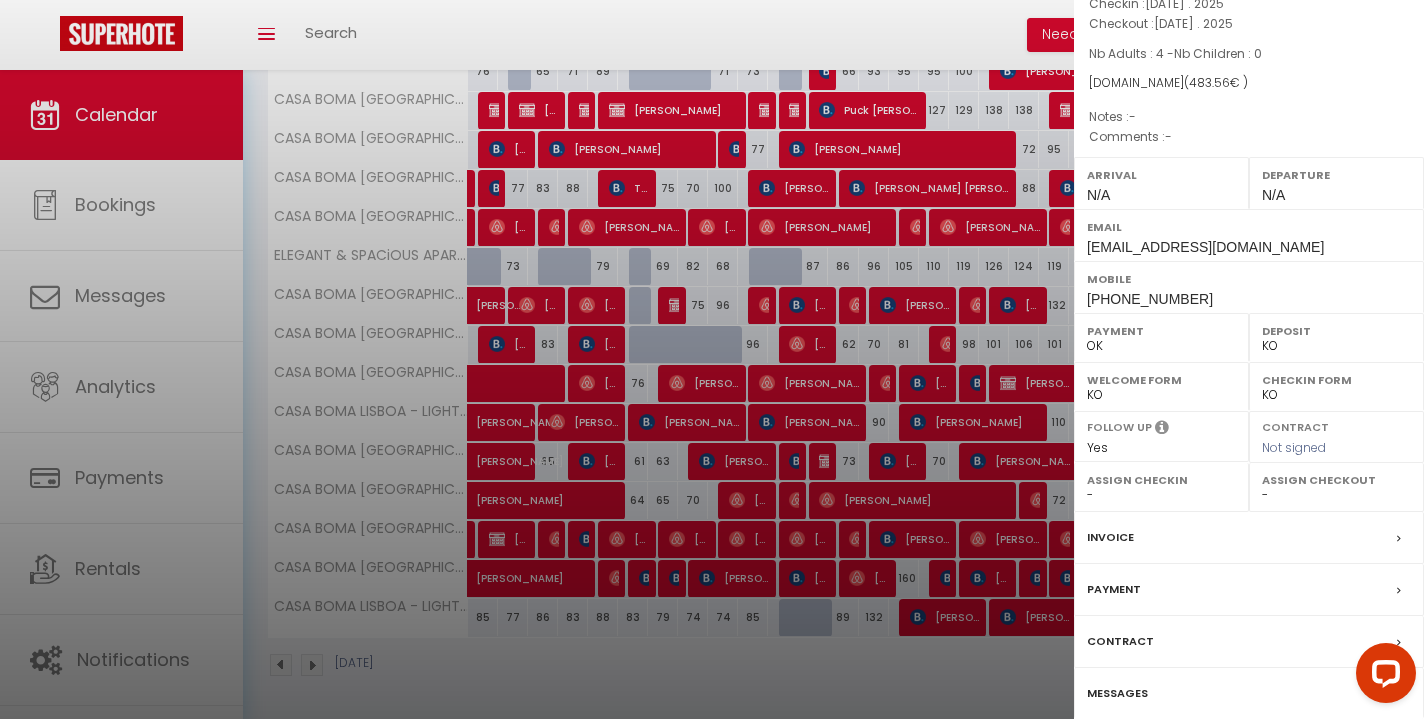 click on "Invoice" at bounding box center (1110, 537) 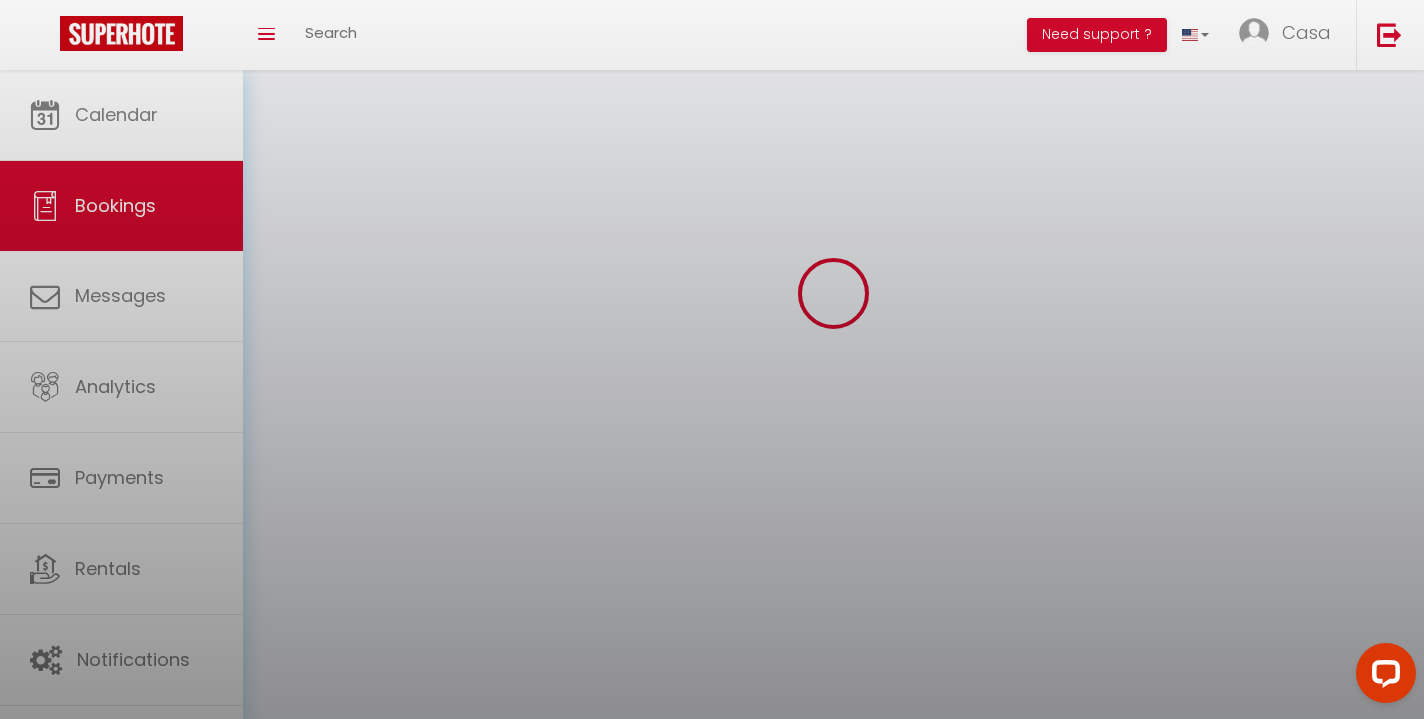 scroll, scrollTop: 0, scrollLeft: 0, axis: both 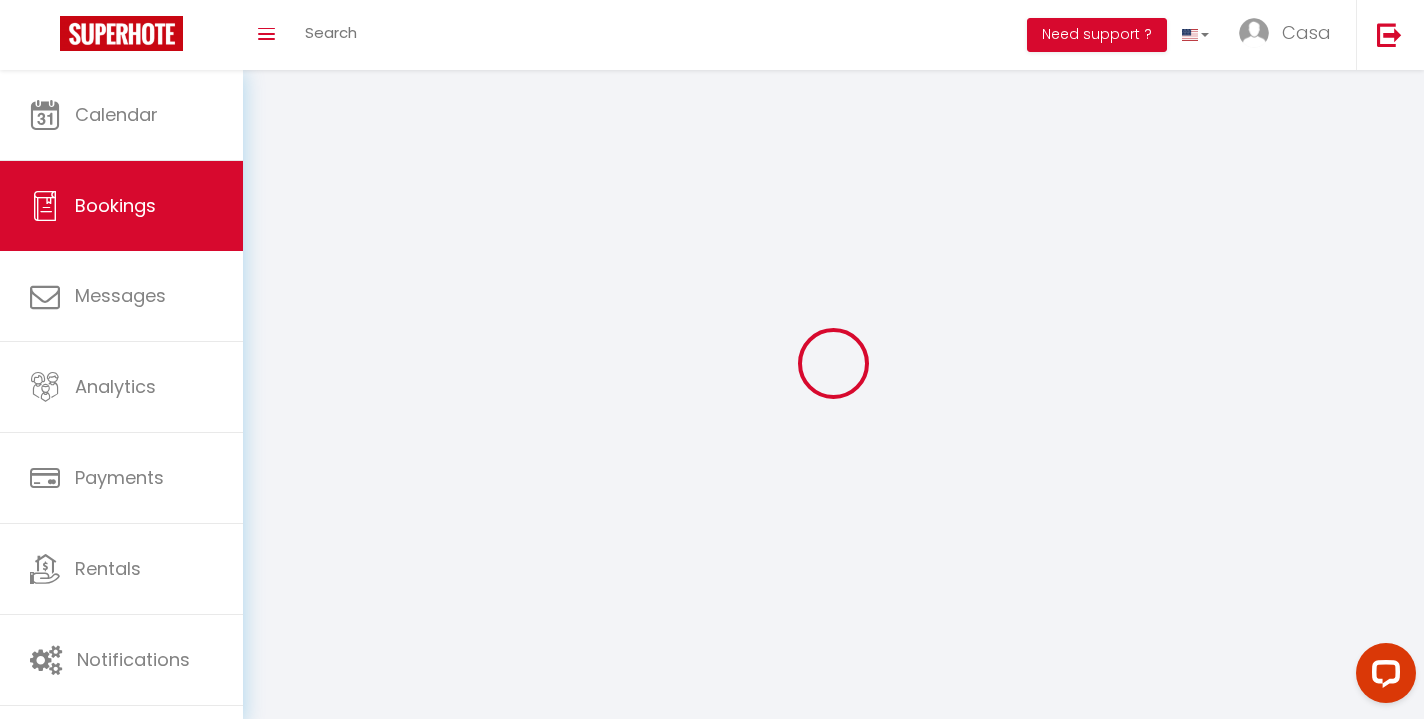 type on "[PERSON_NAME]" 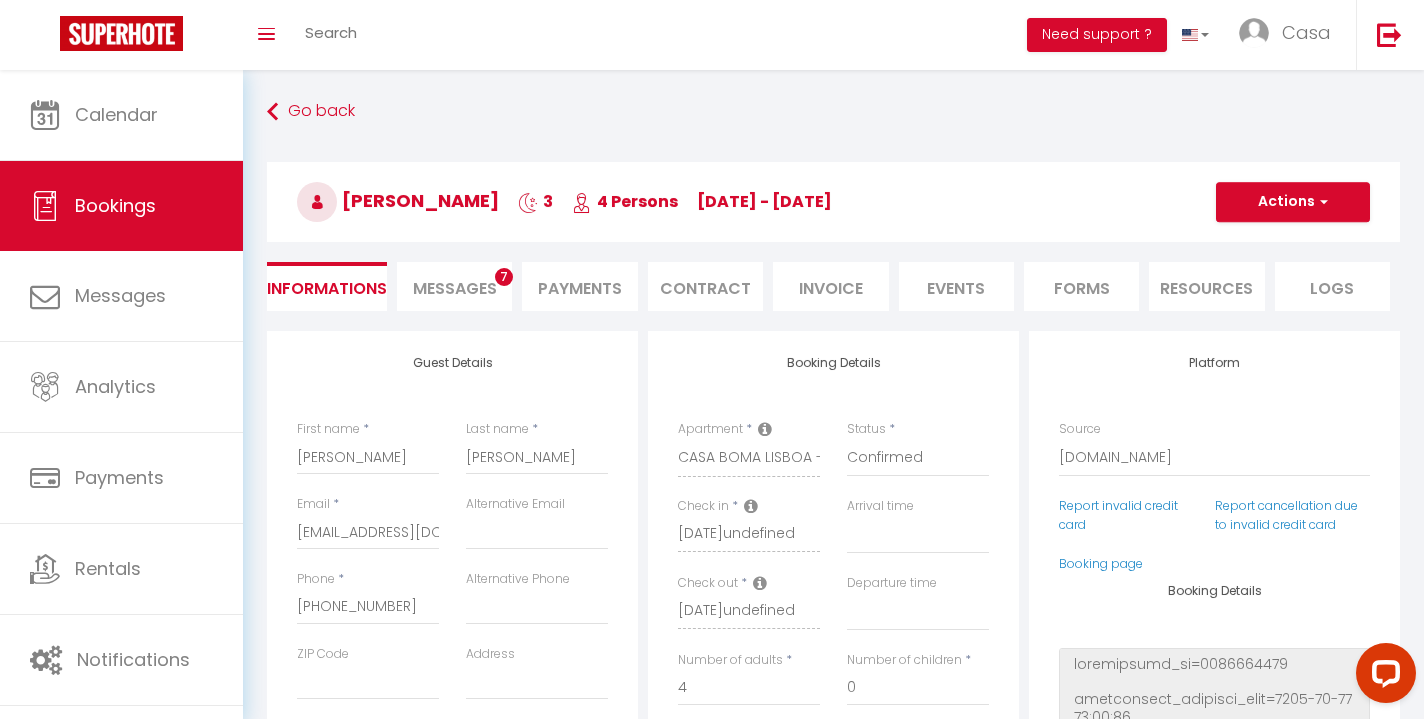 type on "37" 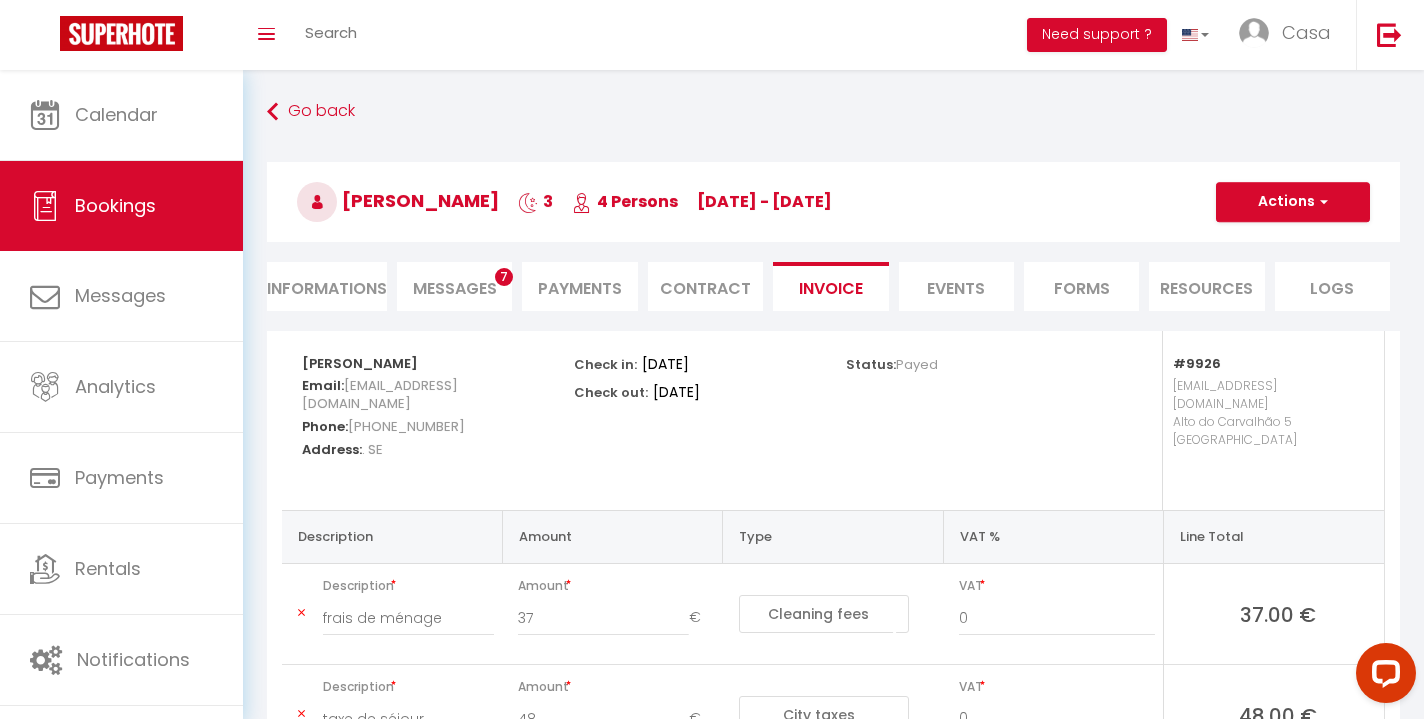 click on "Informations" at bounding box center (327, 286) 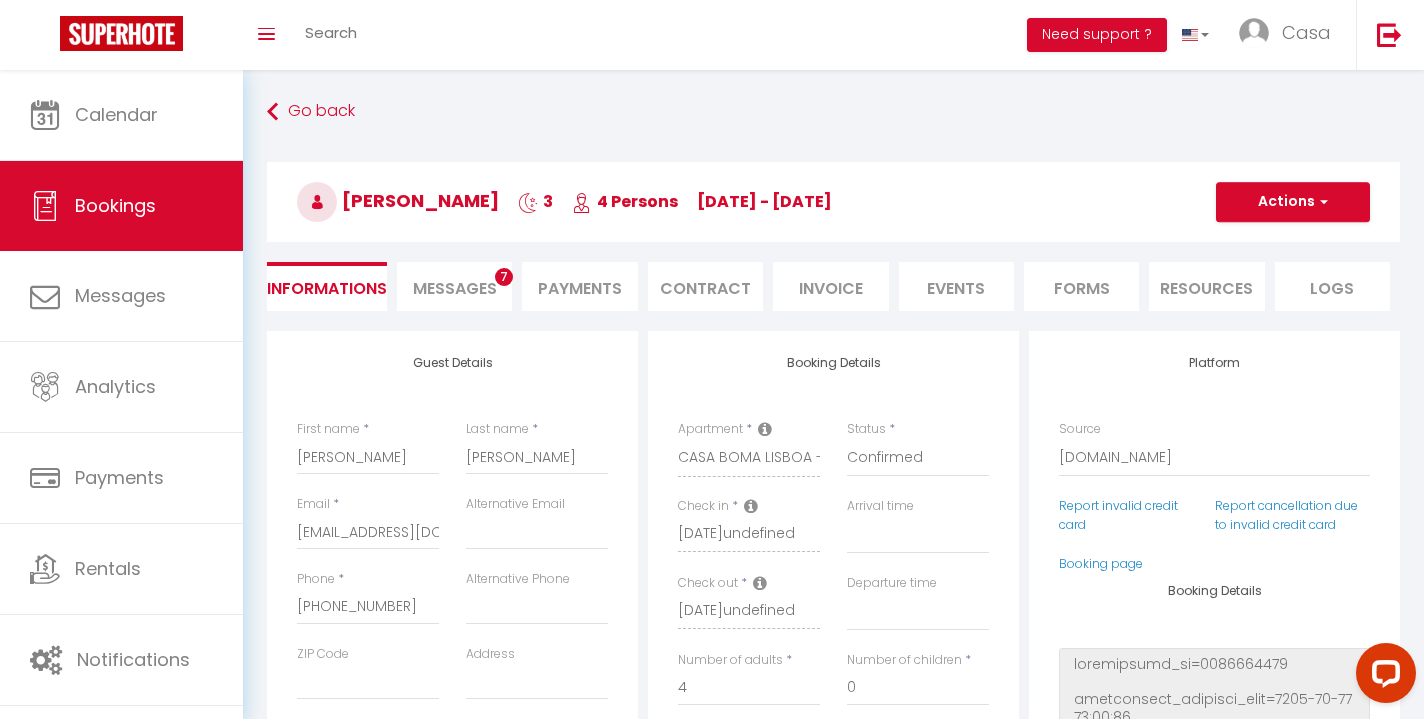 scroll, scrollTop: 0, scrollLeft: 0, axis: both 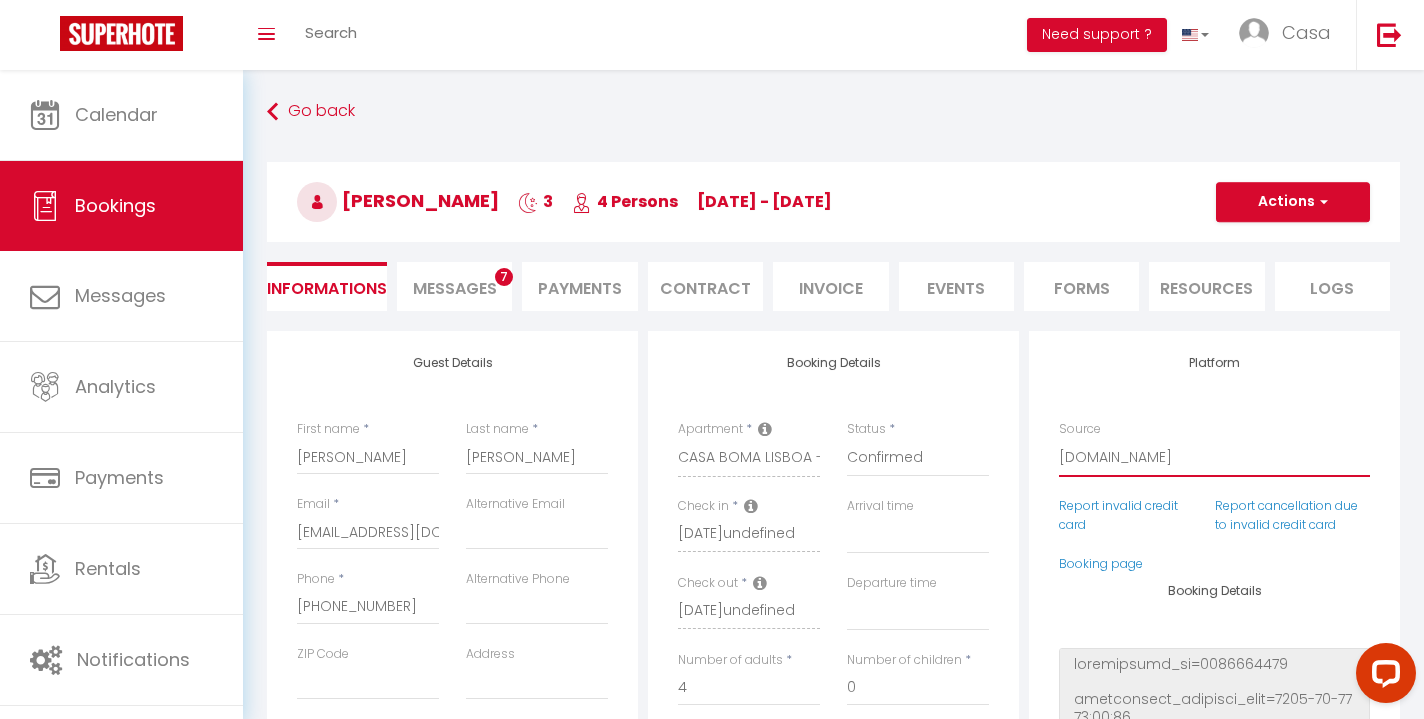 select on "54" 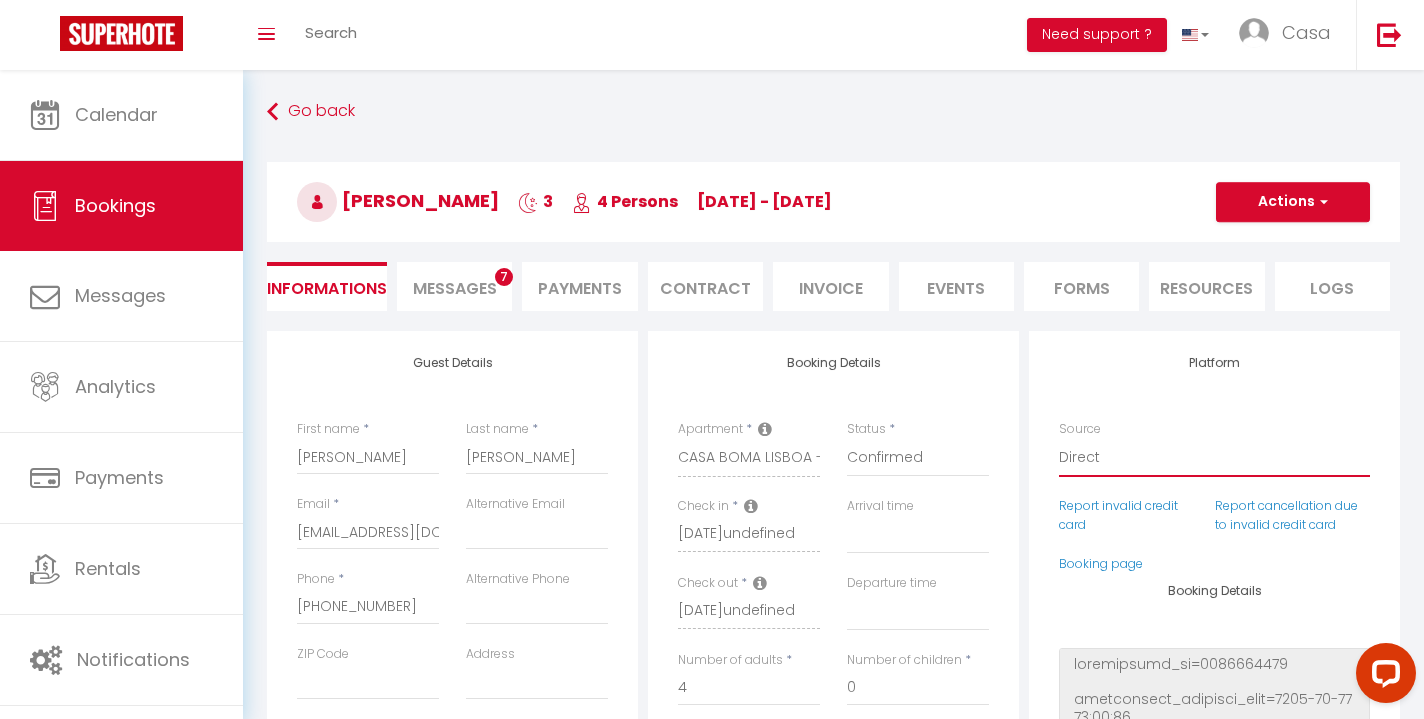 select 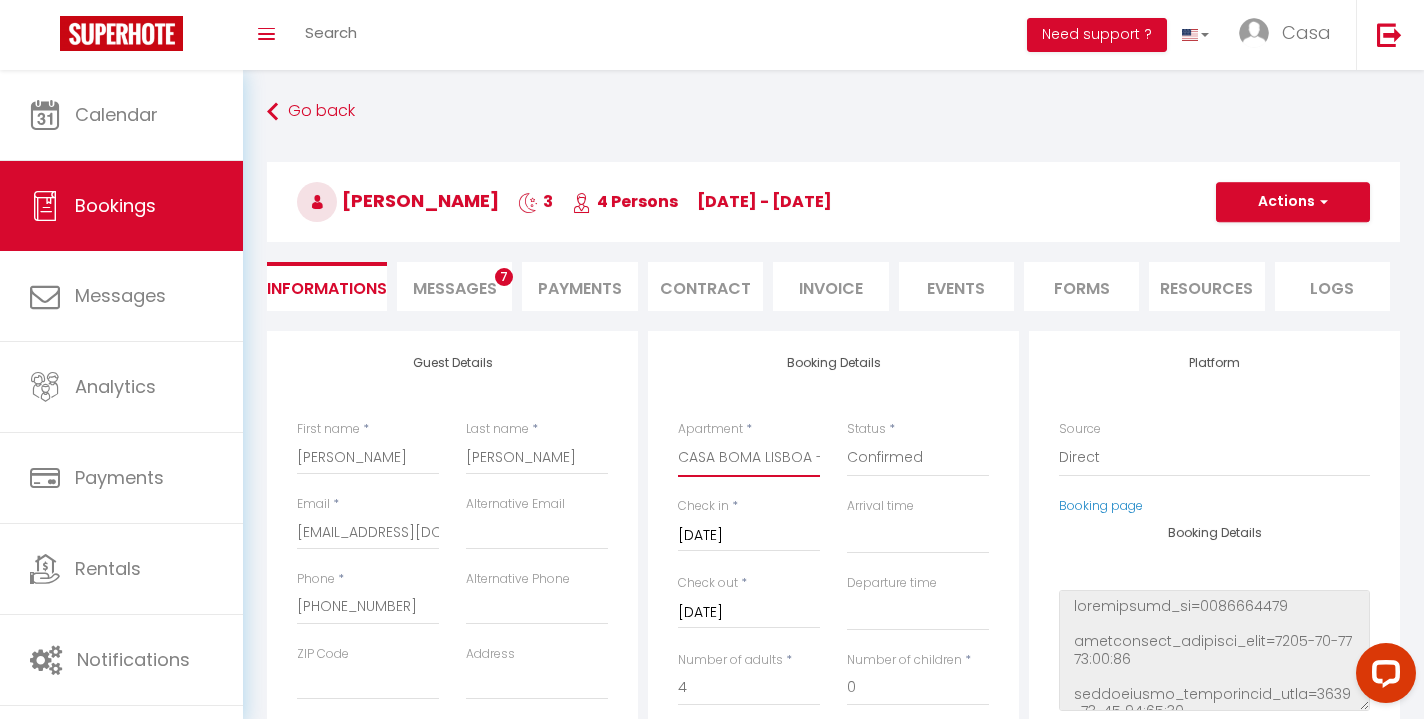 click on "CASA BOMA [GEOGRAPHIC_DATA] - MODERN & LUMINOUS APARTMENT WITH BALCONY - [PERSON_NAME] I [GEOGRAPHIC_DATA] – DESIGN AND SPACIOUS APARTMENT WITH BALCONY – ALVALADE II CASA BOMA [GEOGRAPHIC_DATA] - ELEGANT APARTMENT WITH PRIVATE TERRACE - [GEOGRAPHIC_DATA]– BRIGHTING APARTMENT WITH SPACIOUS TERRACE – ALVALADE III CASA BOMA [GEOGRAPHIC_DATA] - SOPHISTICATED APARTMENT WITH PRIVATE TERRACE - [PERSON_NAME][GEOGRAPHIC_DATA] [GEOGRAPHIC_DATA] - UNIQUE APARTMENT WITH SWIMMING POOL - [GEOGRAPHIC_DATA] I [GEOGRAPHIC_DATA] [GEOGRAPHIC_DATA] - SUNNY APARTMENT WITH PRIVATE BALCONY AND [GEOGRAPHIC_DATA] VIEW - AJUDA I [GEOGRAPHIC_DATA] [GEOGRAPHIC_DATA] - SEA VIEW APARTMENT WITH PRIVATE [GEOGRAPHIC_DATA] - [GEOGRAPHIC_DATA] I [GEOGRAPHIC_DATA] - ARCHITECT APARTMENT WITH PRIVATE TERRACE - [PERSON_NAME][GEOGRAPHIC_DATA] - UNIQUE APARTMENT WITH PRIVATE BALCONY AND PANORAMIC BRIGDE VIEW - [PERSON_NAME] IV CASA BOMA [GEOGRAPHIC_DATA] - DESIGN APARTMENT WITH PRIVATE VEGETAL TERRACE - LAPA VII CASA BOMA [GEOGRAPHIC_DATA] – SHINING AND SPACIOUS APARTMENT WITH BALCONY – ALVALADE I [GEOGRAPHIC_DATA] [GEOGRAPHIC_DATA] - ELEGANT & CHARMING APARTMENT - [GEOGRAPHIC_DATA] V" at bounding box center (749, 458) 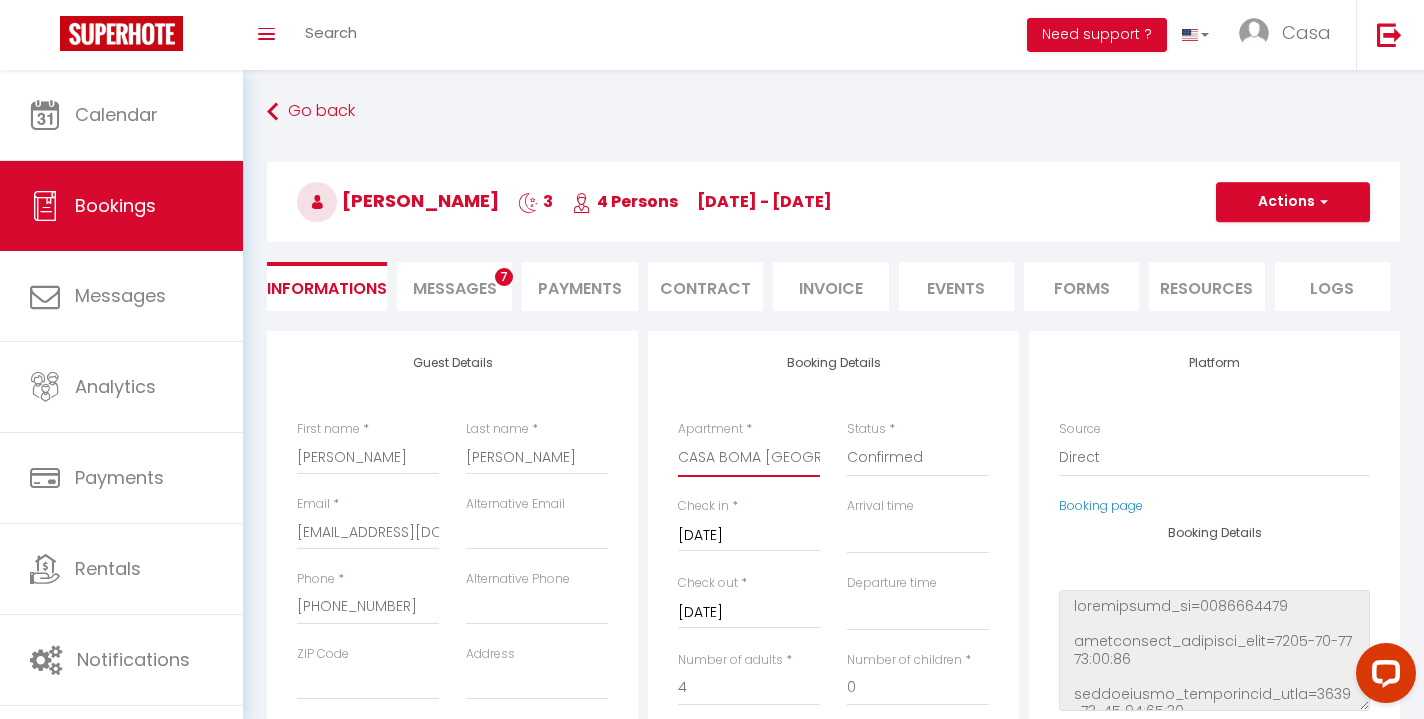 select 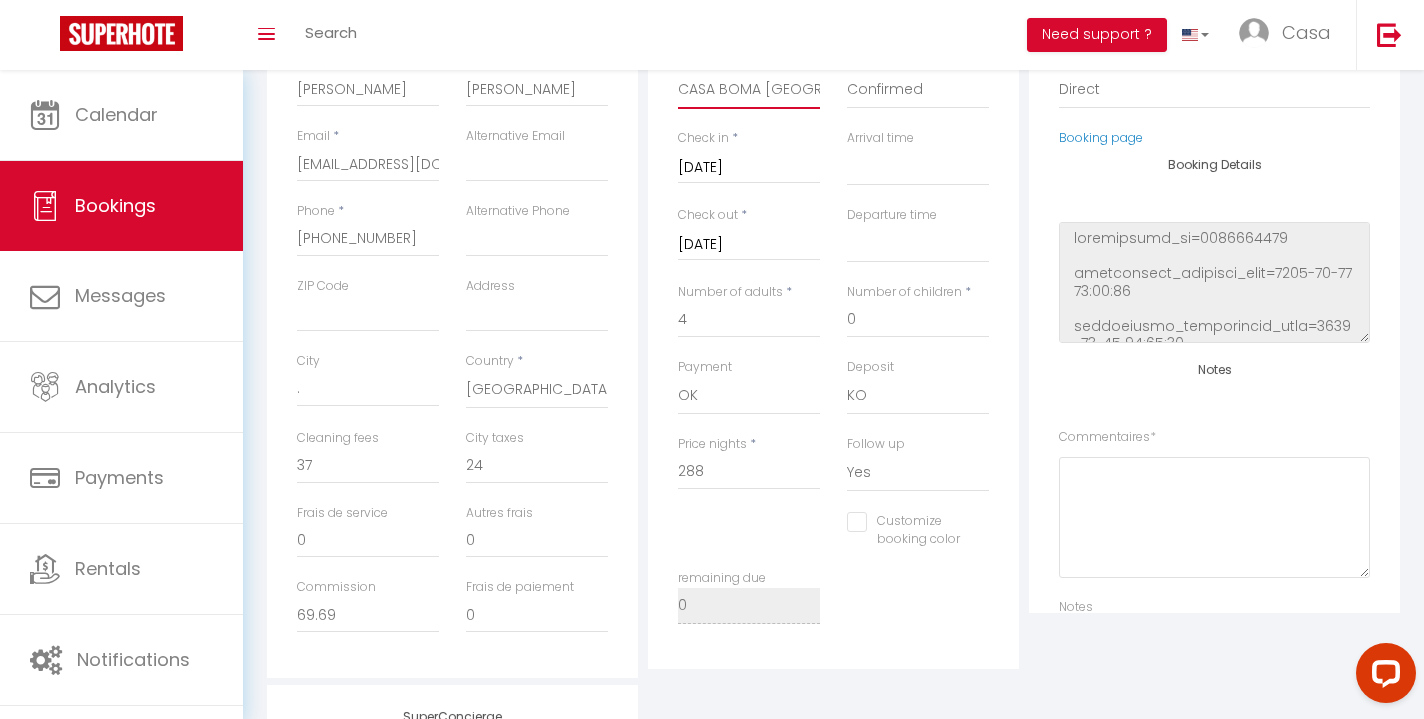 scroll, scrollTop: 369, scrollLeft: 0, axis: vertical 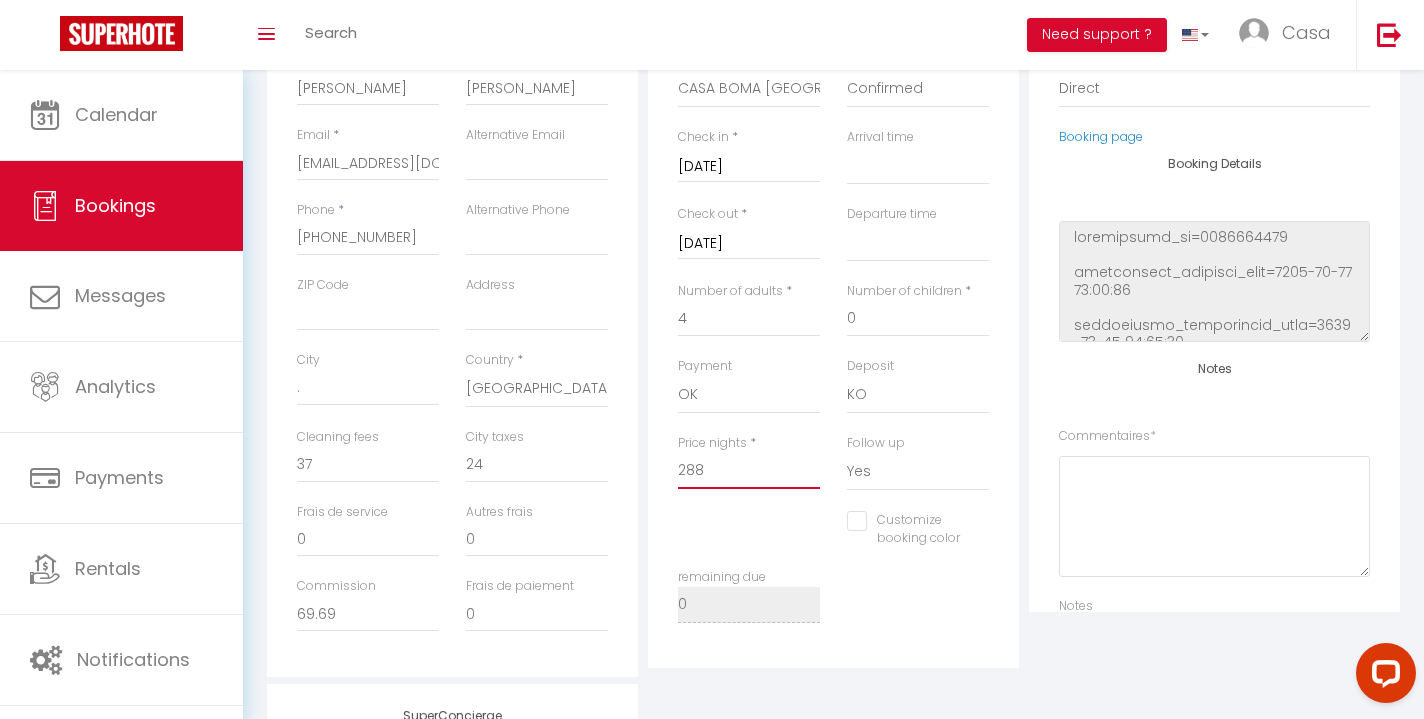 click on "288" at bounding box center (749, 471) 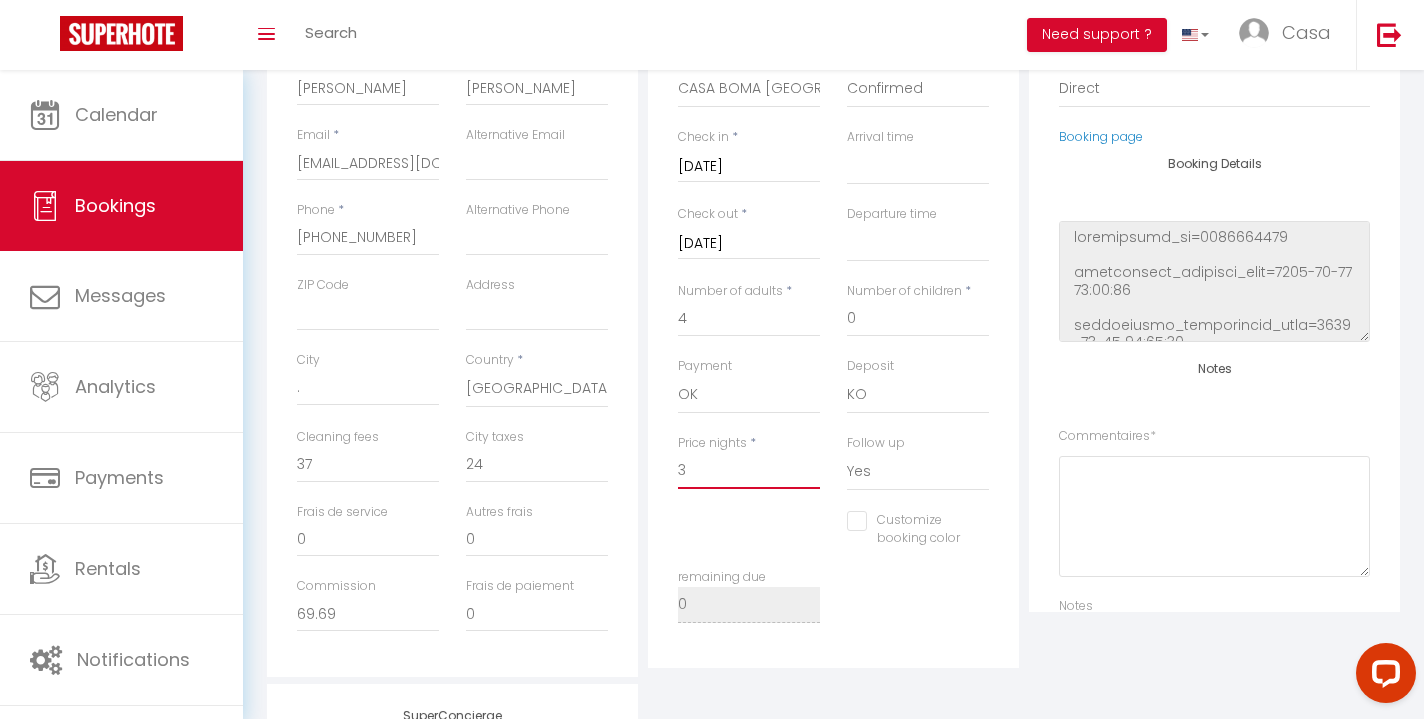 select 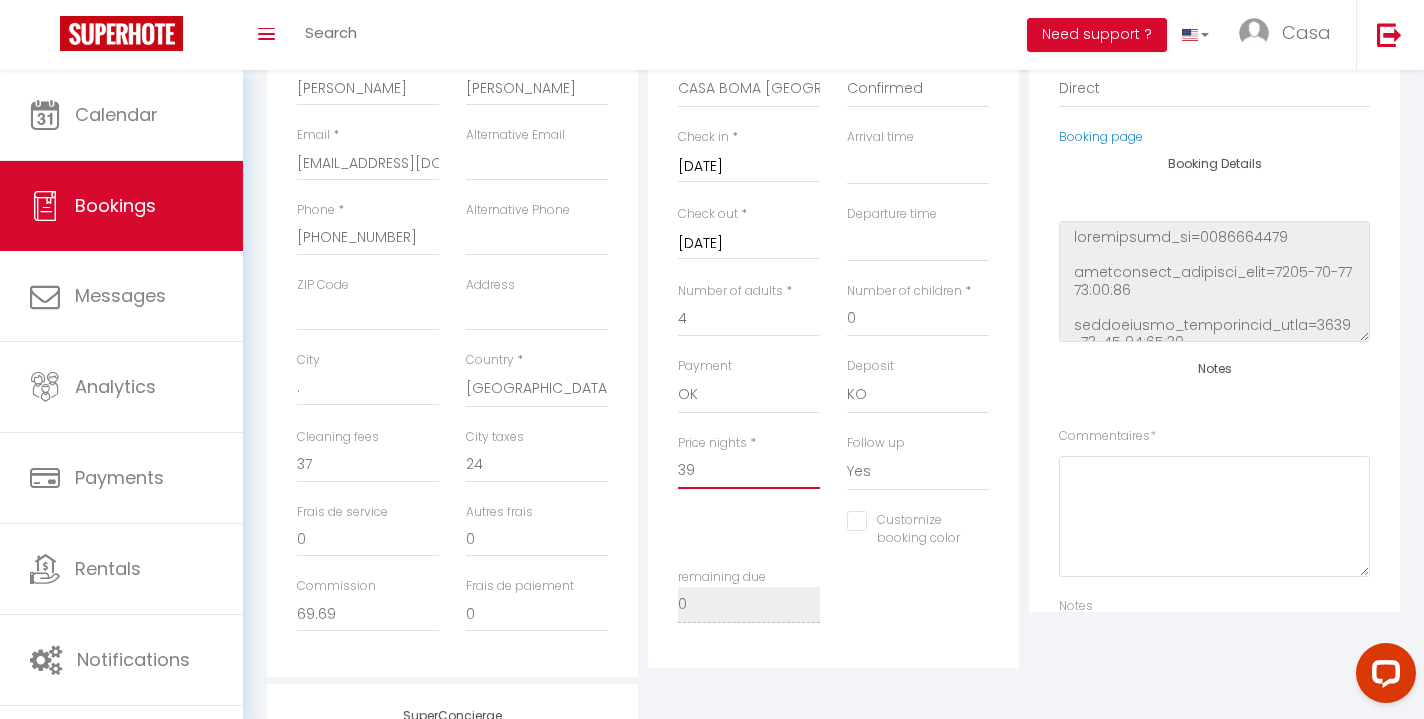 select 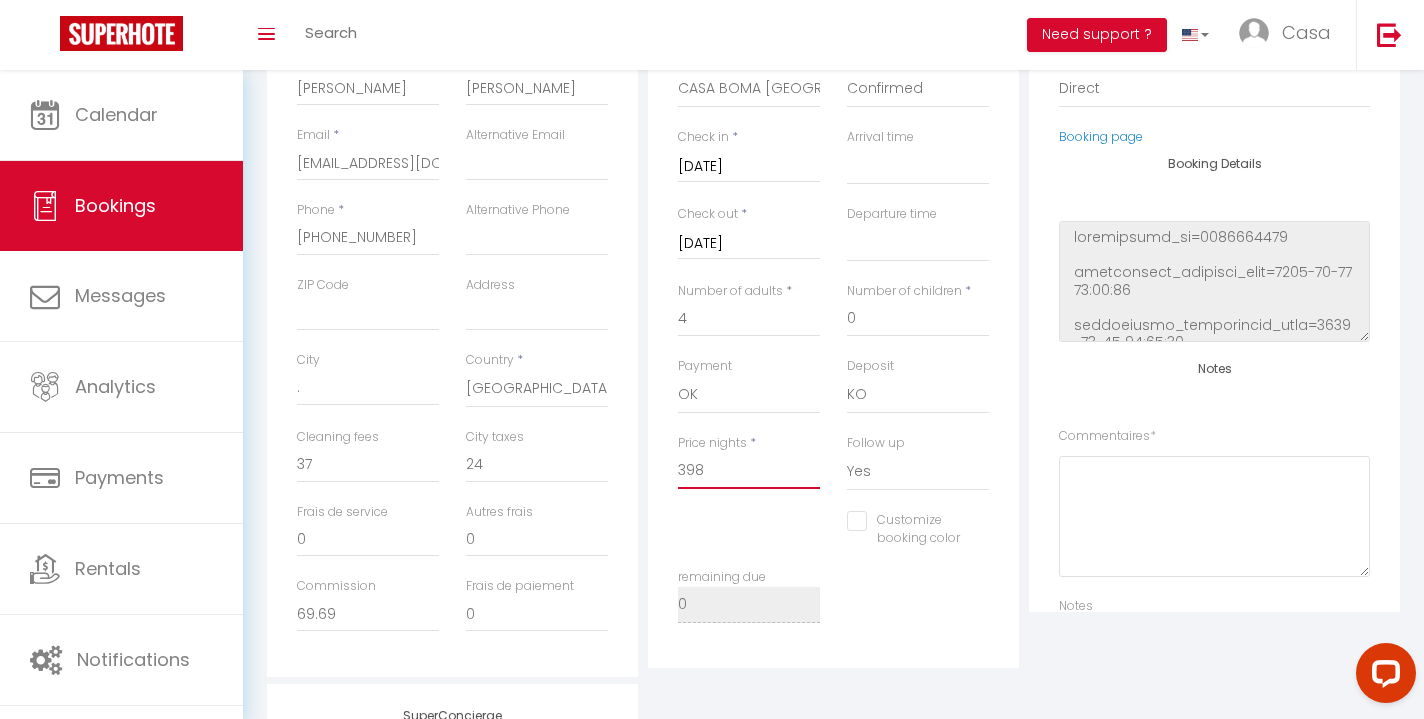 select 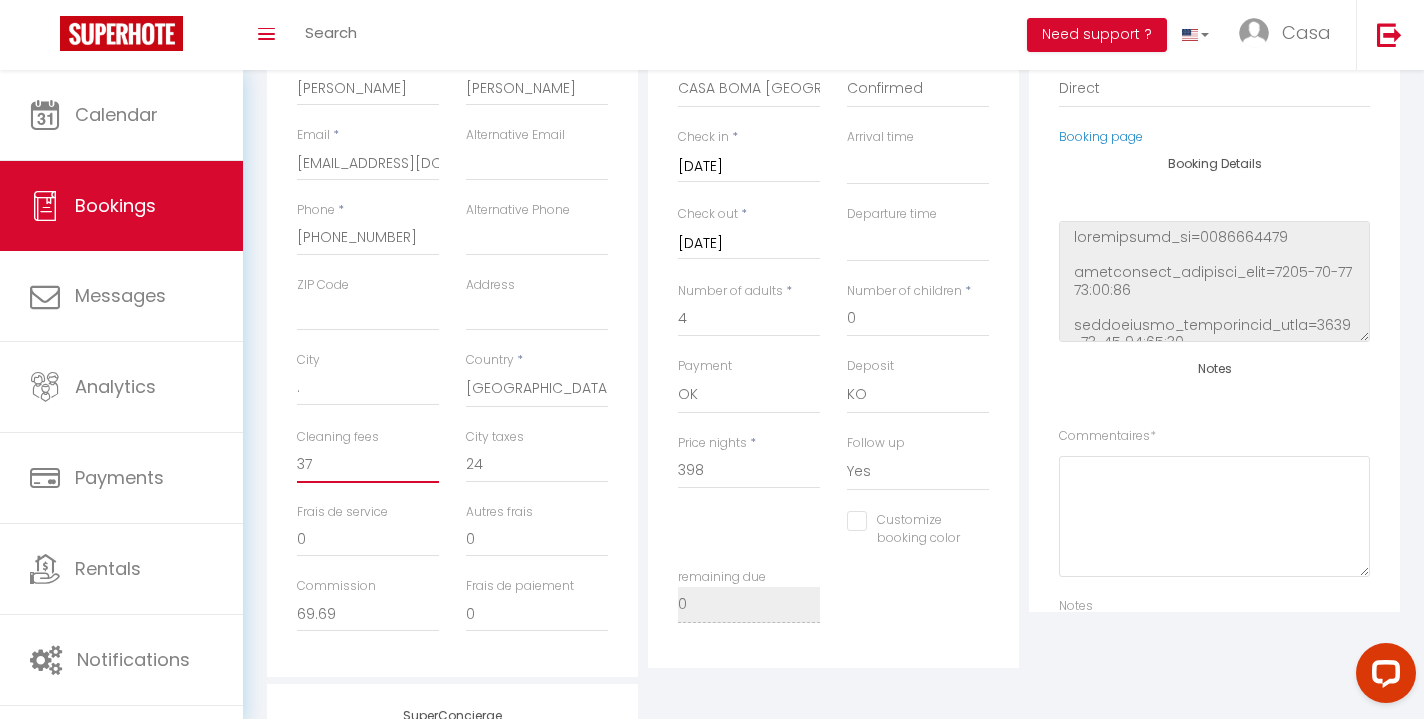 type on "0" 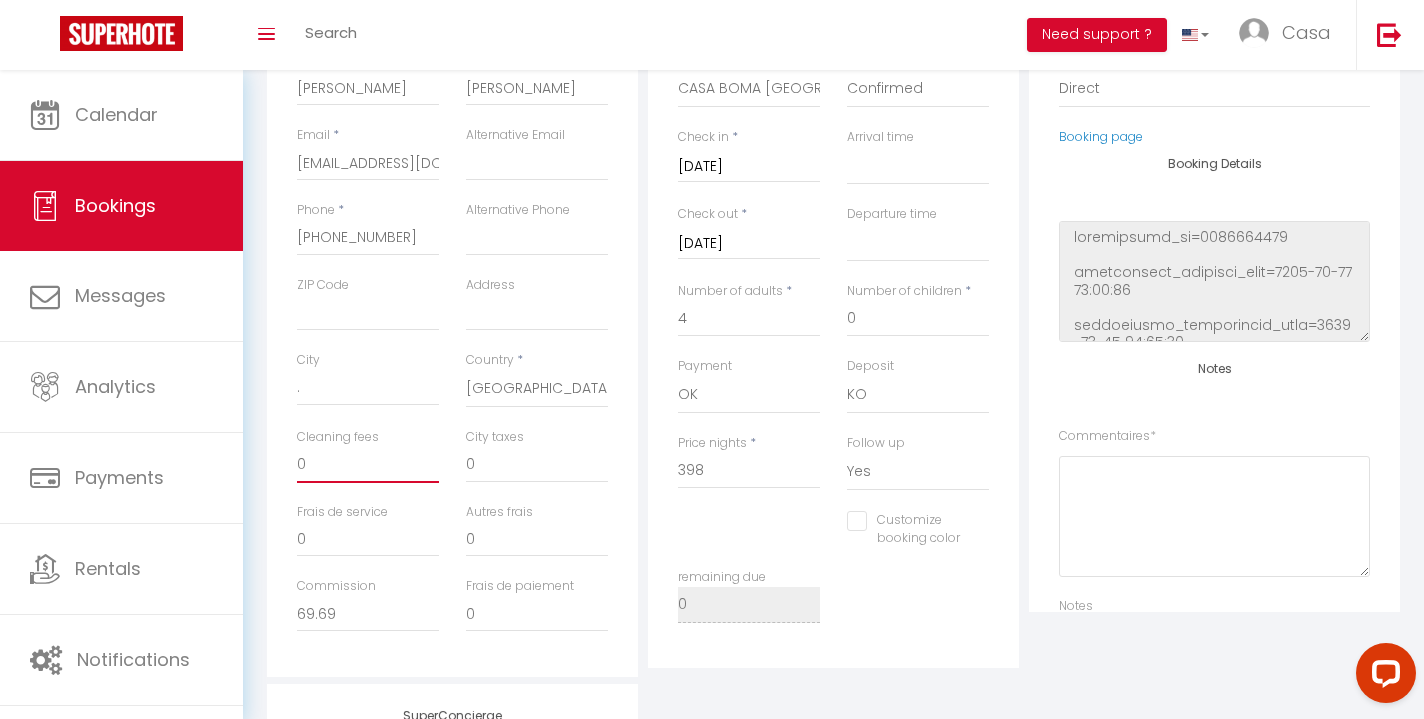 select 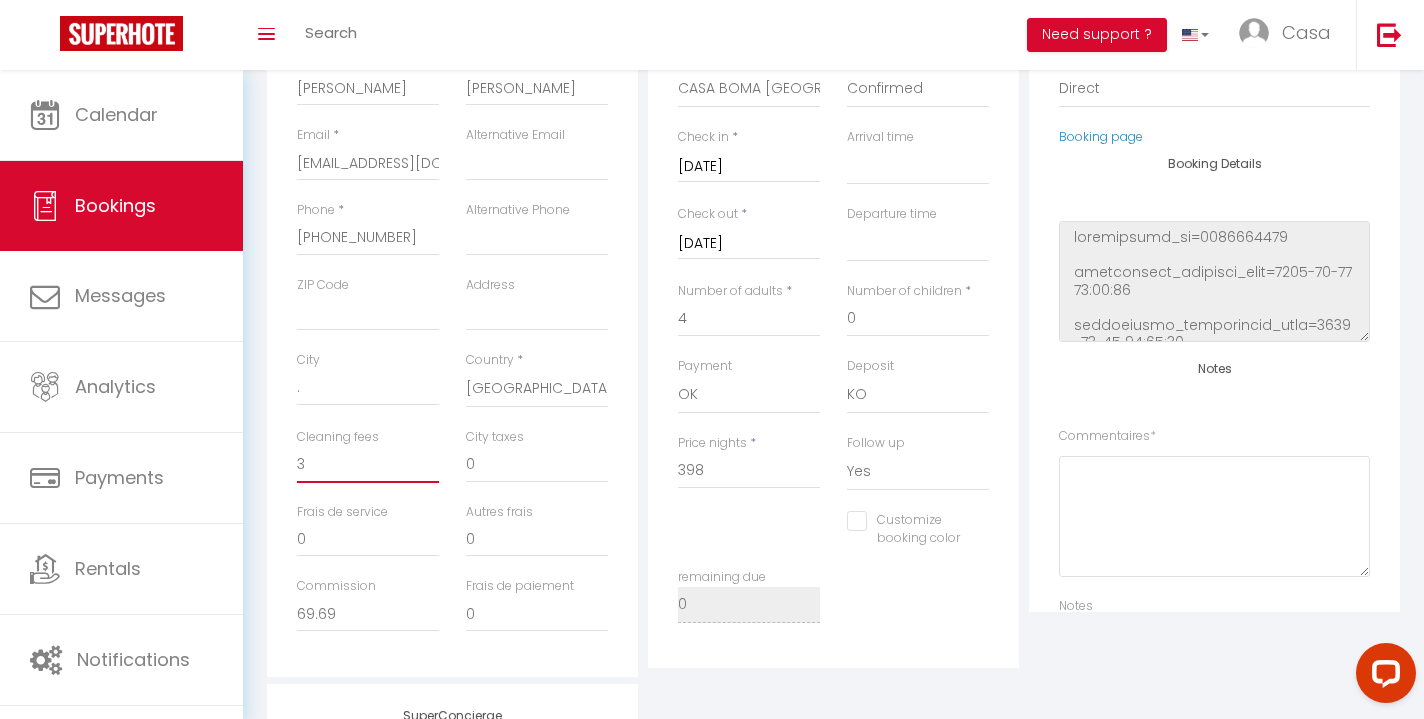select 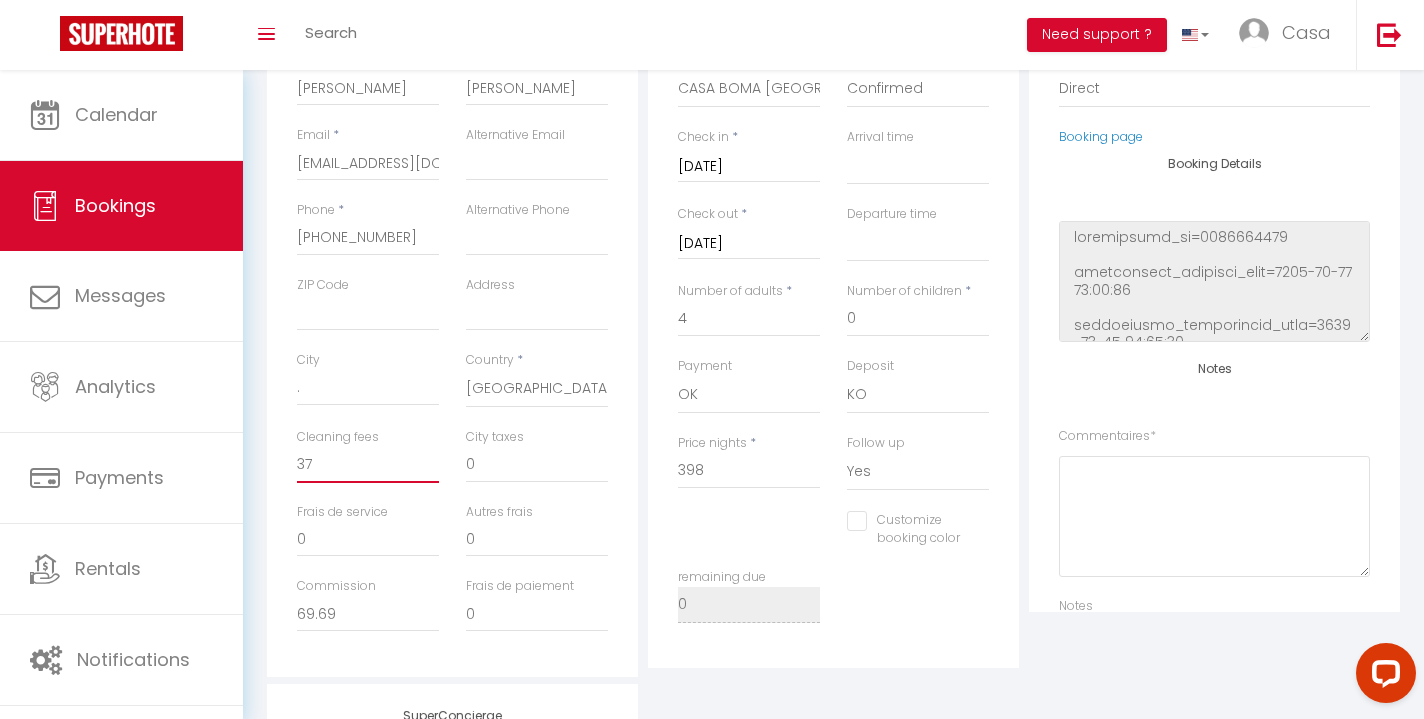 select 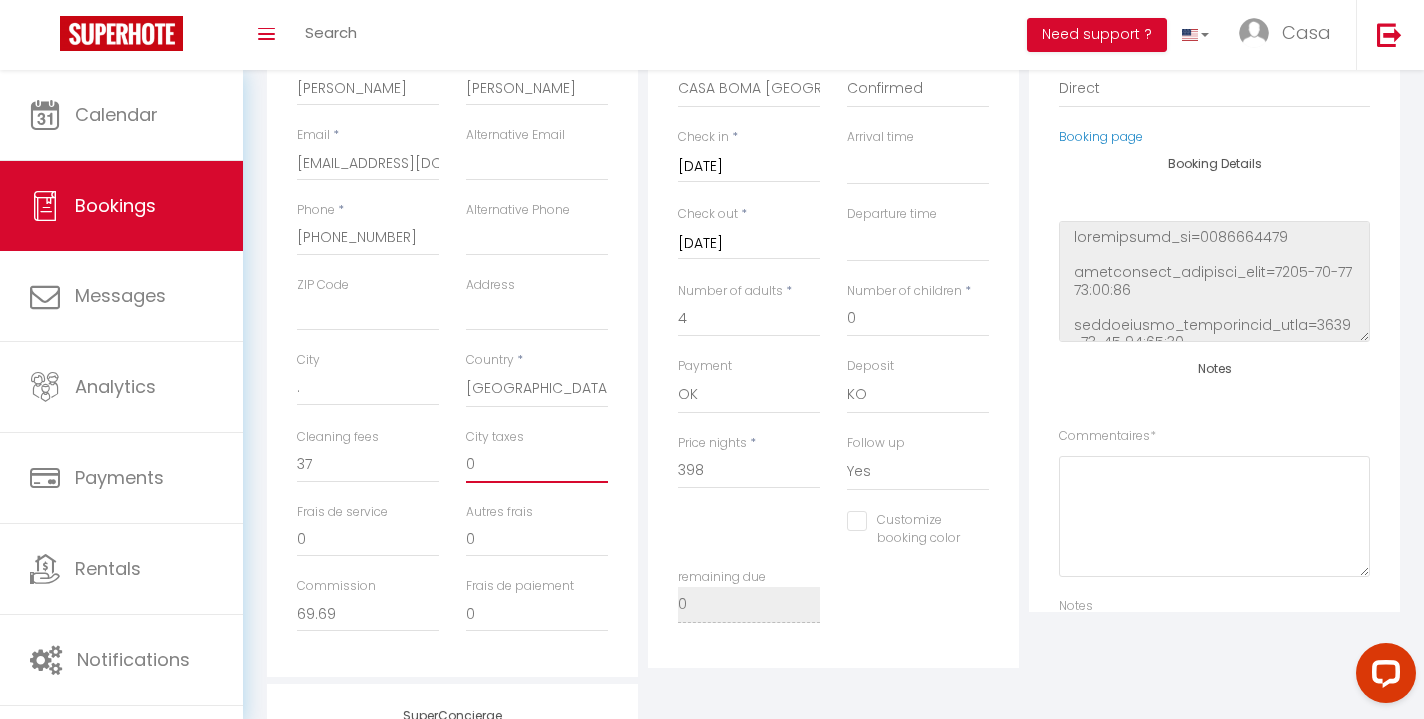 click on "0" at bounding box center (537, 465) 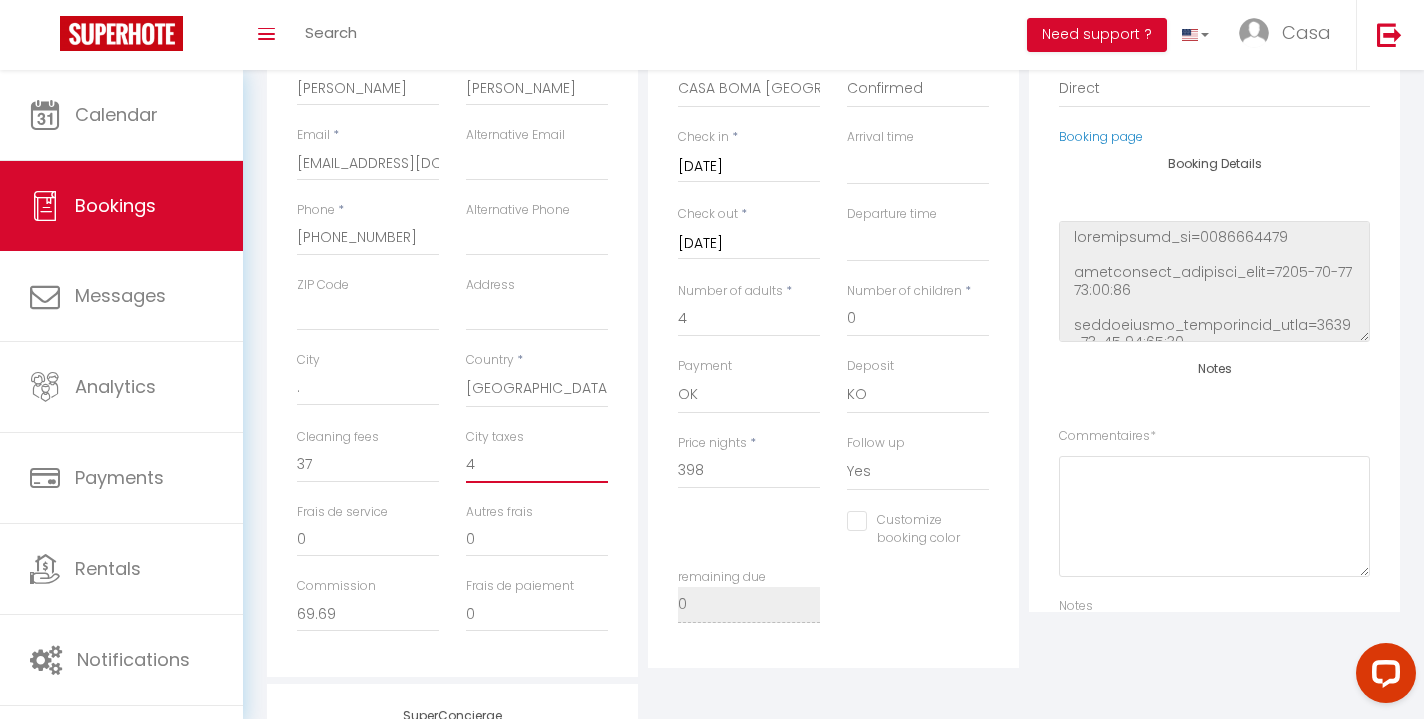 select 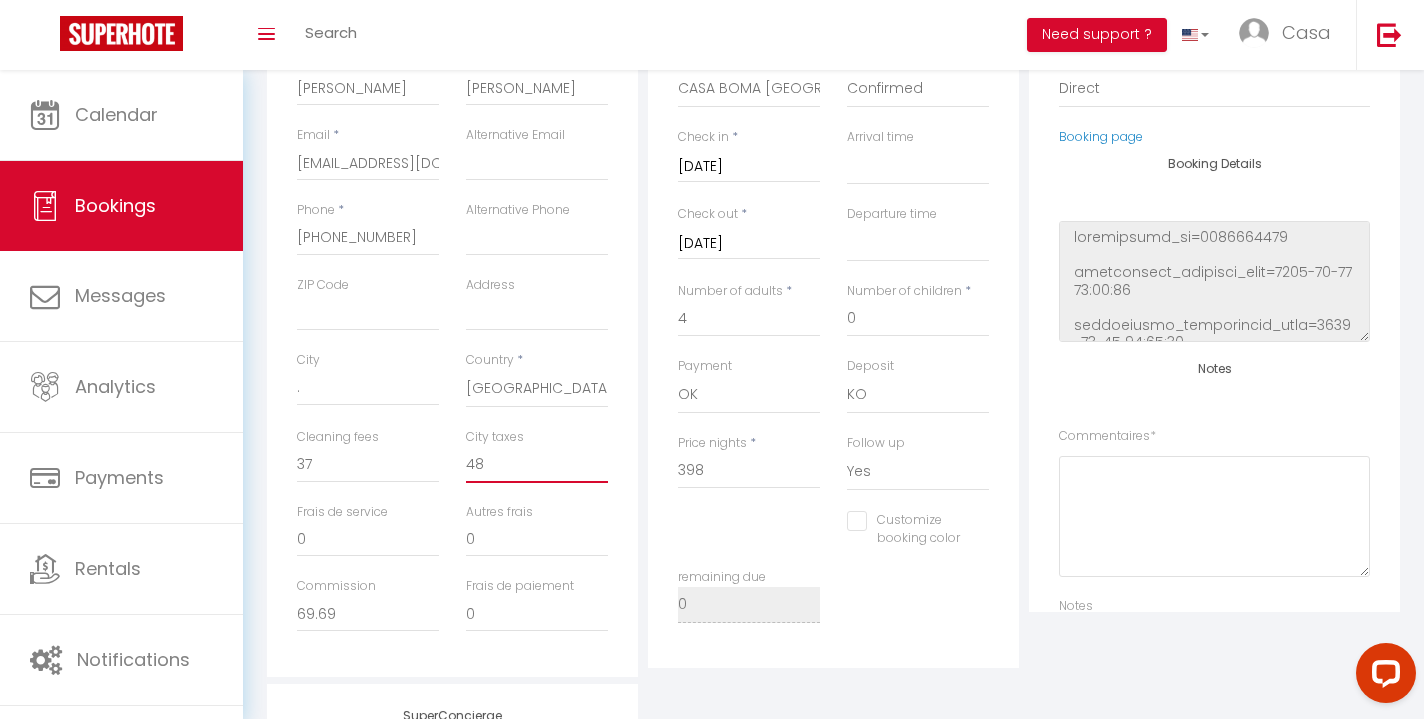 select 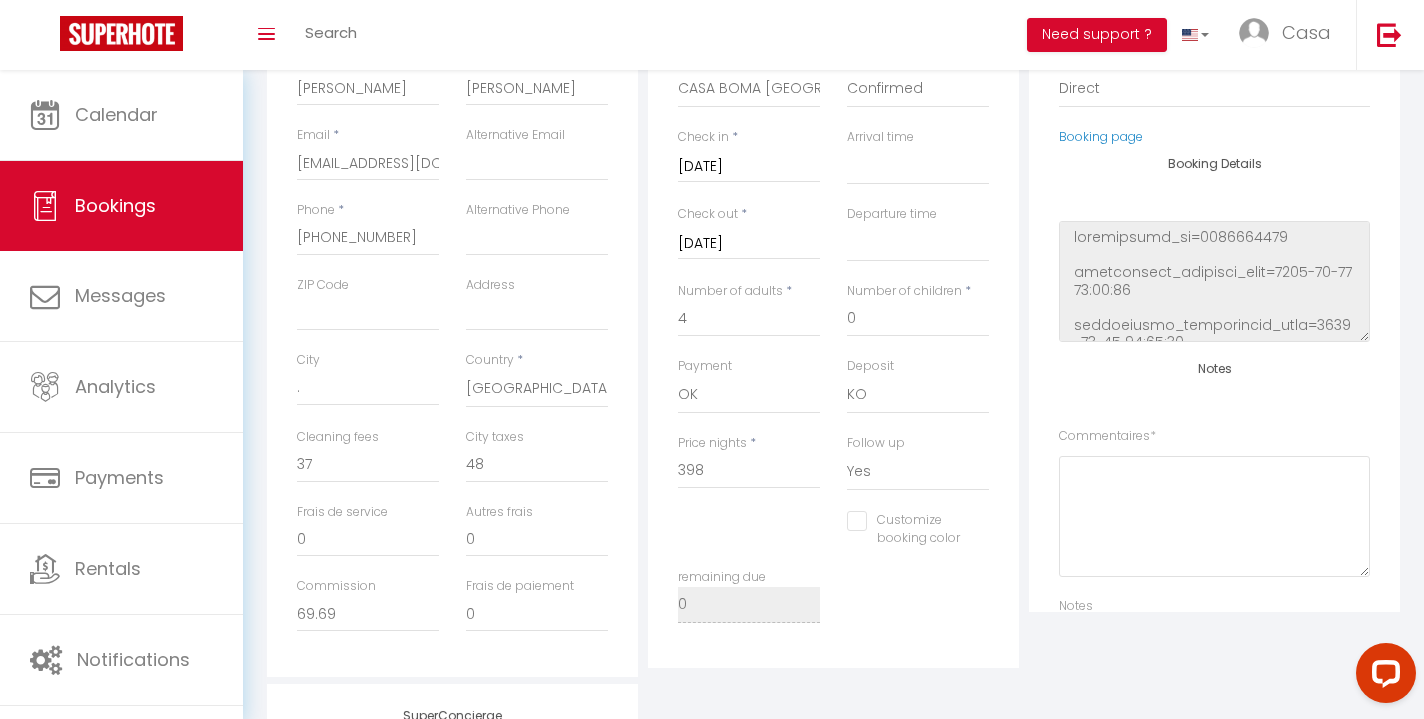 click on "Booking Details    Apartment   *     [GEOGRAPHIC_DATA] [GEOGRAPHIC_DATA] - MODERN & LUMINOUS APARTMENT WITH BALCONY - [GEOGRAPHIC_DATA] I [GEOGRAPHIC_DATA] – DESIGN AND SPACIOUS APARTMENT WITH BALCONY – ALVALADE II [GEOGRAPHIC_DATA] - ELEGANT APARTMENT WITH PRIVATE TERRACE - [GEOGRAPHIC_DATA]– BRIGHTING APARTMENT WITH SPACIOUS TERRACE – ALVALADE III CASA BOMA [GEOGRAPHIC_DATA] - SOPHISTICATED APARTMENT WITH PRIVATE TERRACE - [PERSON_NAME] VI [GEOGRAPHIC_DATA] - UNIQUE APARTMENT WITH SWIMMING POOL - [GEOGRAPHIC_DATA] I [GEOGRAPHIC_DATA] [GEOGRAPHIC_DATA] - SUNNY APARTMENT WITH PRIVATE BALCONY AND [GEOGRAPHIC_DATA] VIEW - AJUDA I [GEOGRAPHIC_DATA] [GEOGRAPHIC_DATA] - SEA VIEW APARTMENT WITH PRIVATE [GEOGRAPHIC_DATA] - [GEOGRAPHIC_DATA] I [GEOGRAPHIC_DATA] - ARCHITECT APARTMENT WITH PRIVATE TERRACE - [PERSON_NAME][GEOGRAPHIC_DATA] - UNIQUE APARTMENT WITH PRIVATE BALCONY AND PANORAMIC BRIGDE VIEW - [PERSON_NAME] IV CASA BOMA [GEOGRAPHIC_DATA] - DESIGN APARTMENT WITH PRIVATE VEGETAL TERRACE - LAPA VII CASA BOMA [GEOGRAPHIC_DATA] – SHINING AND SPACIOUS APARTMENT WITH BALCONY – ALVALADE I ELEGANT & SPACiOUS APARTEMENT / CAMPO I" at bounding box center [833, 319] 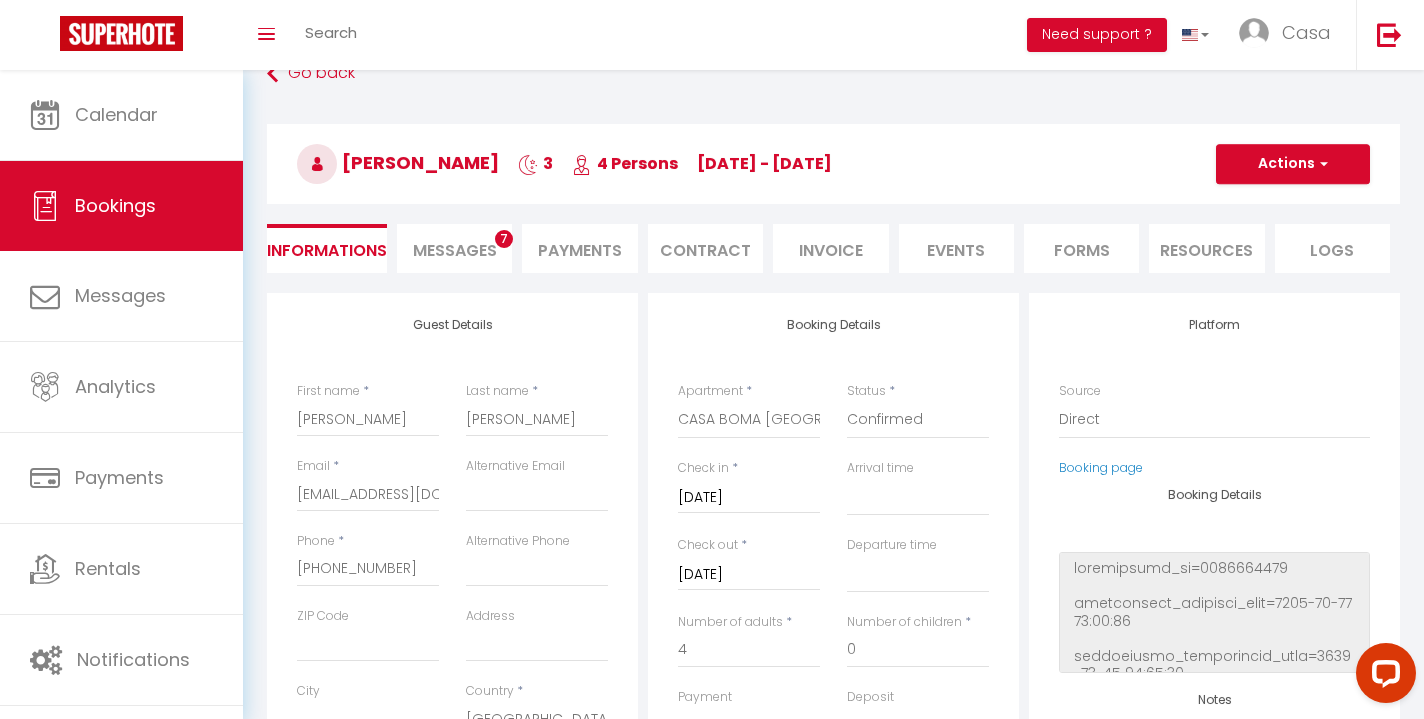 click on "Actions" at bounding box center [1293, 164] 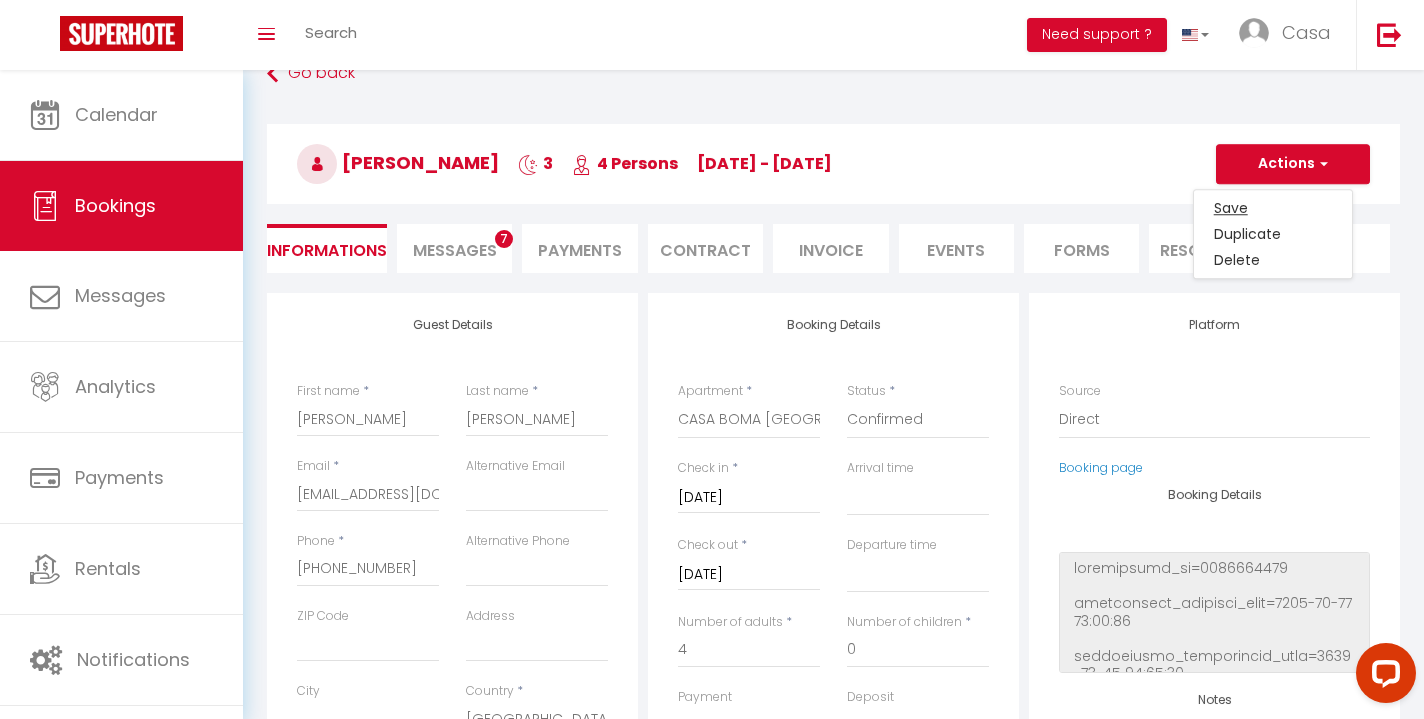 click on "Save" at bounding box center [1273, 208] 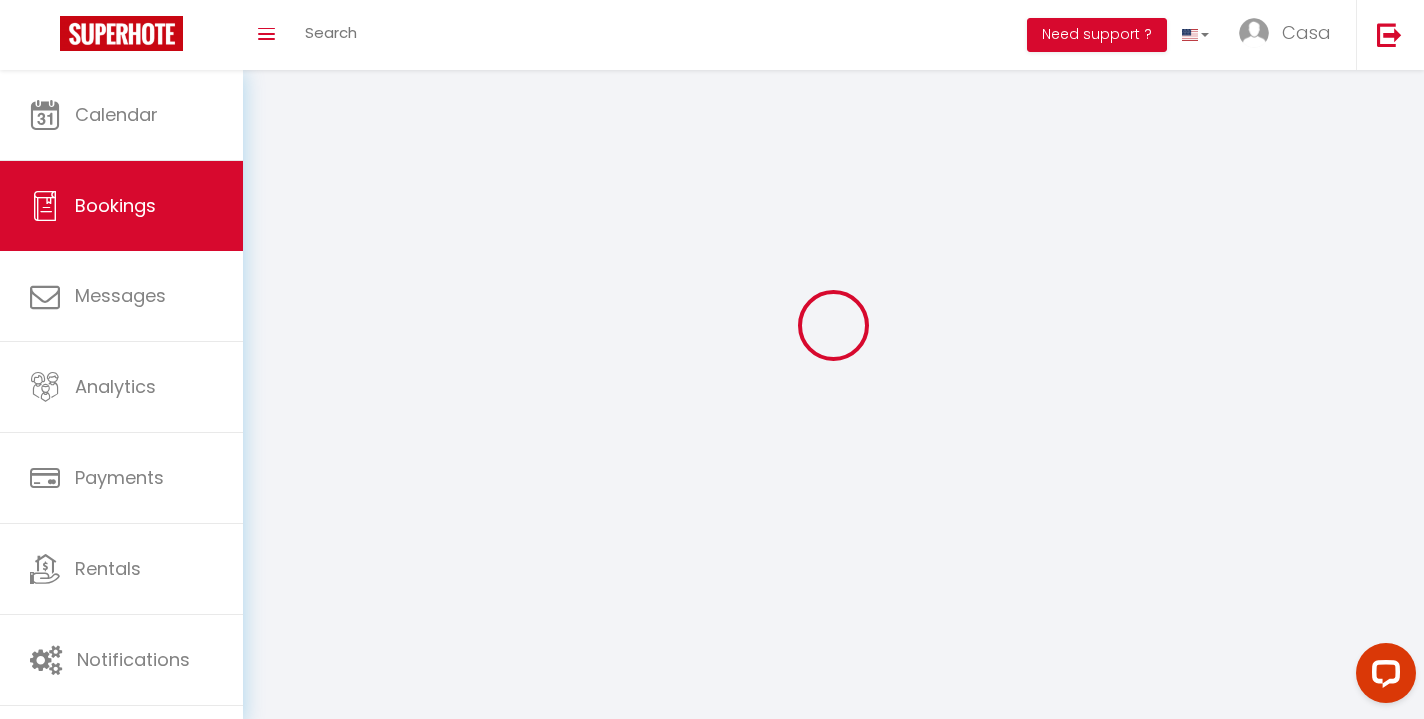 select on "not_cancelled" 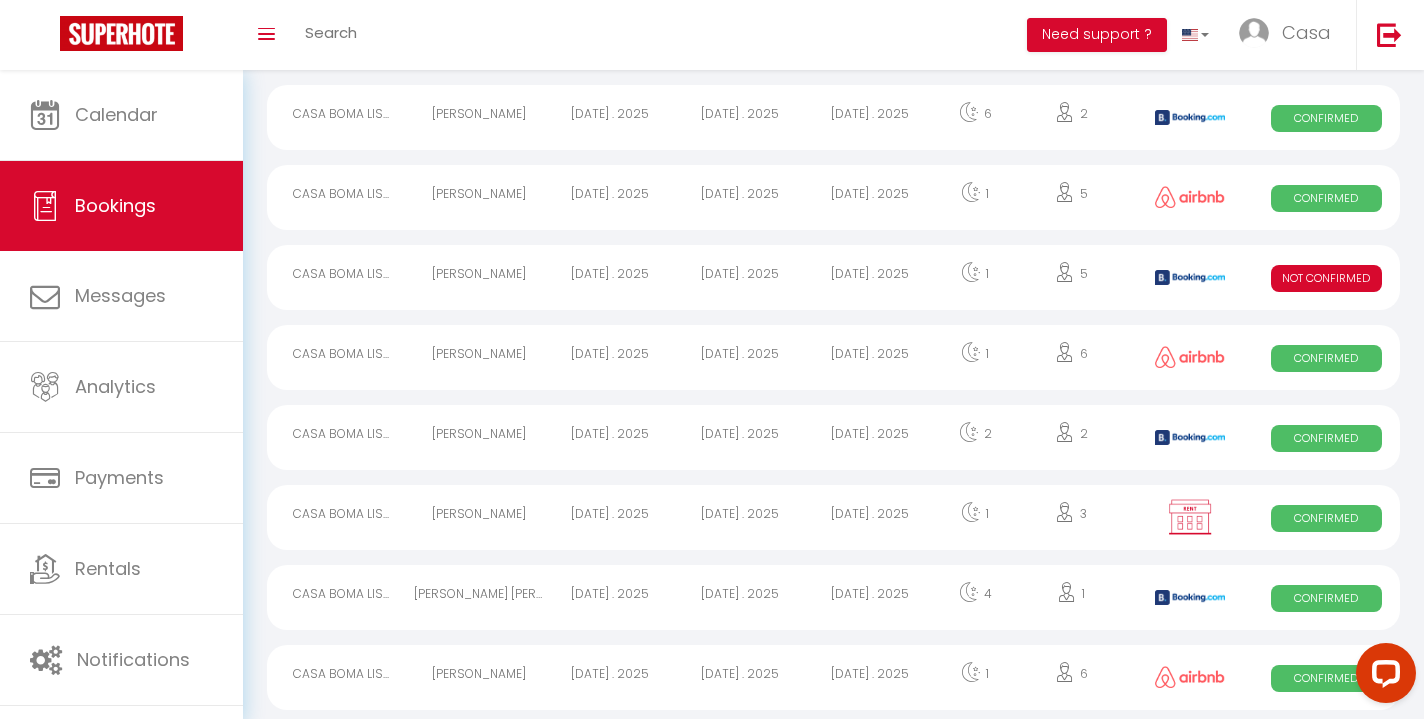 scroll, scrollTop: 1745, scrollLeft: 0, axis: vertical 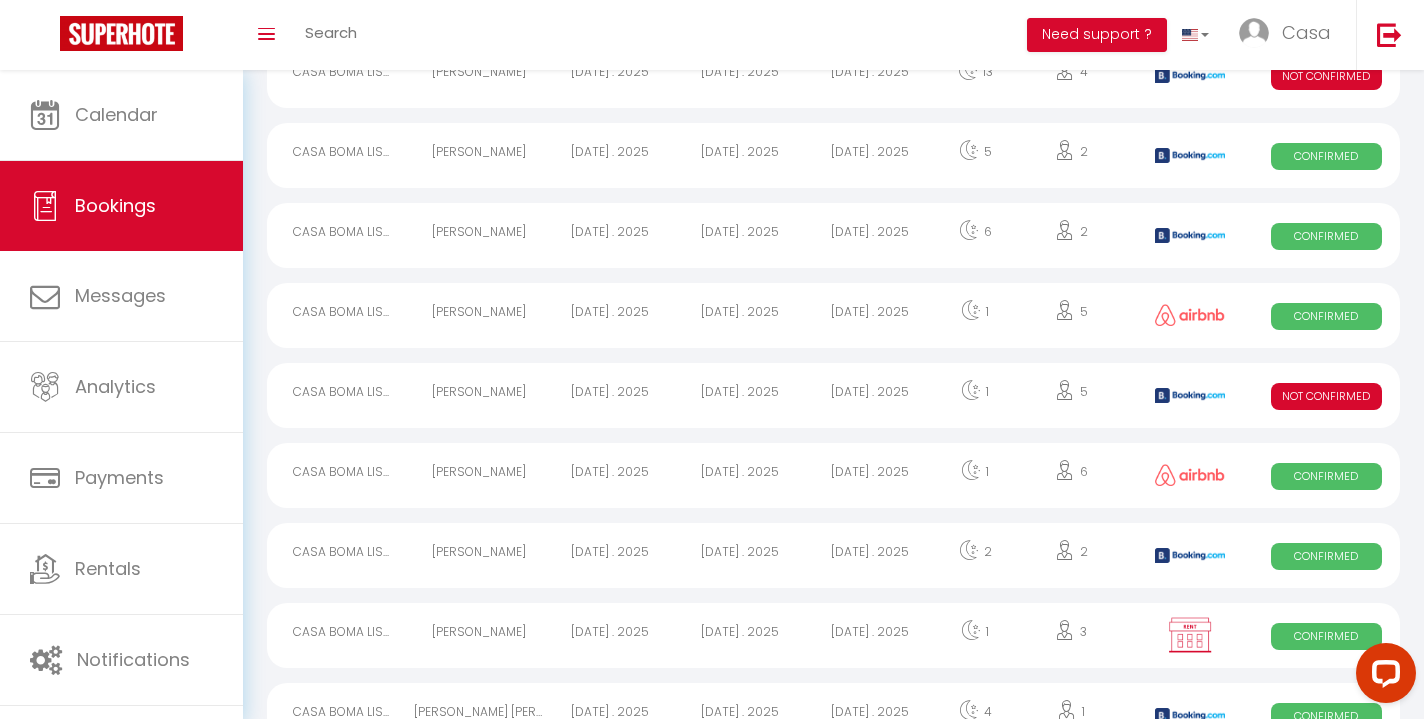 click on "[DATE] . 2025" at bounding box center (870, 395) 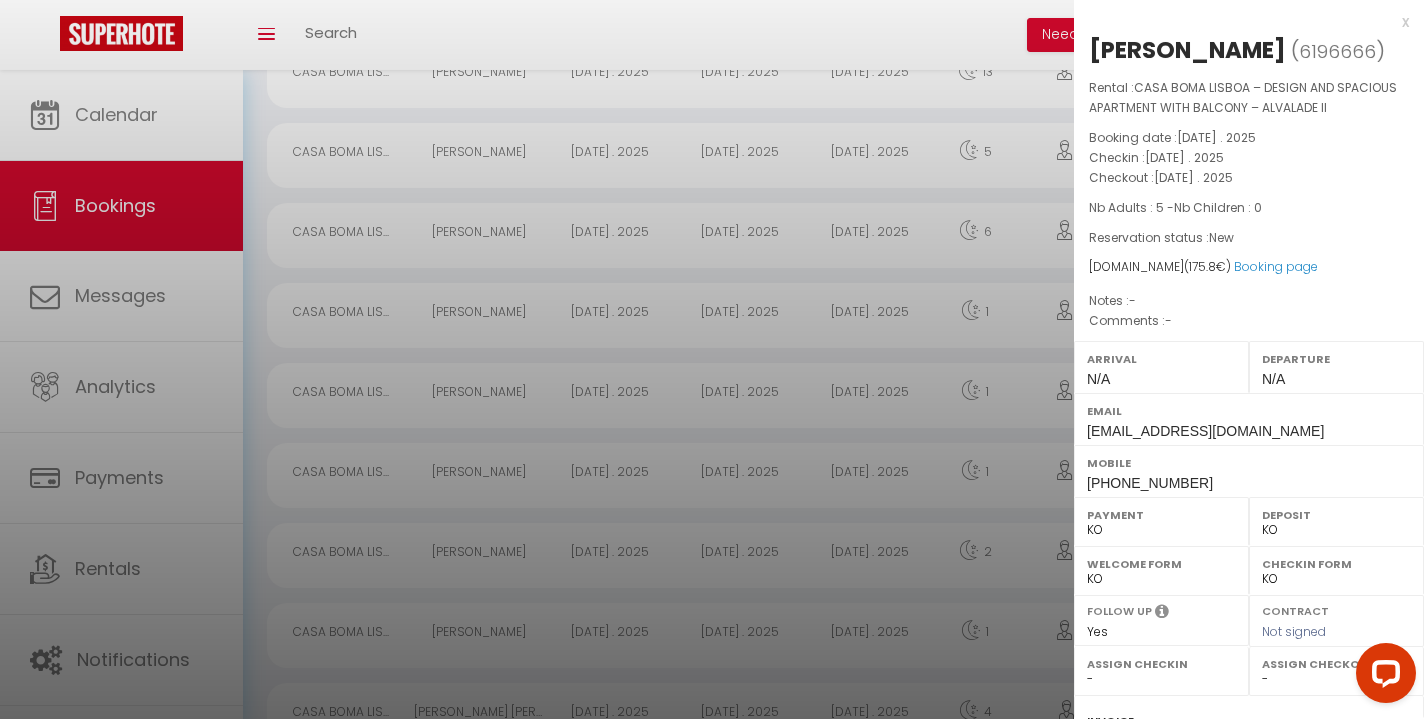 click on "x" at bounding box center [1241, 22] 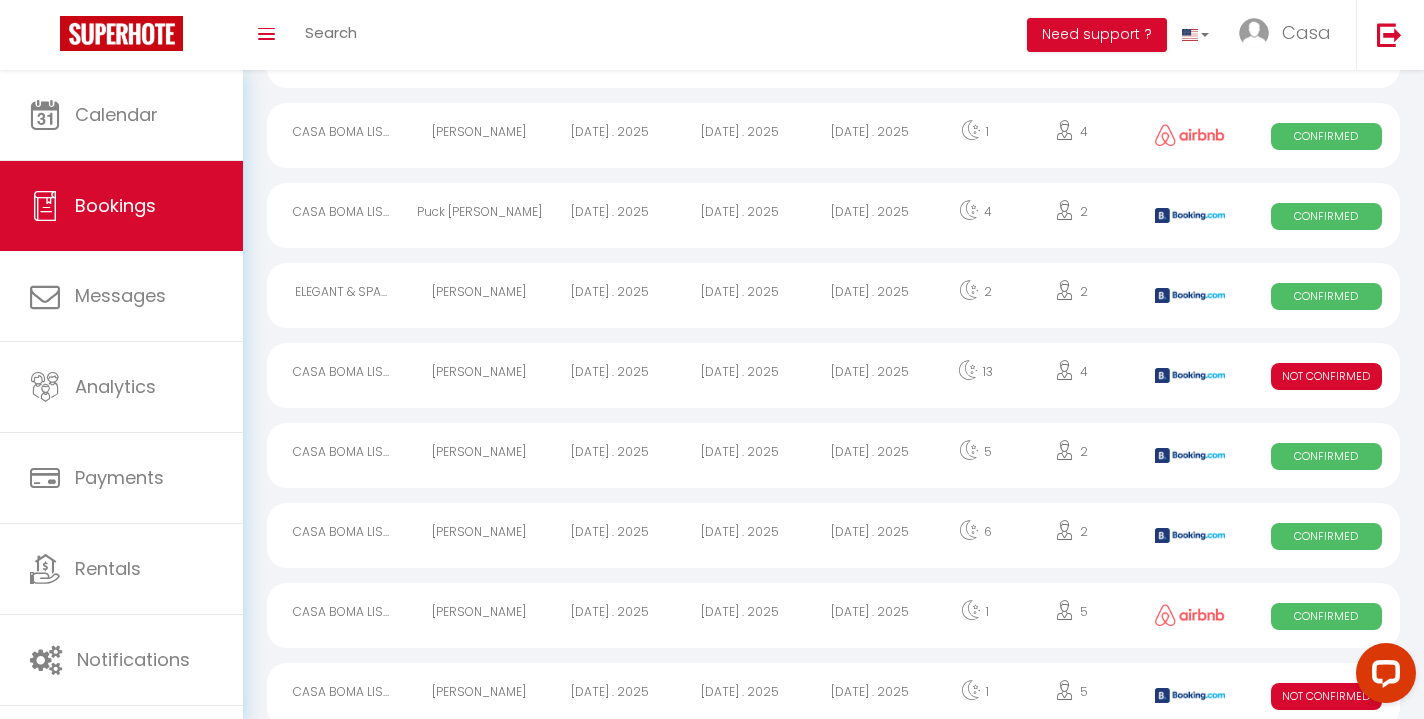 scroll, scrollTop: 1444, scrollLeft: 0, axis: vertical 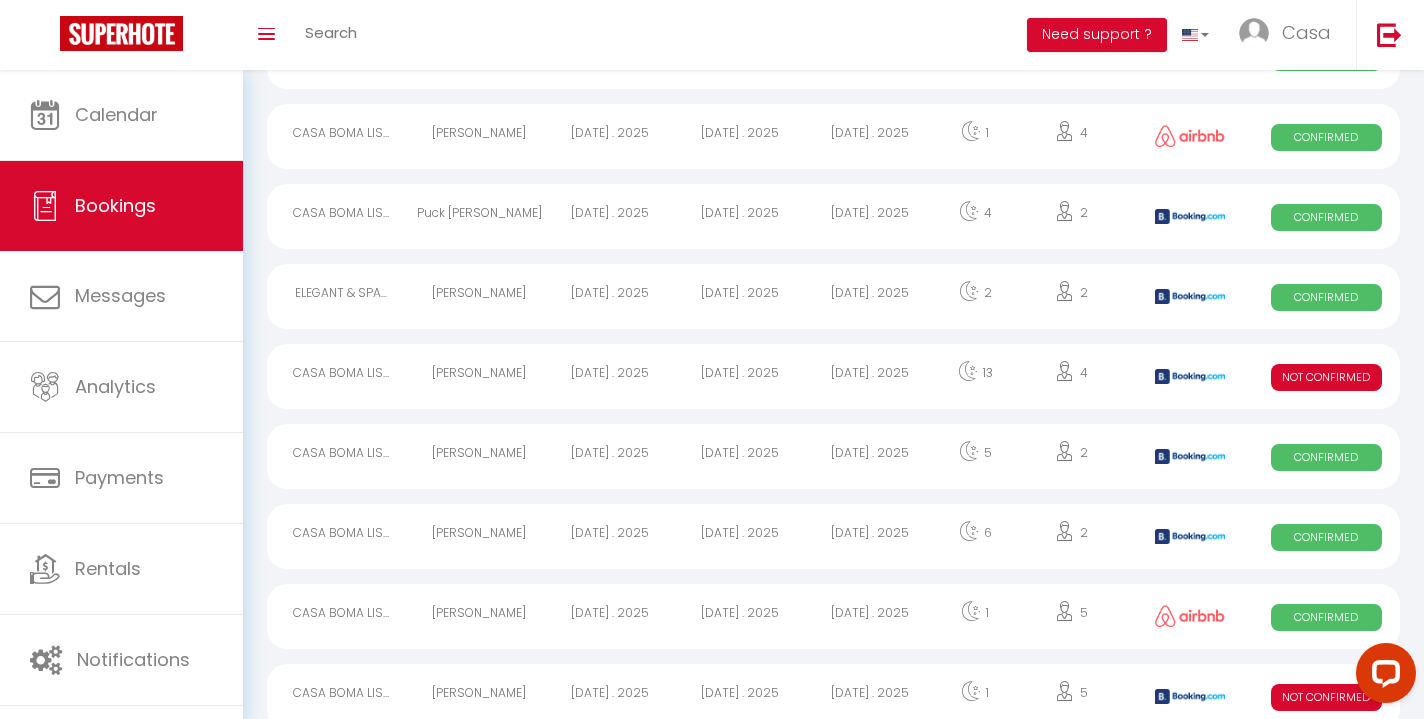 click on "[DATE] . 2025" at bounding box center [870, 376] 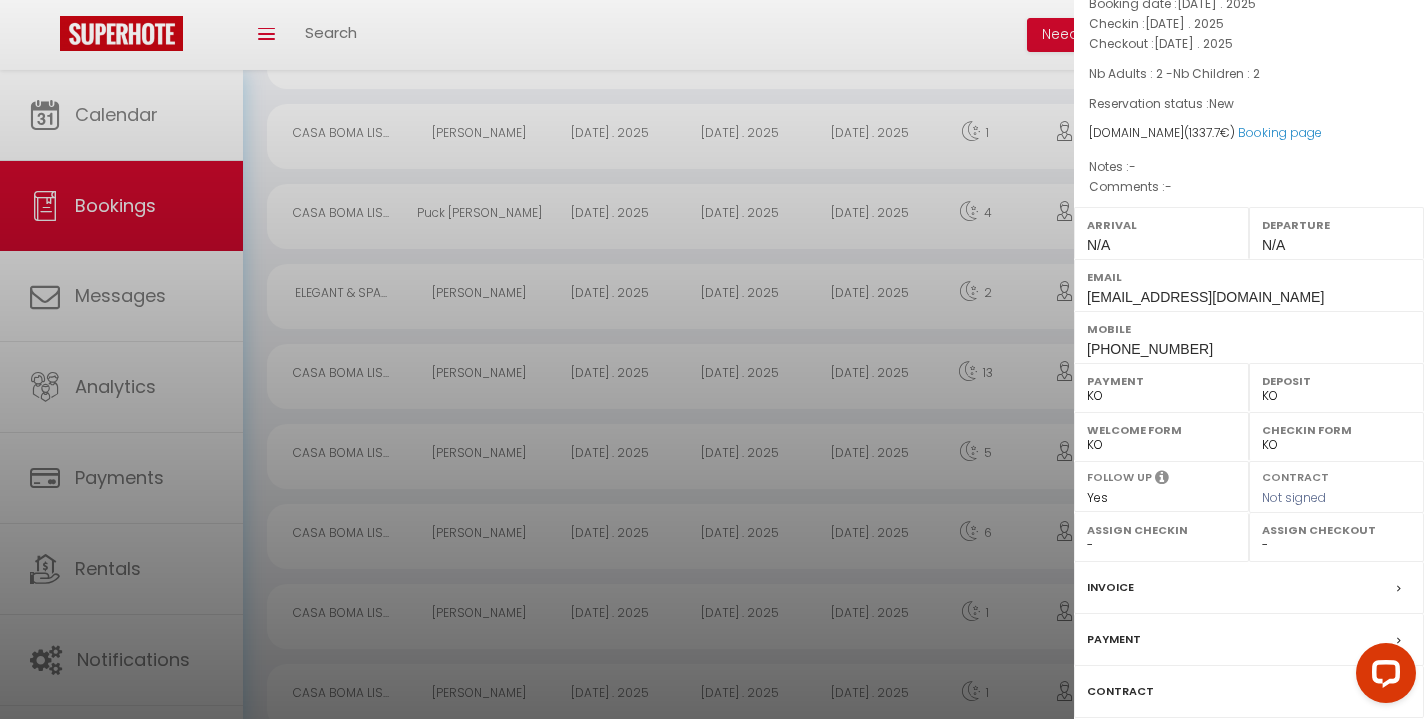 scroll, scrollTop: 146, scrollLeft: 0, axis: vertical 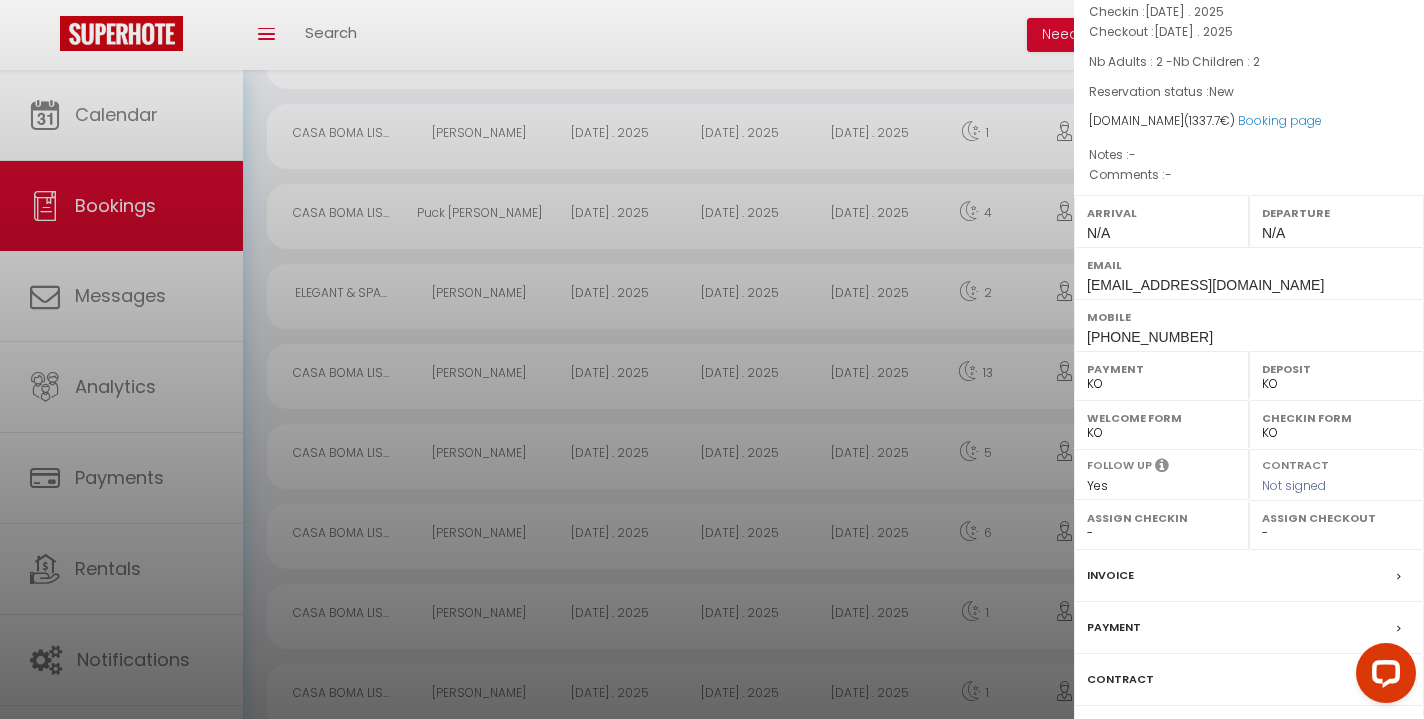 click on "Invoice" at bounding box center (1110, 575) 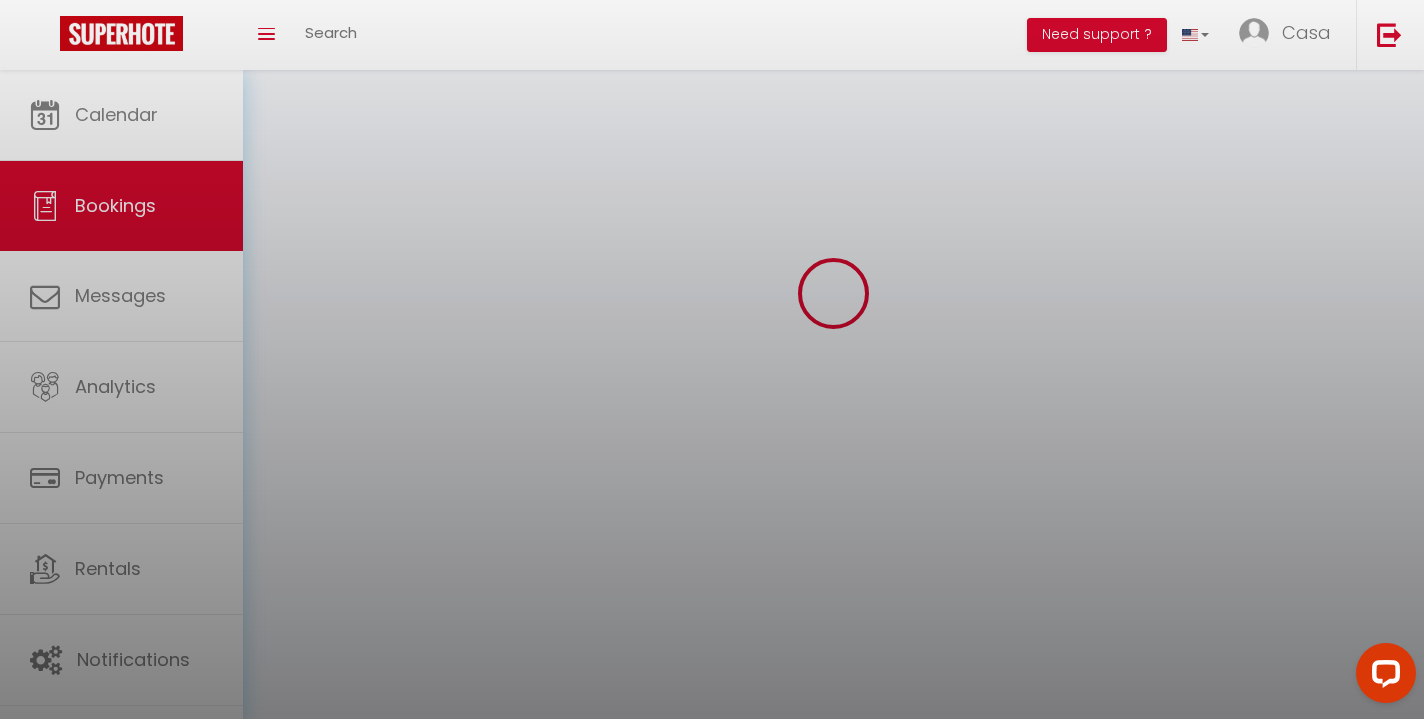 scroll, scrollTop: 0, scrollLeft: 0, axis: both 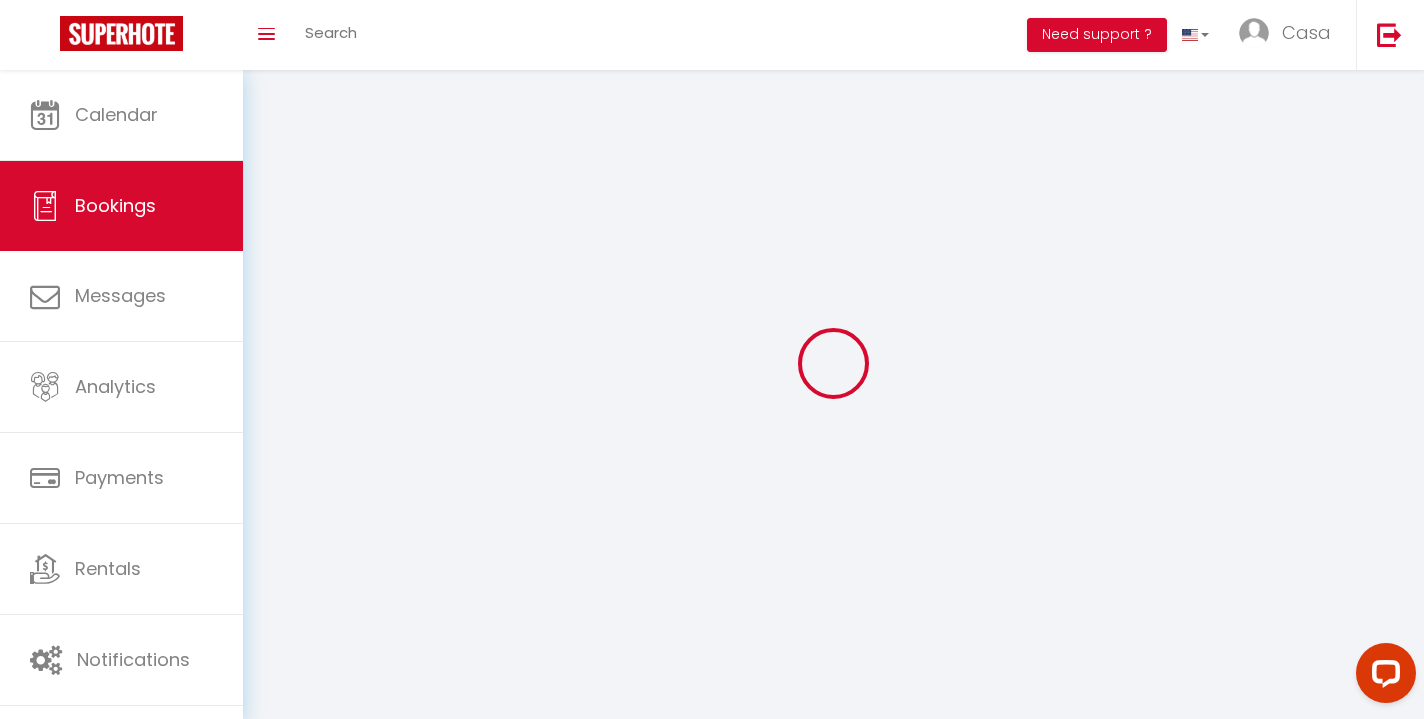 type on "[PERSON_NAME]" 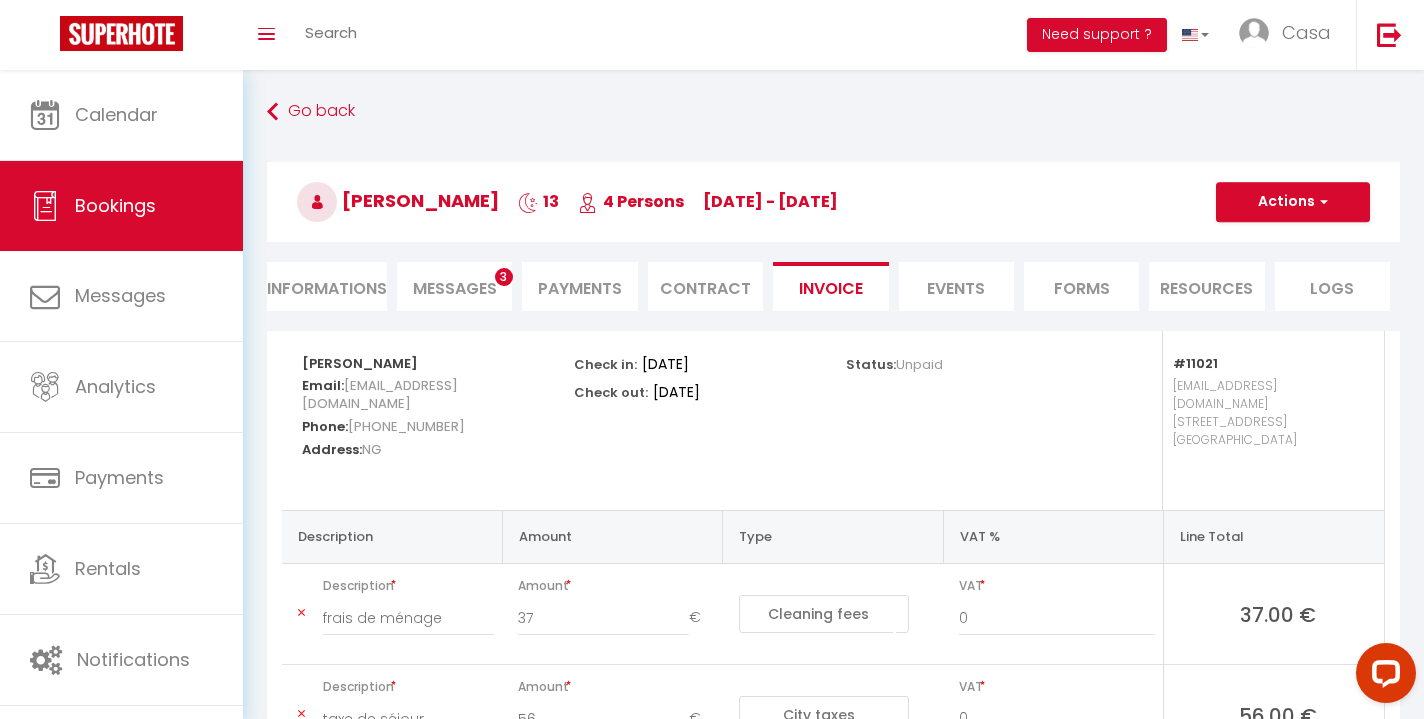 click on "Informations" at bounding box center [327, 286] 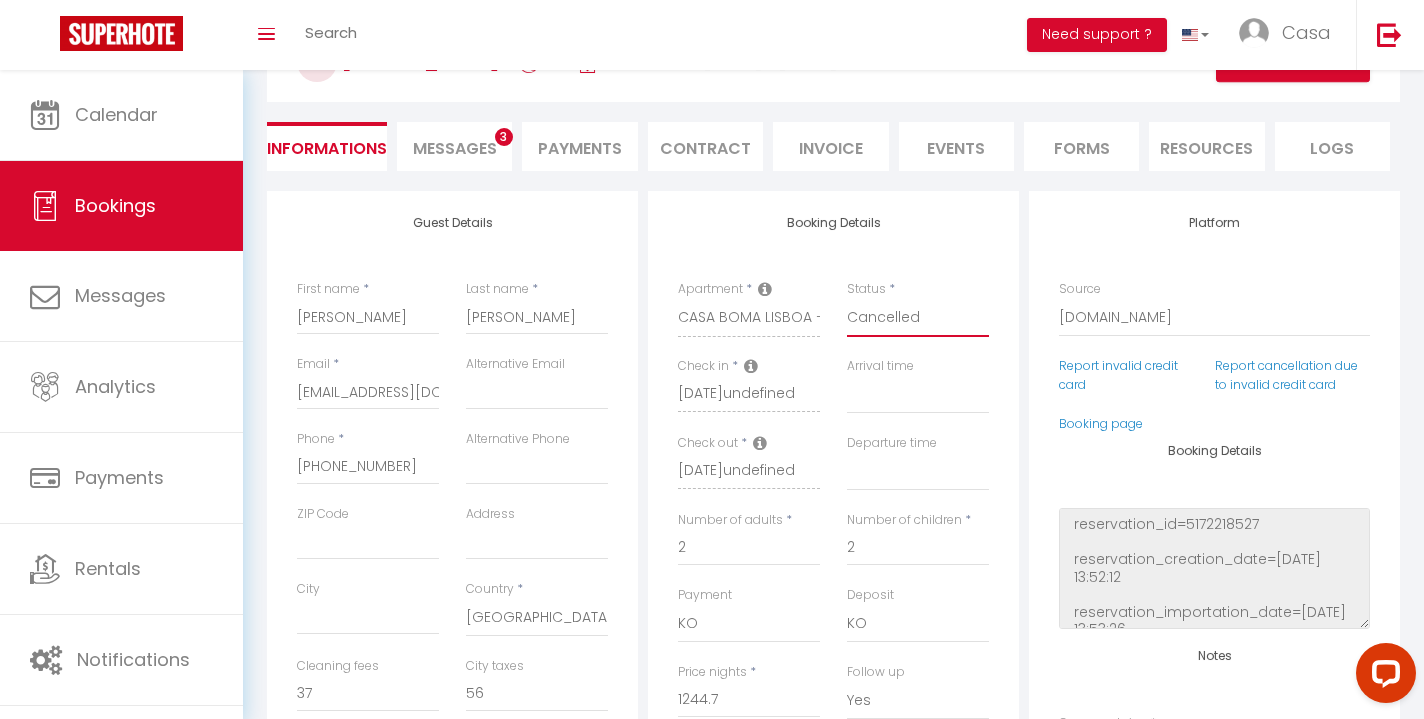 scroll, scrollTop: 95, scrollLeft: 0, axis: vertical 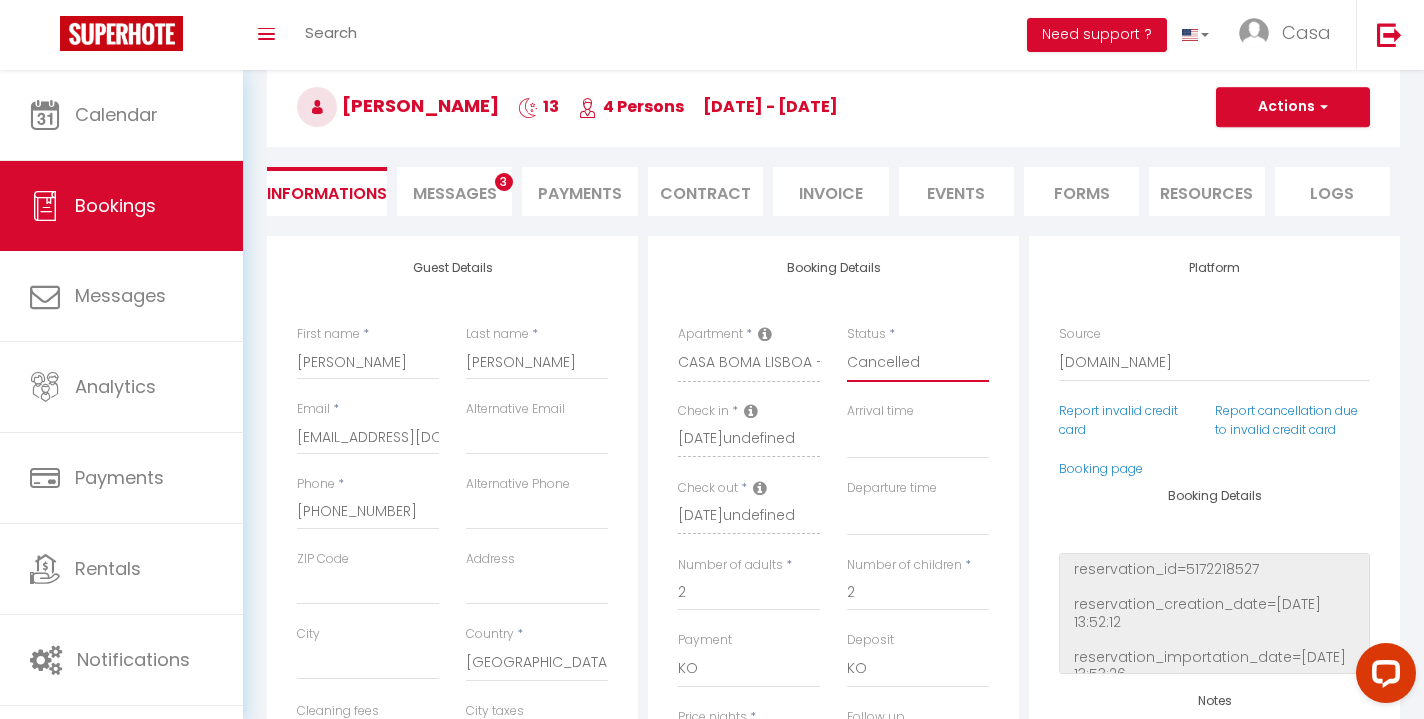 click on "Actions" at bounding box center [1293, 107] 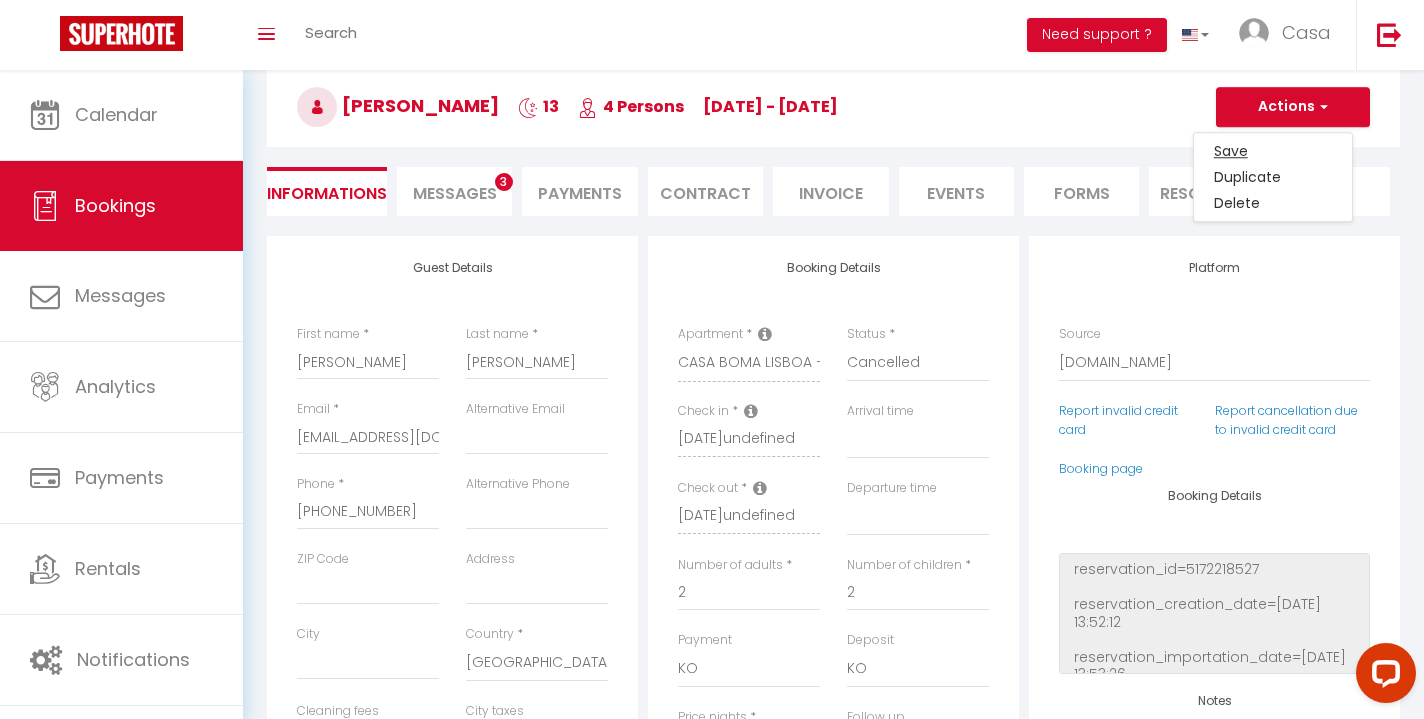 click on "Save" at bounding box center [1273, 151] 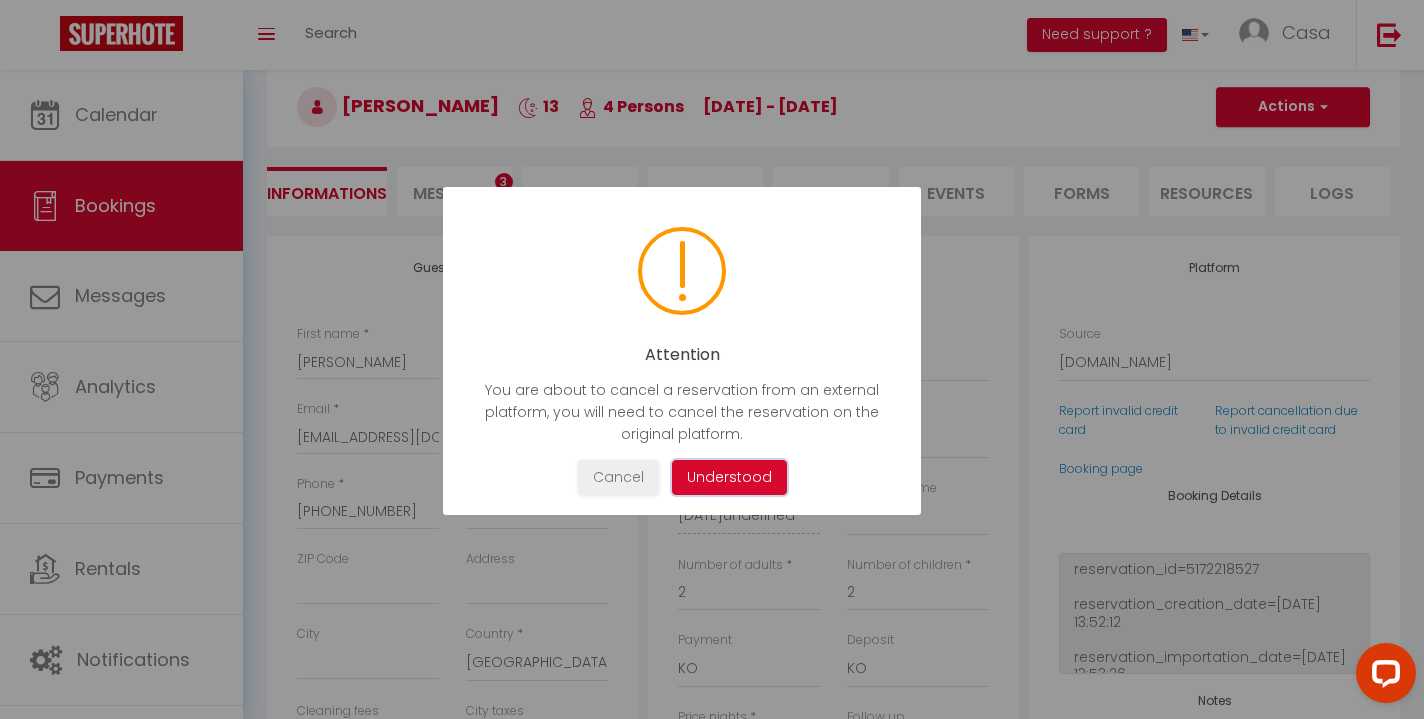click on "Understood" at bounding box center [729, 477] 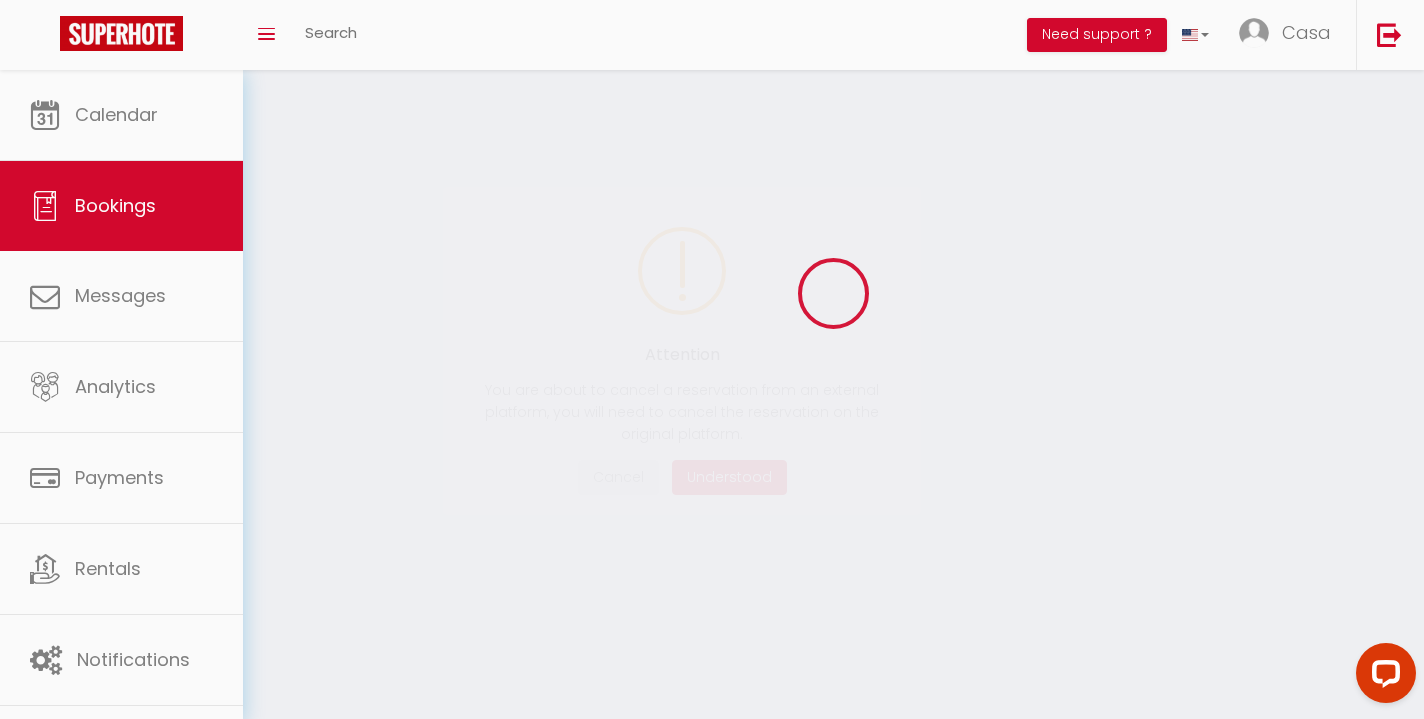 scroll, scrollTop: 70, scrollLeft: 0, axis: vertical 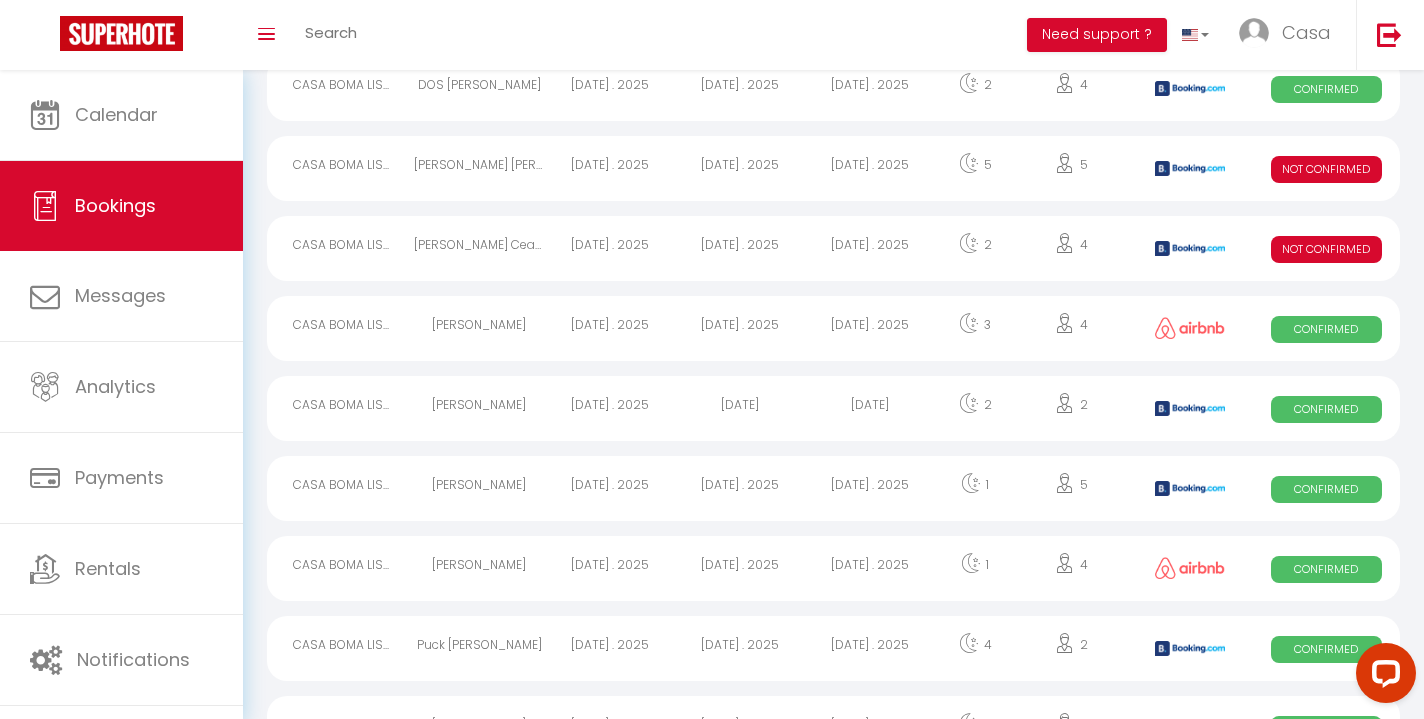 click on "[DATE] . 2025" at bounding box center [870, 248] 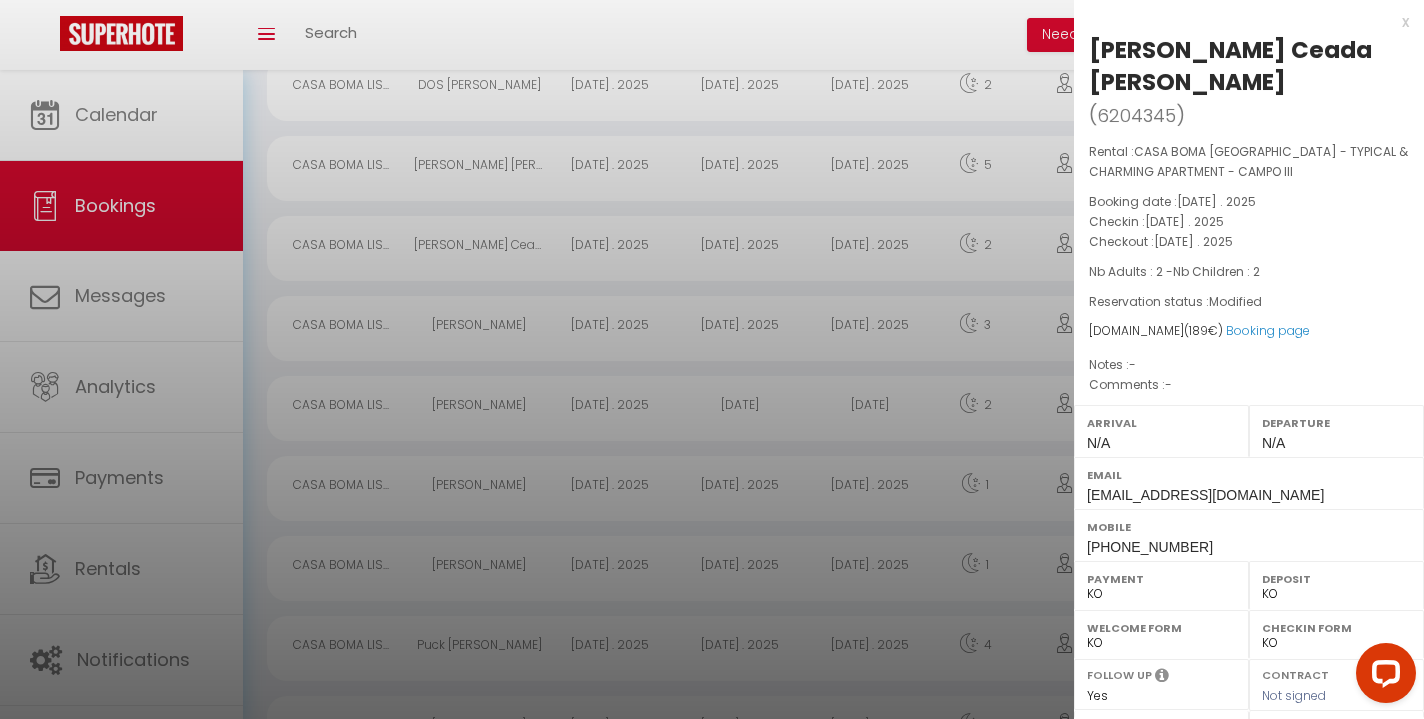 click on "x" at bounding box center (1241, 22) 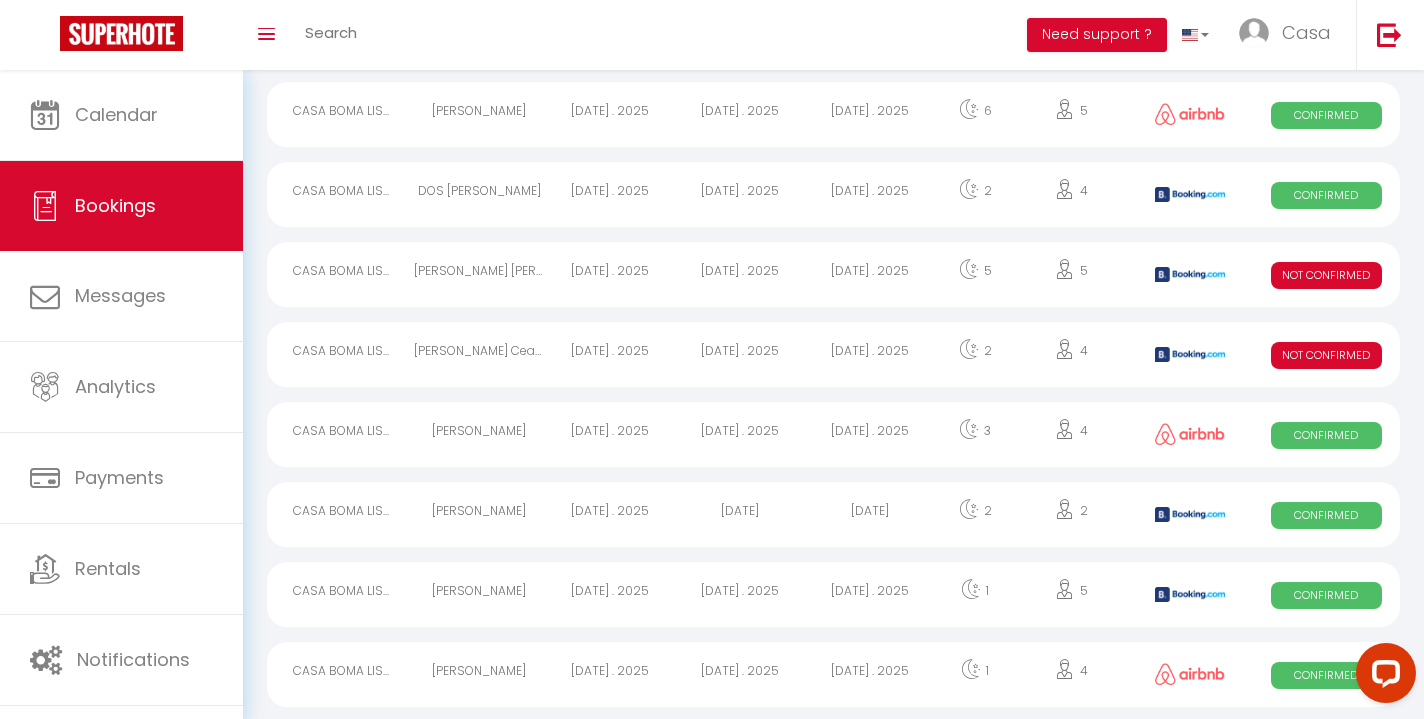 scroll, scrollTop: 905, scrollLeft: 0, axis: vertical 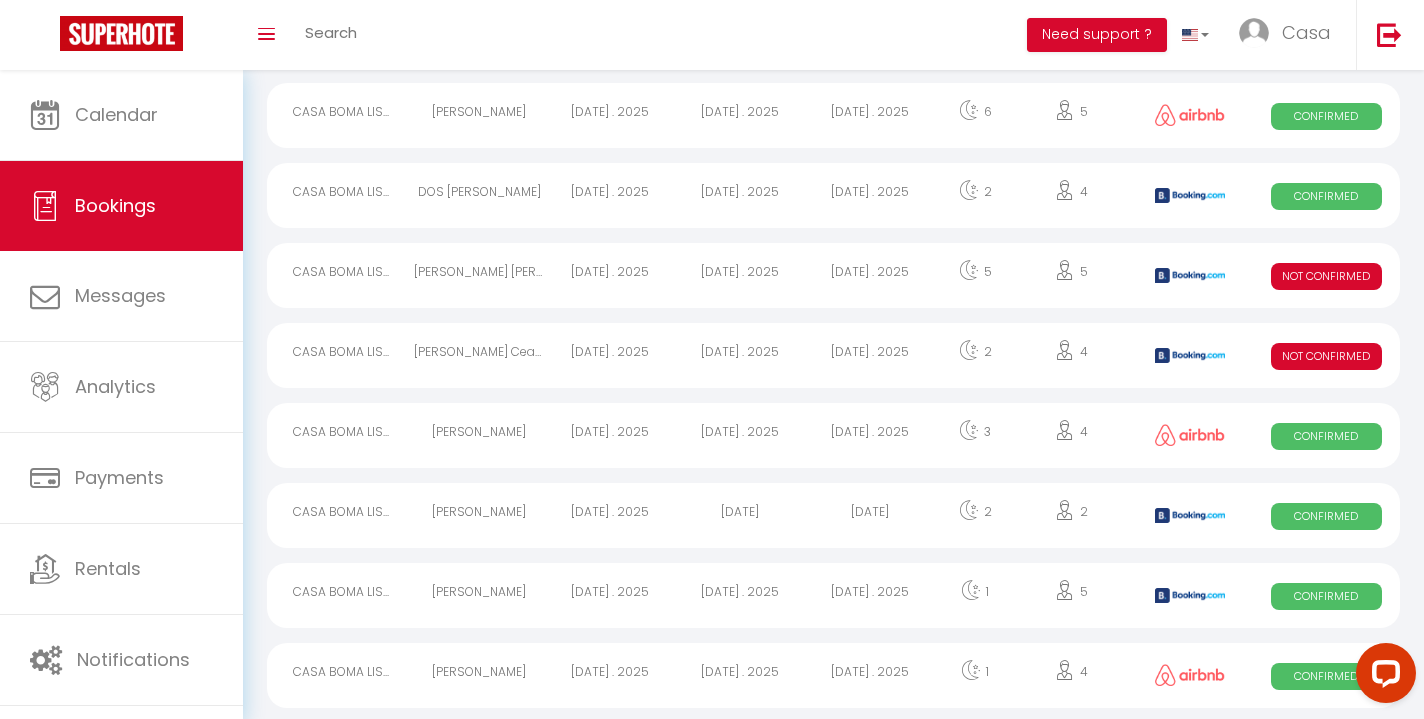 click on "[DATE] . 2025" at bounding box center [870, 355] 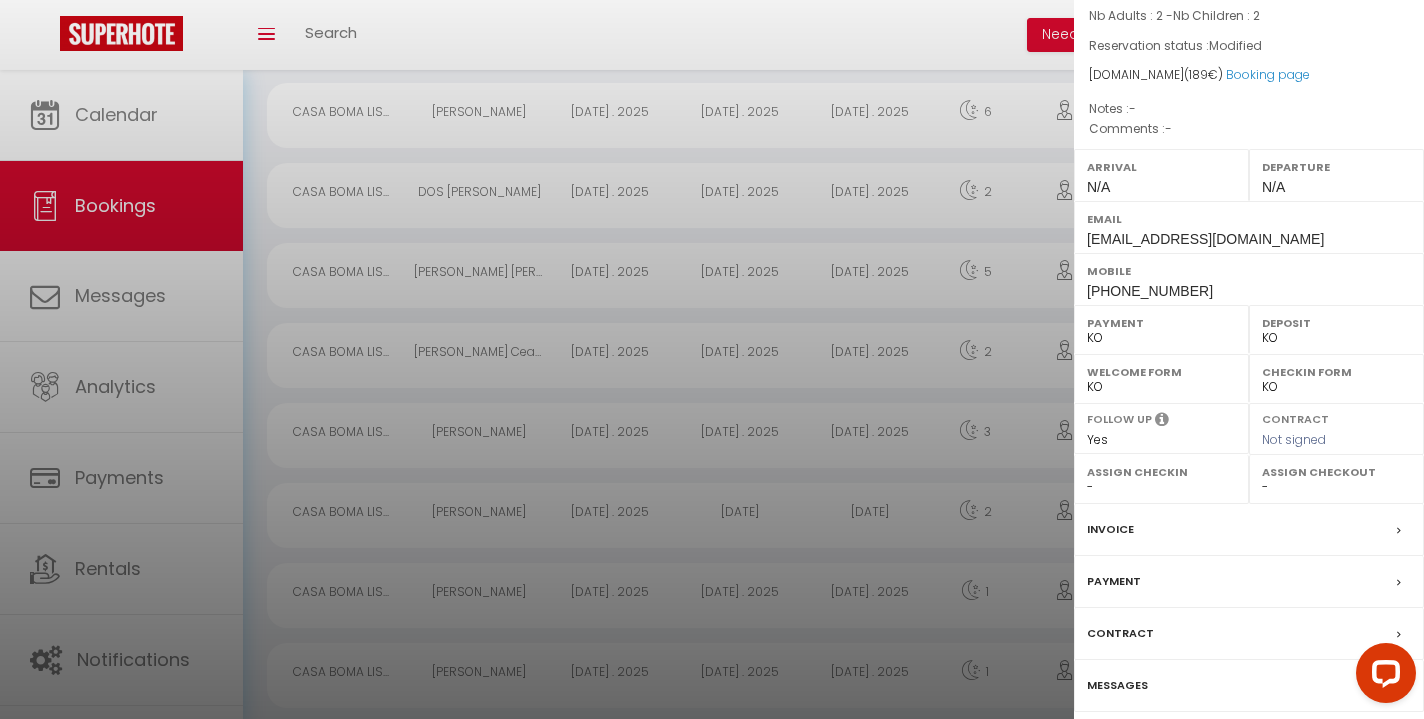 scroll, scrollTop: 282, scrollLeft: 0, axis: vertical 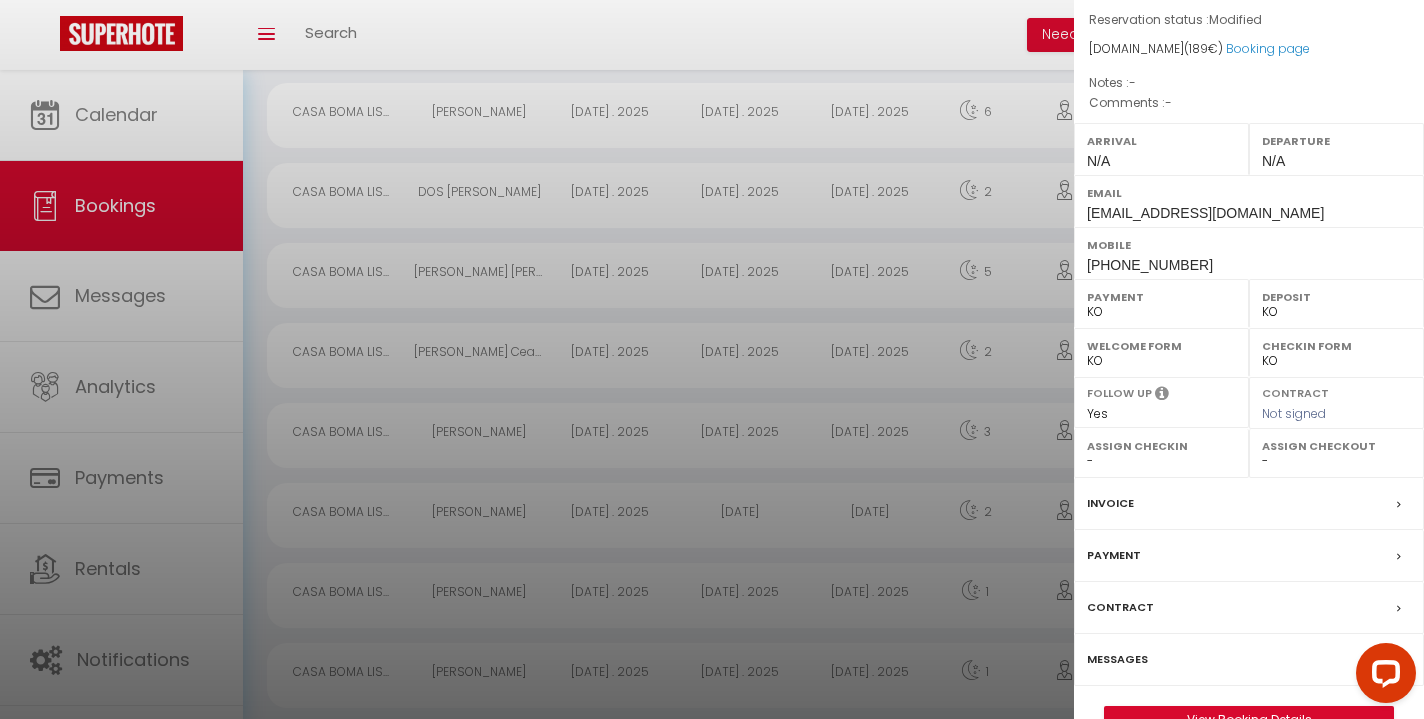 click on "Messages" at bounding box center [1117, 659] 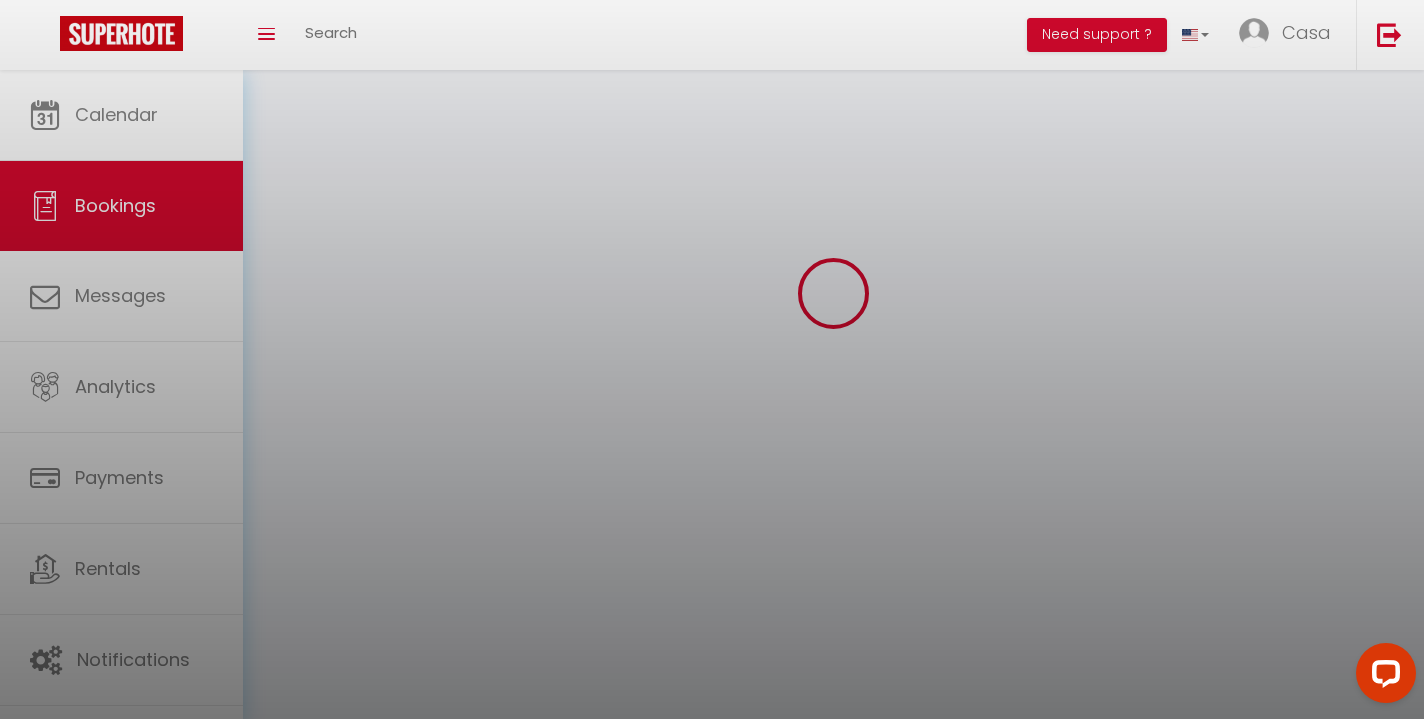 scroll, scrollTop: 0, scrollLeft: 0, axis: both 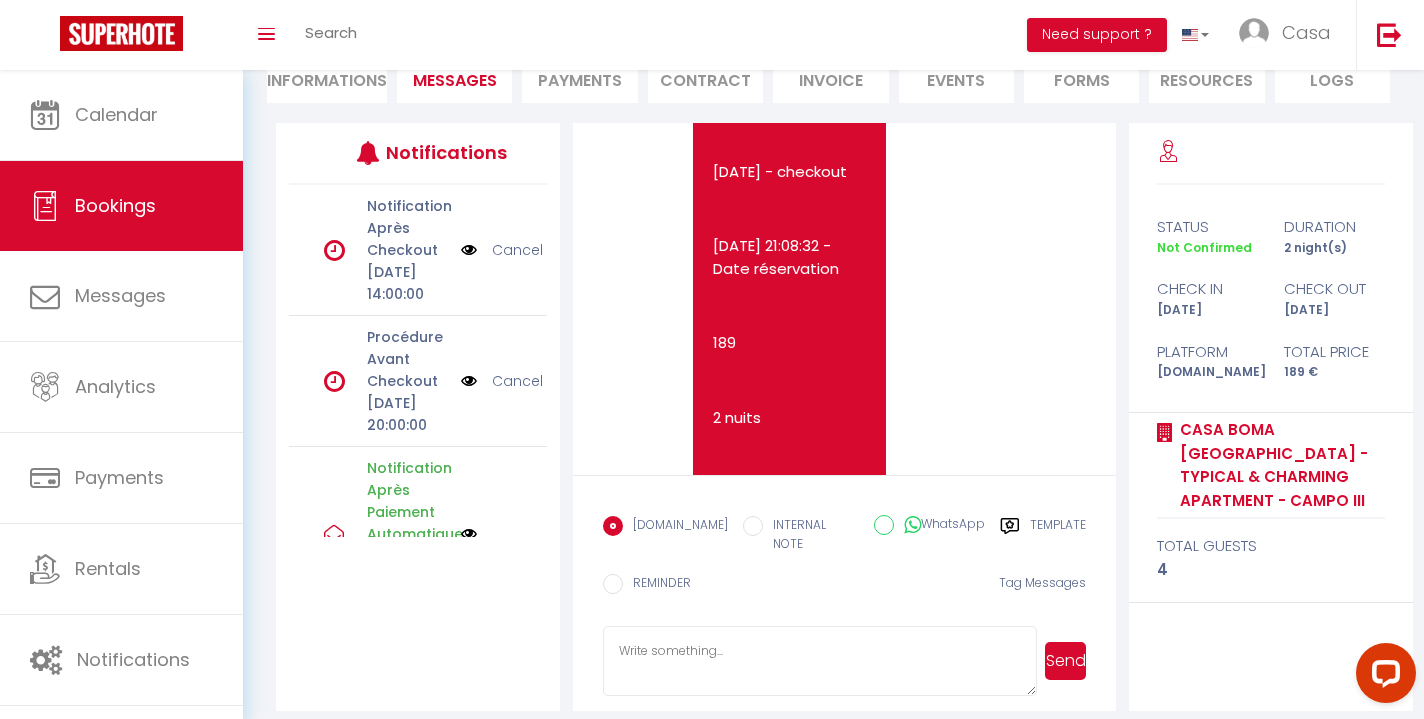 click at bounding box center (820, 661) 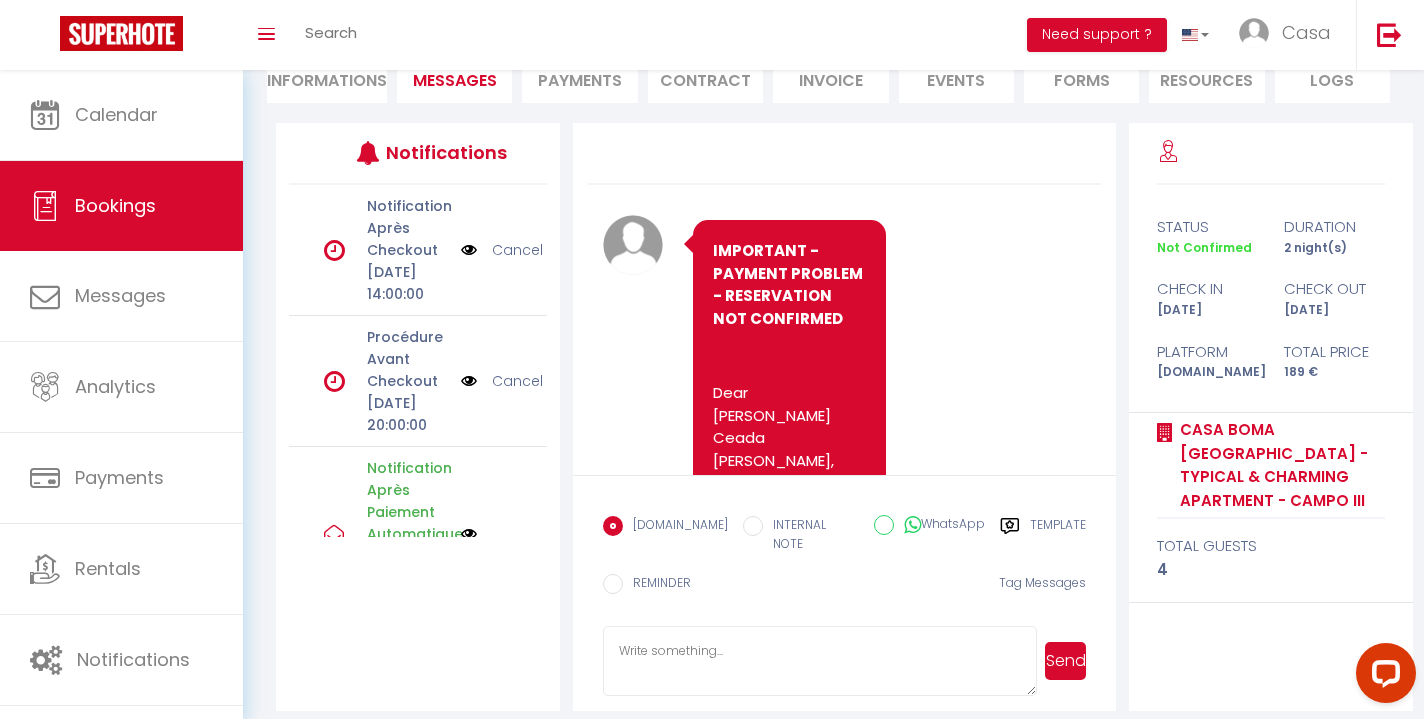 scroll, scrollTop: 0, scrollLeft: 0, axis: both 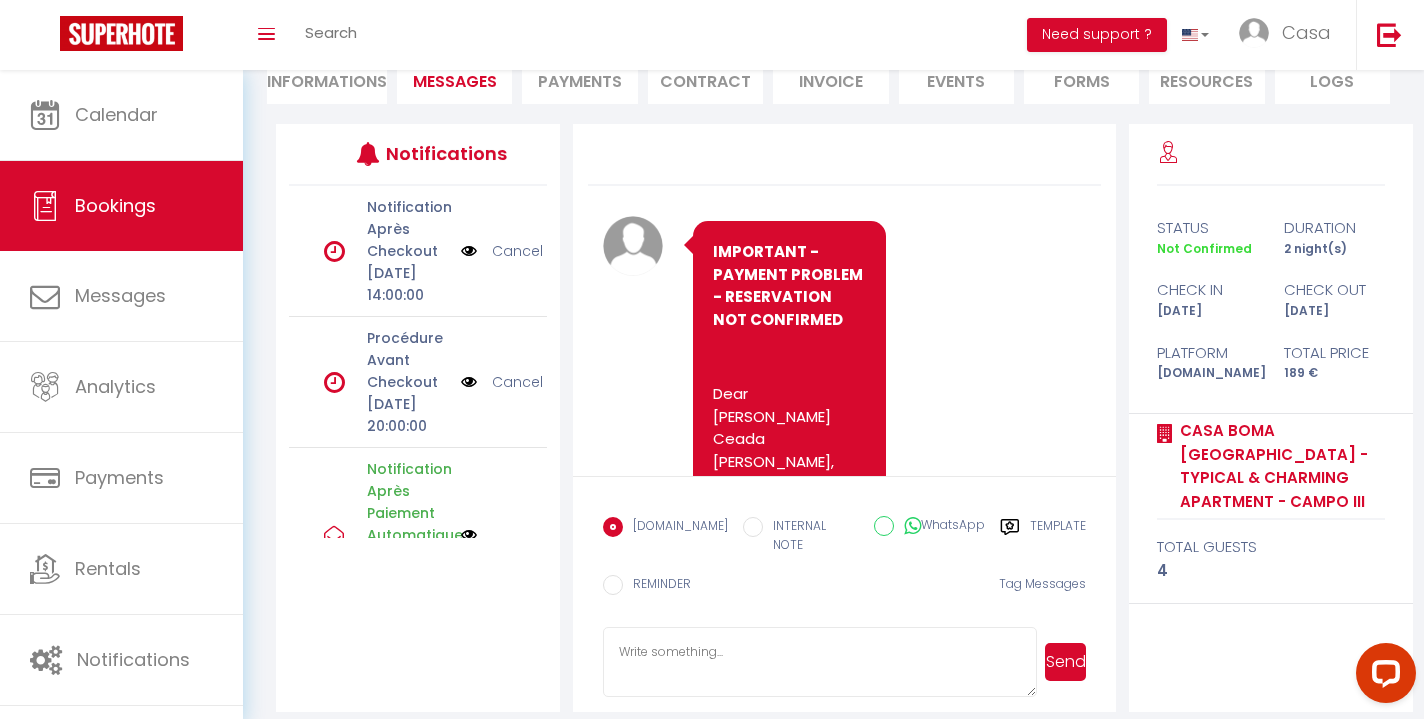 drag, startPoint x: 716, startPoint y: 247, endPoint x: 802, endPoint y: 346, distance: 131.13733 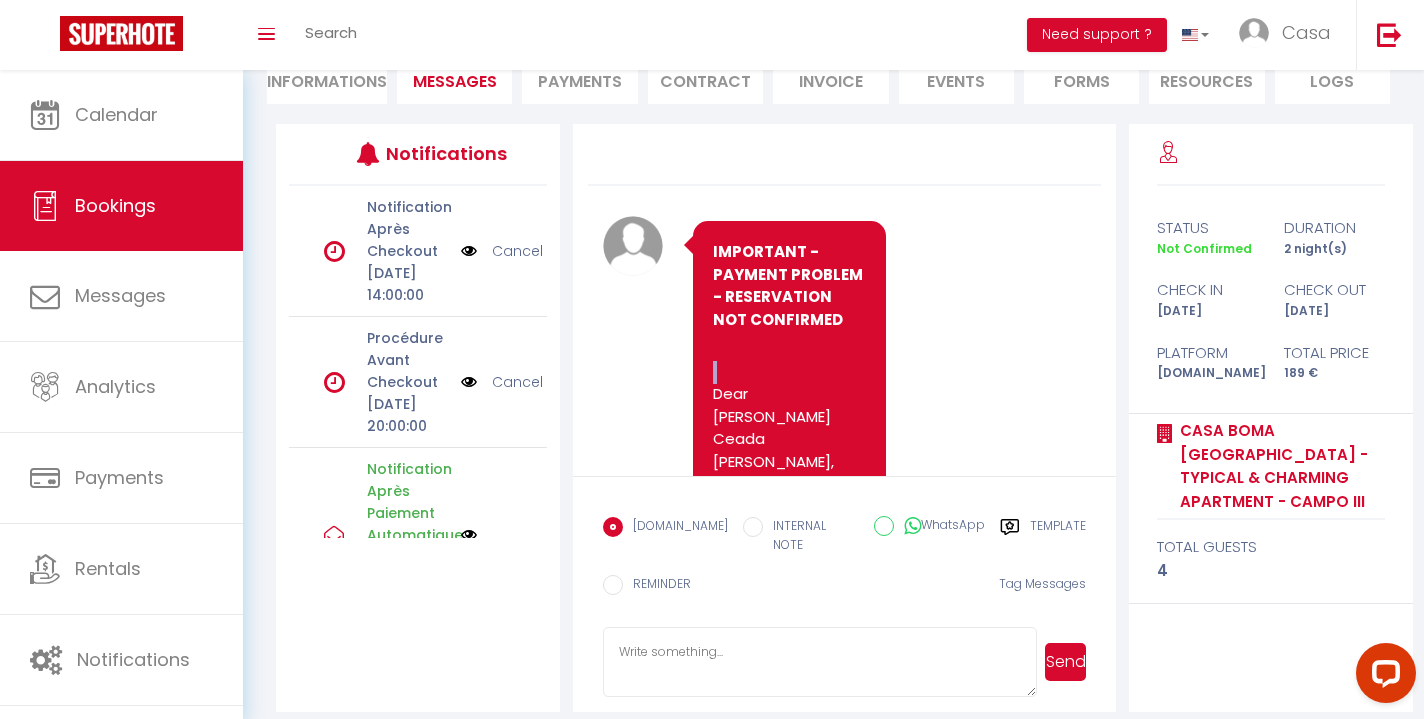 click on "IMPORTANT - PAYMENT PROBLEM - RESERVATION NOT CONFIRMED
Dear [PERSON_NAME] Ceada [PERSON_NAME], Sorry but your reservation is not unfortunately no confirmed yet because your payment has been declined by our payment system.
You should update your payment information or simply change your bank card within 24 hours to confirm your reservation. Best regards,
CASA BOMA [GEOGRAPHIC_DATA]
[PHONE_NUMBER] --------------------------------------------
IMPORTANTE - PAGAMENTO NÃO AUTORIZADO - RESERVA NÃO CONFIRMADA
[PERSON_NAME](a) [PERSON_NAME] Ceada [PERSON_NAME],
Lamentamos, a sua reserva ainda não foi confirmada, o pagamento foi recusado pelo seu sistema de pagamento. Deve actualizar as informações de pagamento ou simplesmente alterar os seus dados bancários no prazo de 24 horas, para que a sua reserva seja confirmada.
Melhores cumprimentos,
CASA BOMA [GEOGRAPHIC_DATA]
[PHONE_NUMBER]
-------------------------------------------- IMPORTANT - PAIEMENT REFUSE - RESERVATION NON CONFIRMEE [PERSON_NAME] Ceada [PERSON_NAME],
189" at bounding box center (789, 2463) 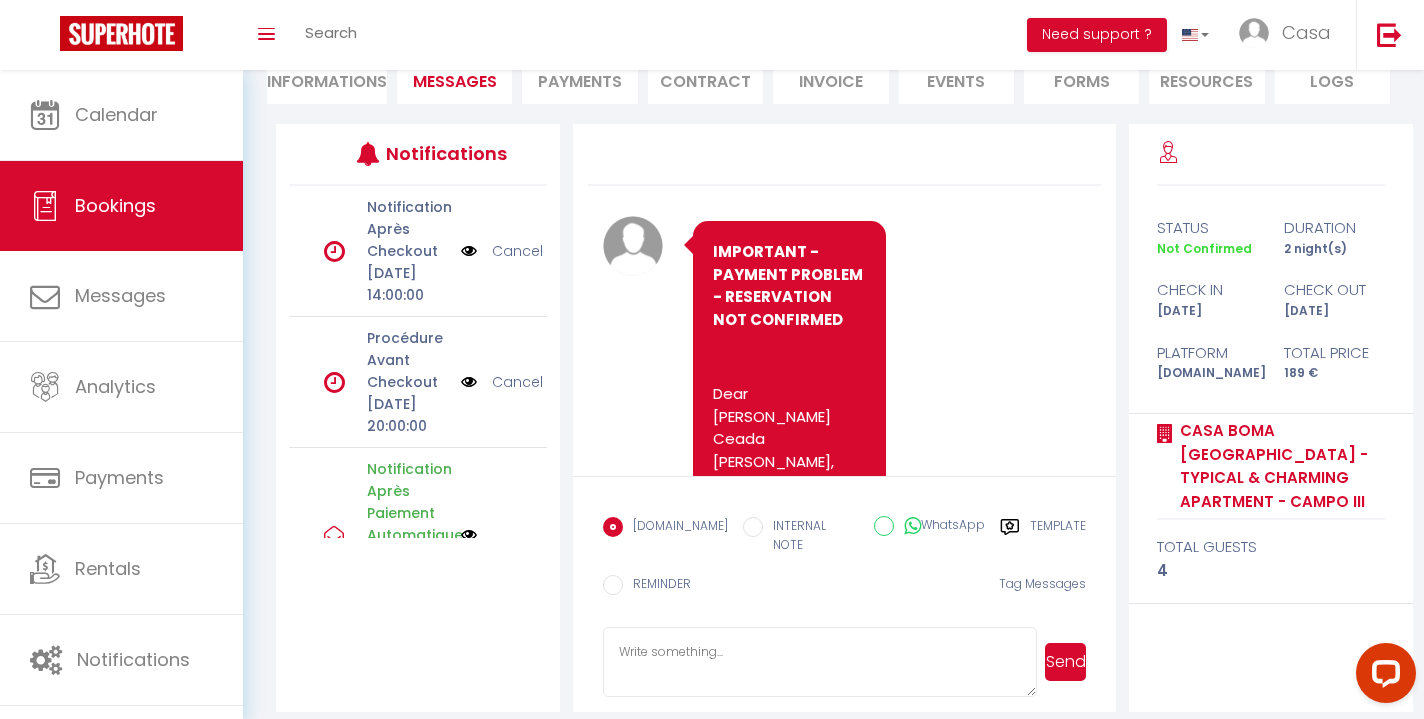 drag, startPoint x: 712, startPoint y: 251, endPoint x: 816, endPoint y: 485, distance: 256.0703 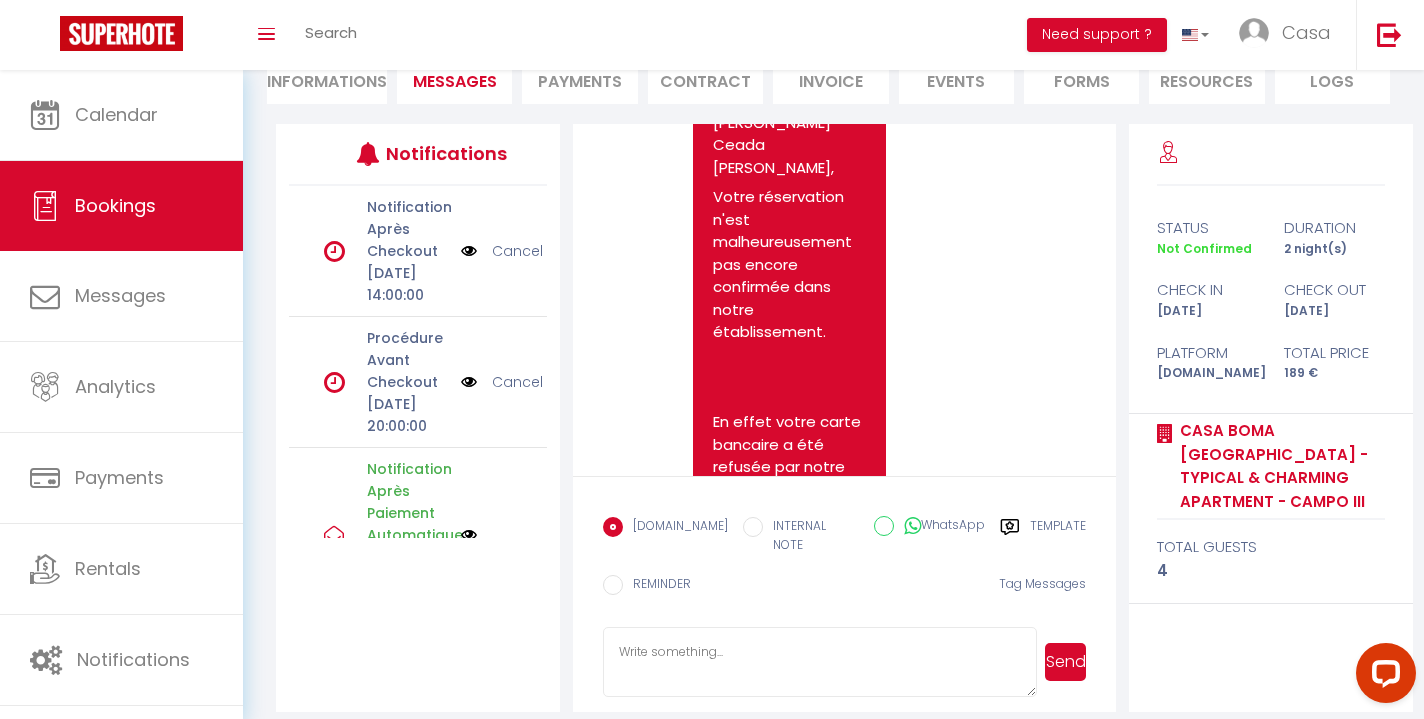 scroll, scrollTop: 3165, scrollLeft: 0, axis: vertical 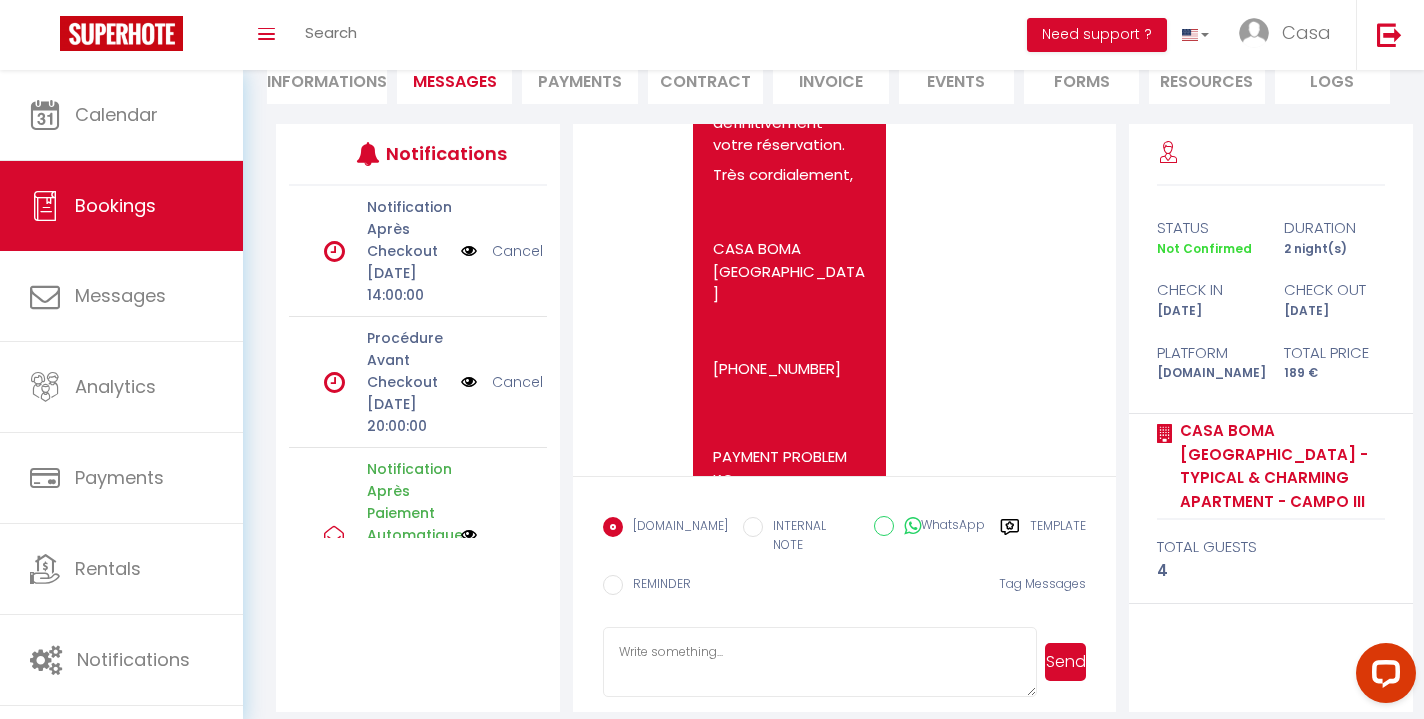 click at bounding box center [820, 662] 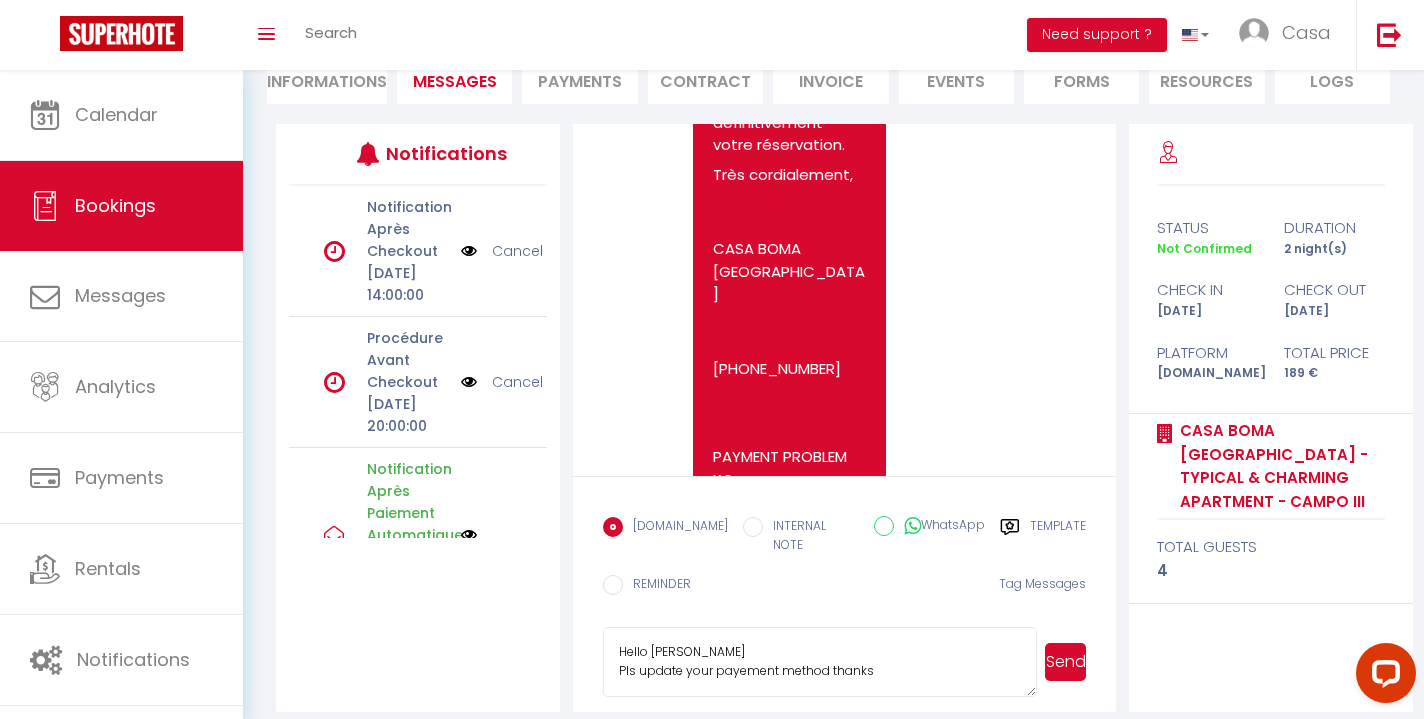 click on "Send" at bounding box center [1065, 662] 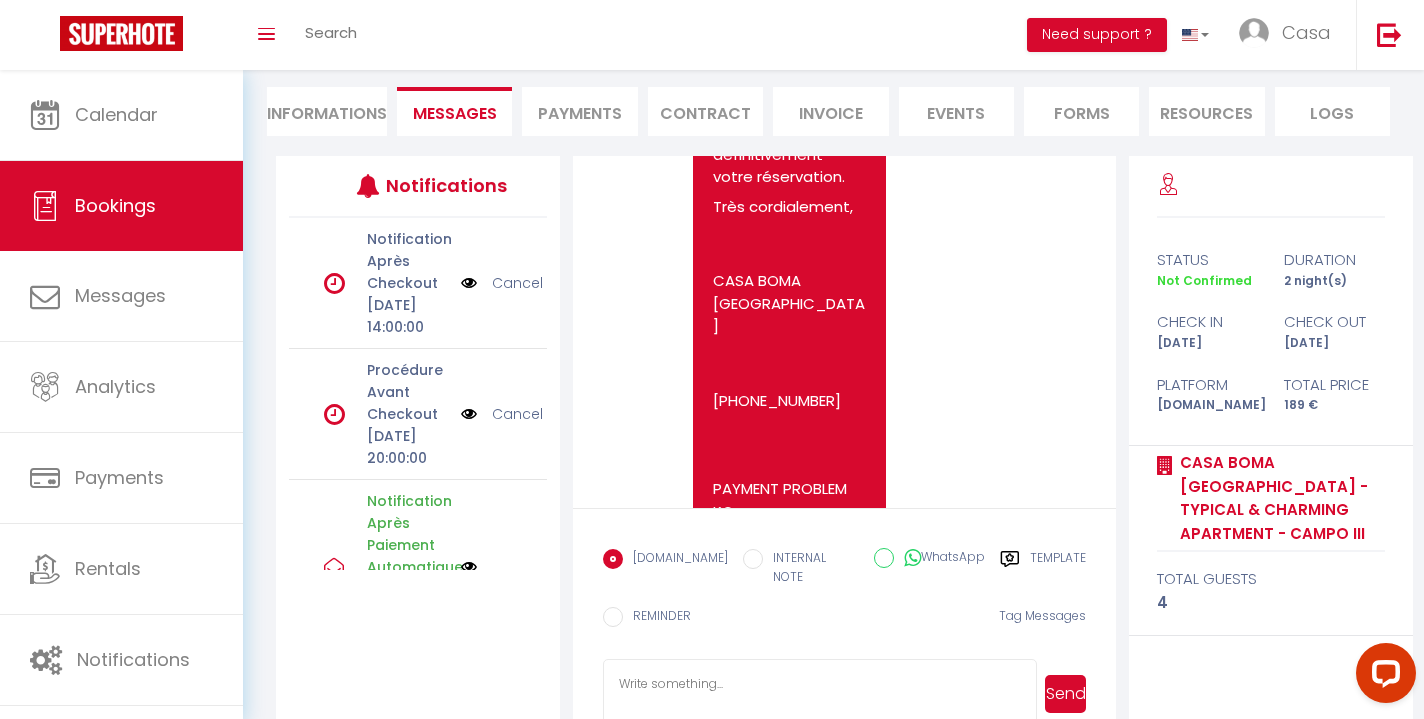 scroll, scrollTop: 4099, scrollLeft: 0, axis: vertical 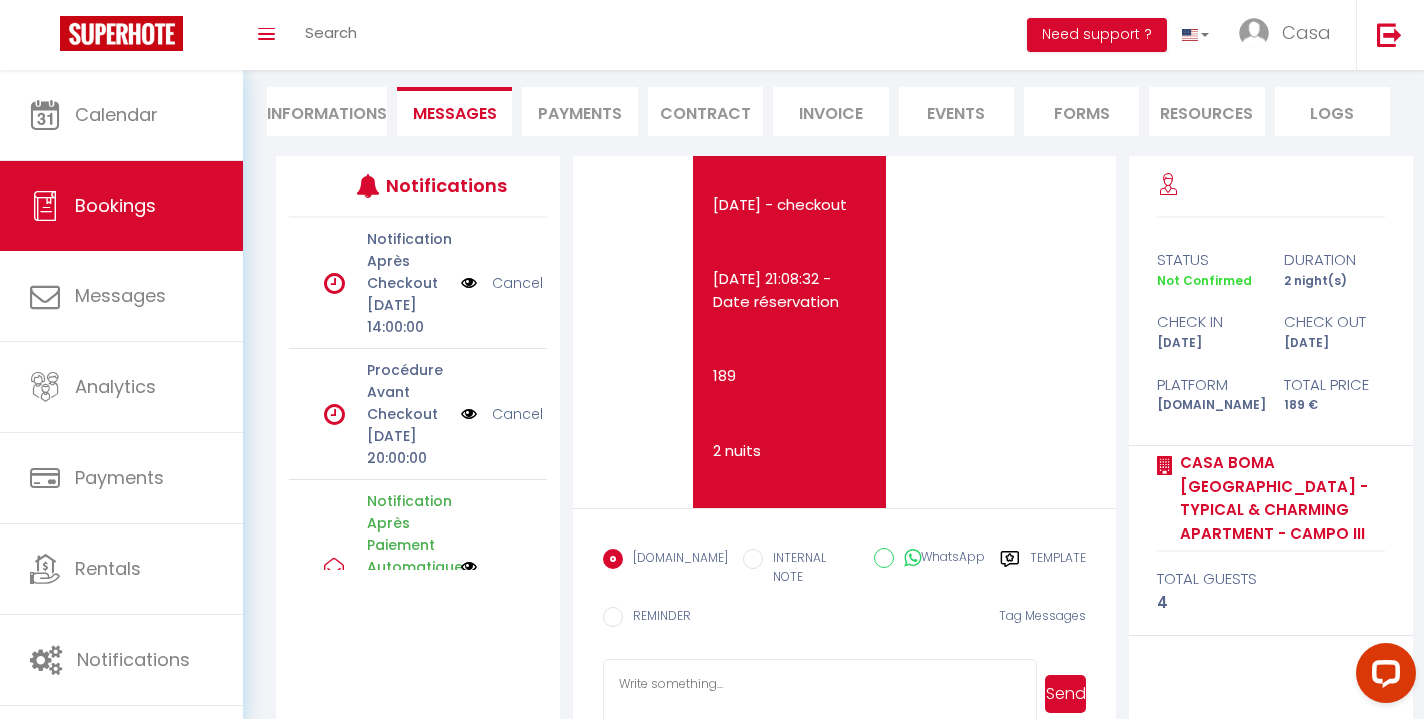 click on "Informations" at bounding box center [327, 111] 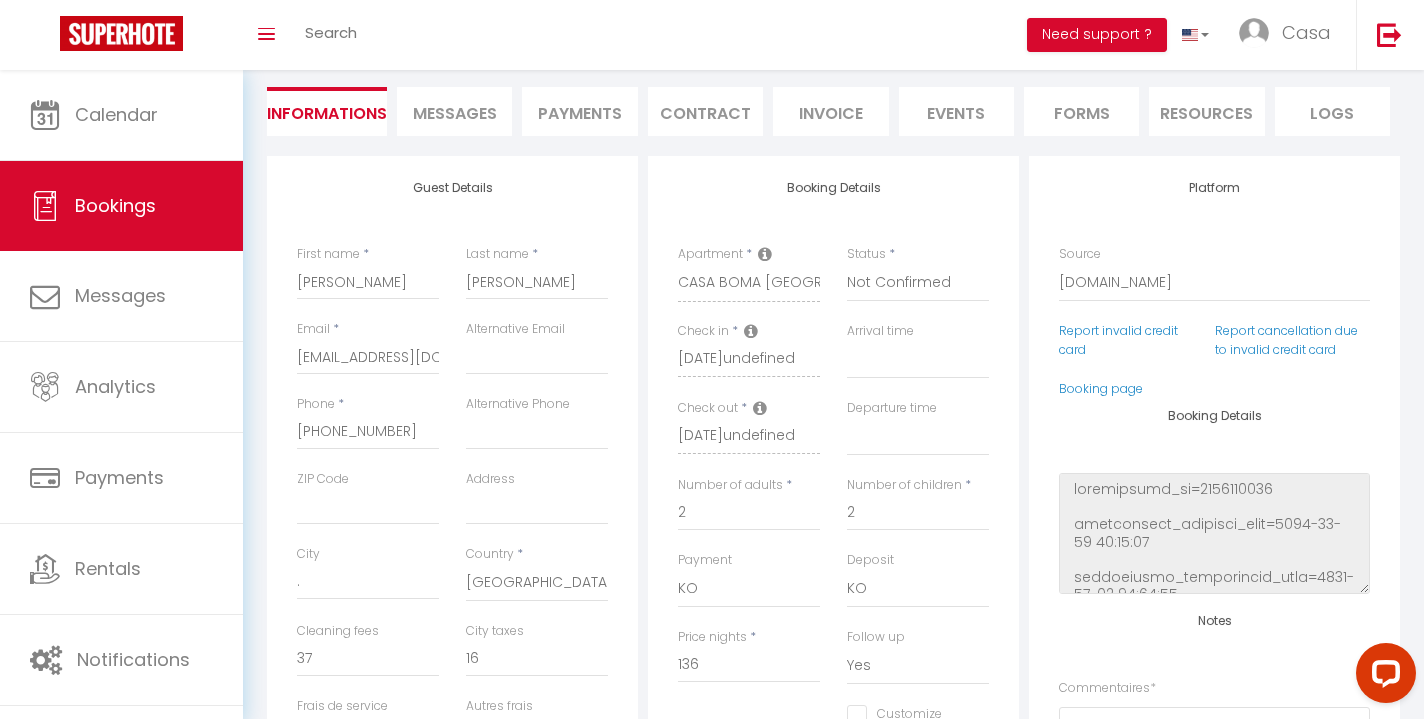 click on "Bookings" at bounding box center (121, 206) 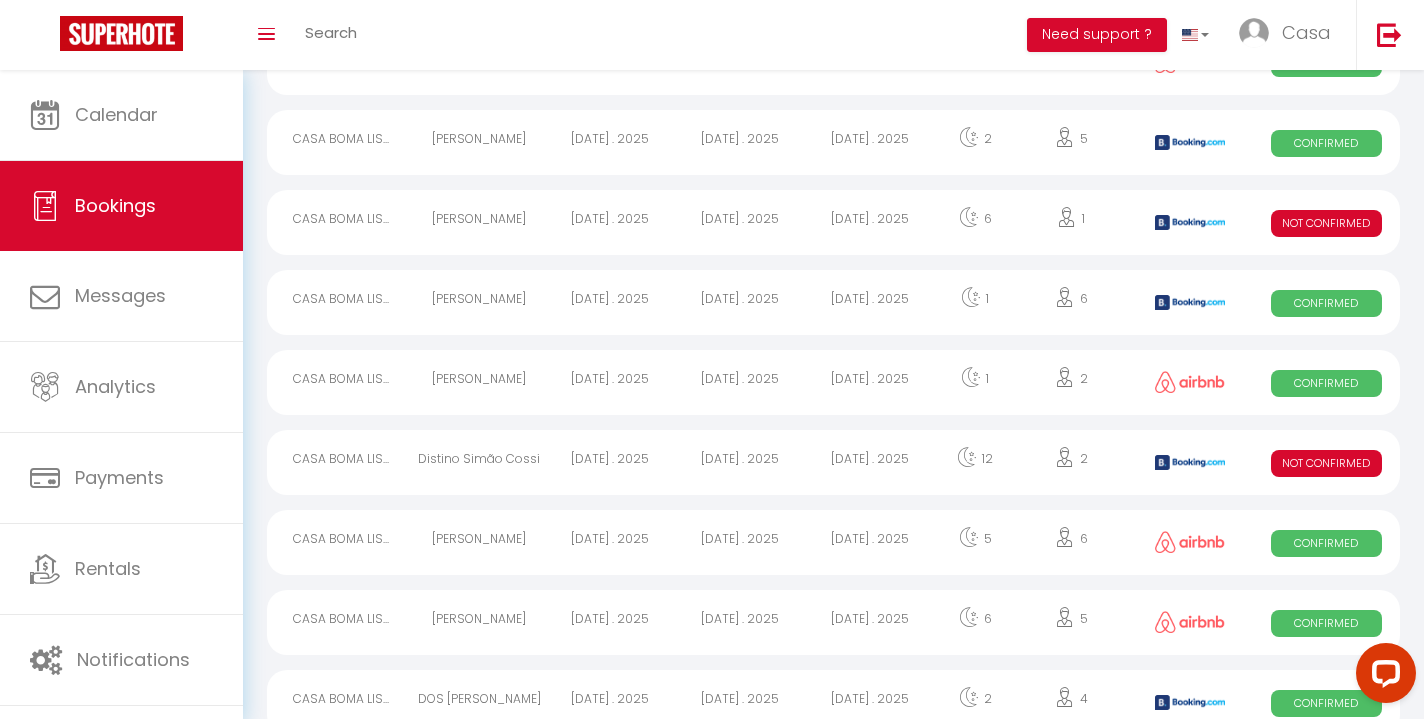 scroll, scrollTop: 473, scrollLeft: 0, axis: vertical 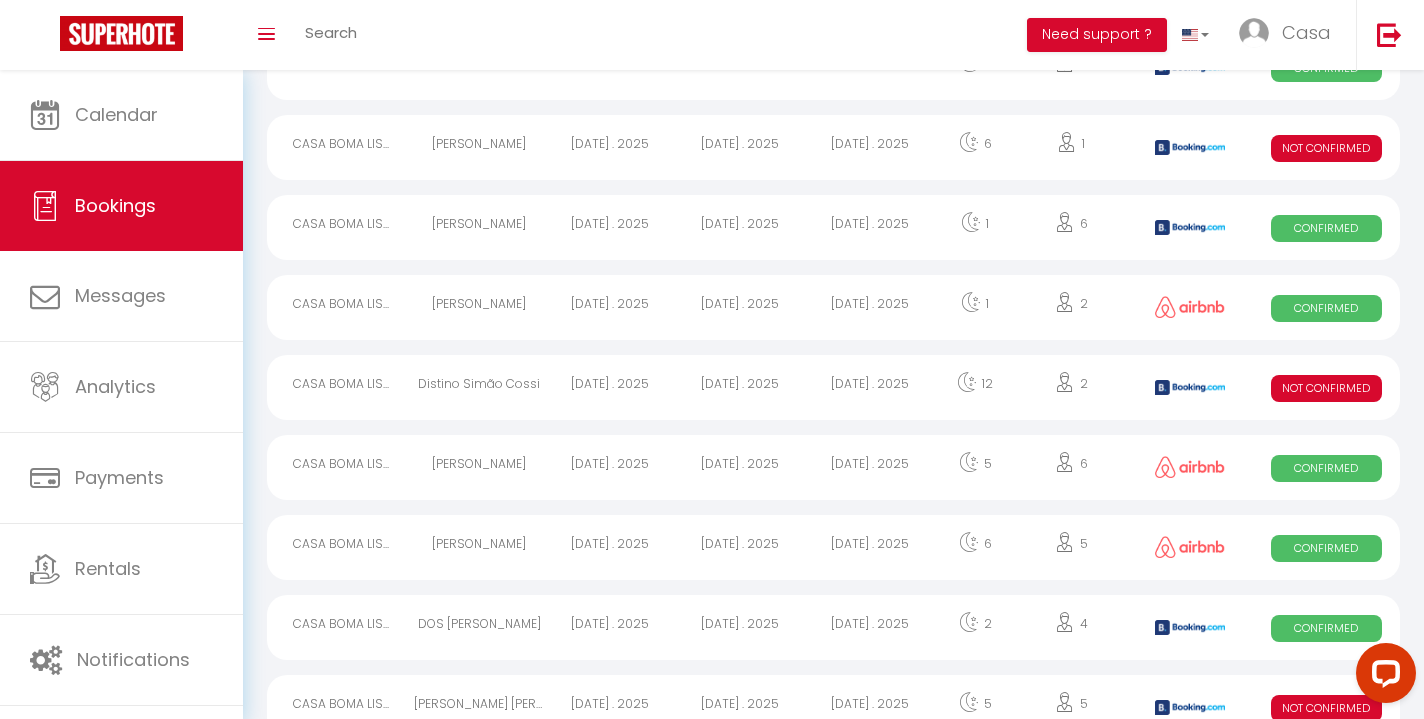 click on "[DATE] . 2025" at bounding box center (870, 387) 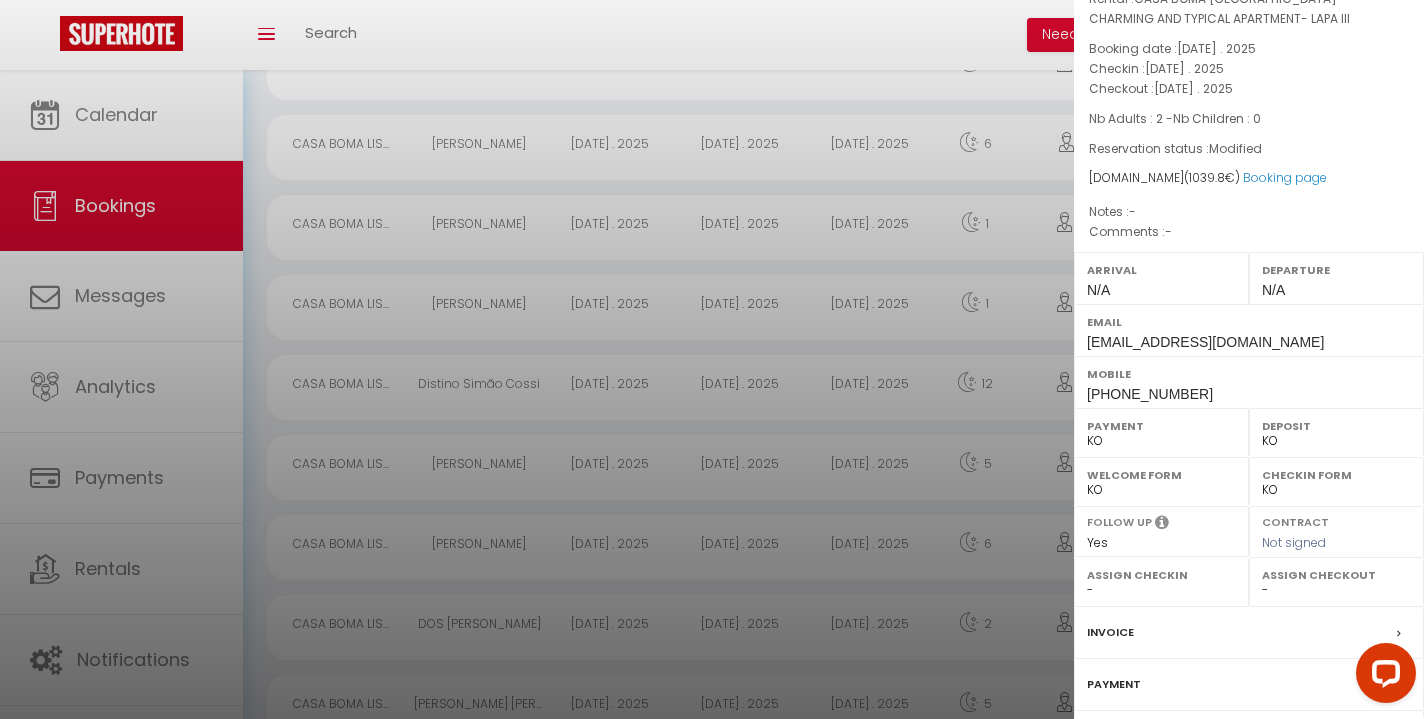 scroll, scrollTop: 149, scrollLeft: 0, axis: vertical 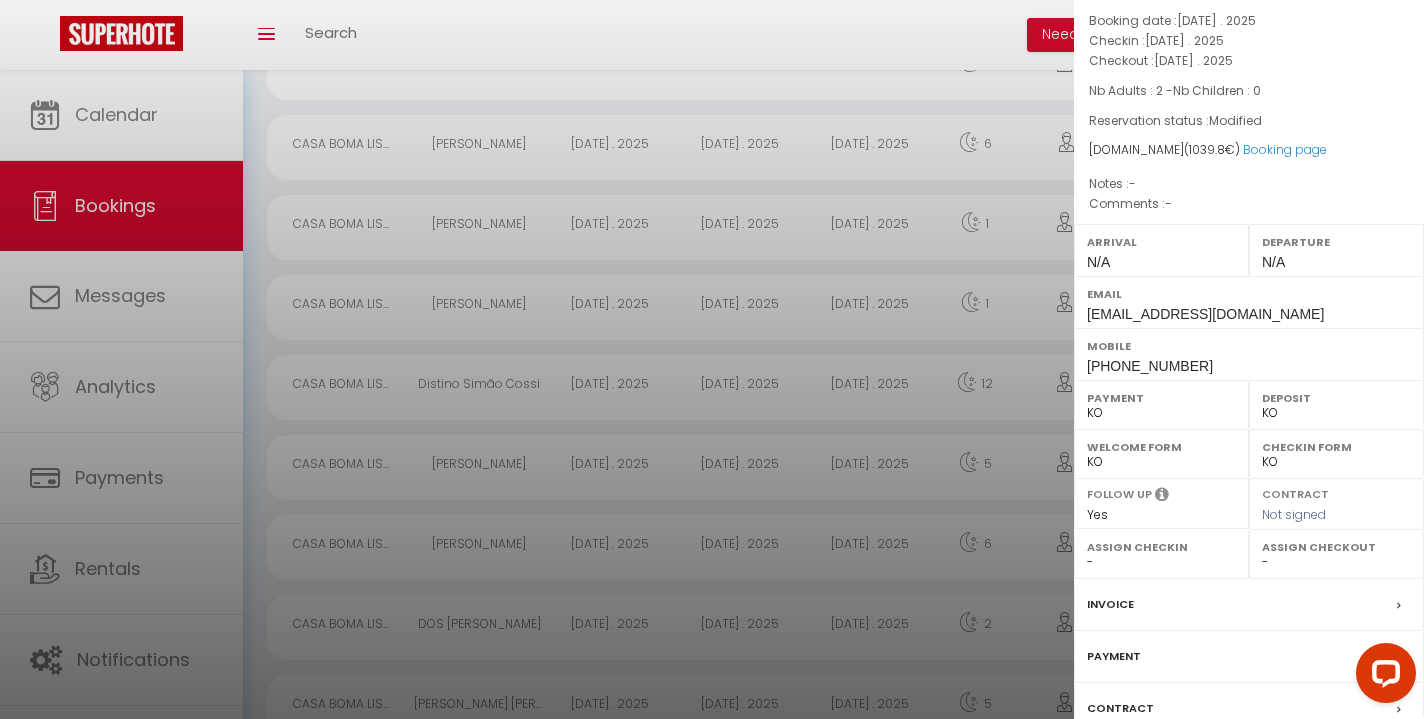 click on "Invoice" at bounding box center [1110, 604] 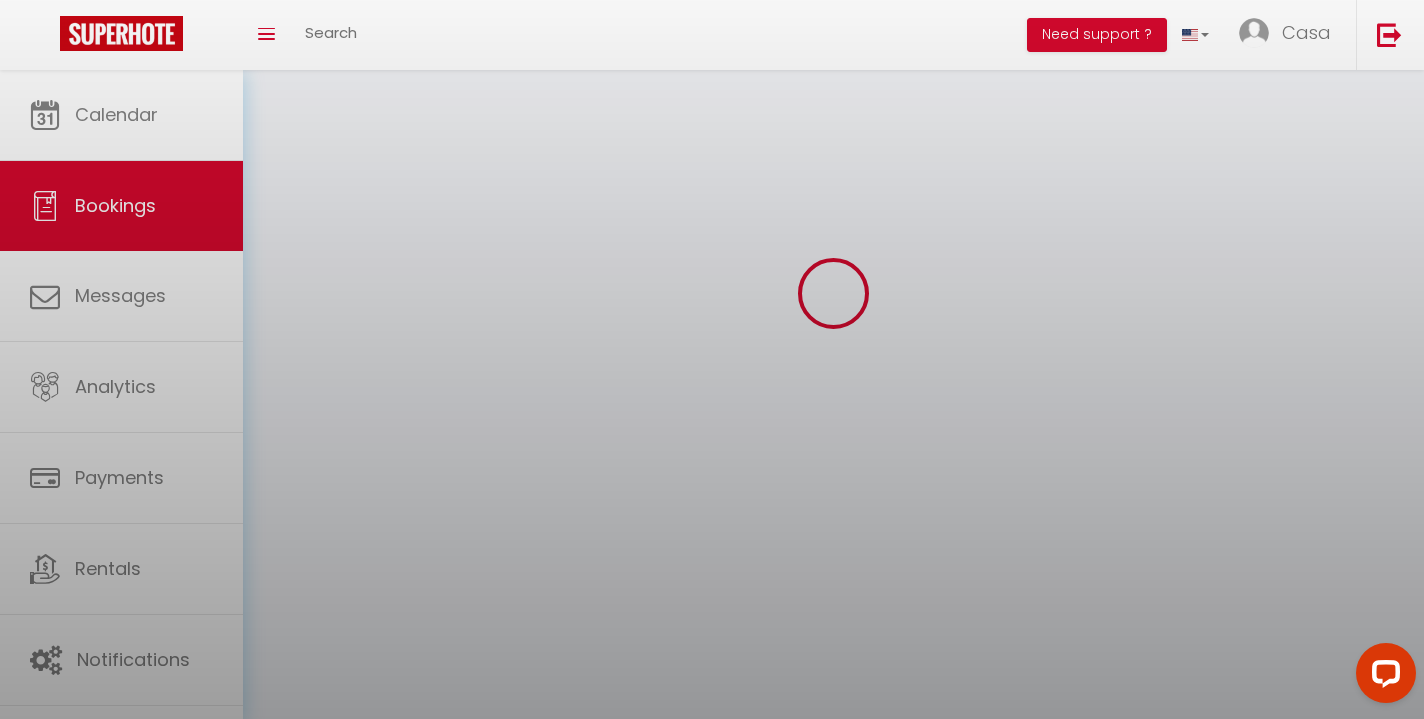 scroll, scrollTop: 0, scrollLeft: 0, axis: both 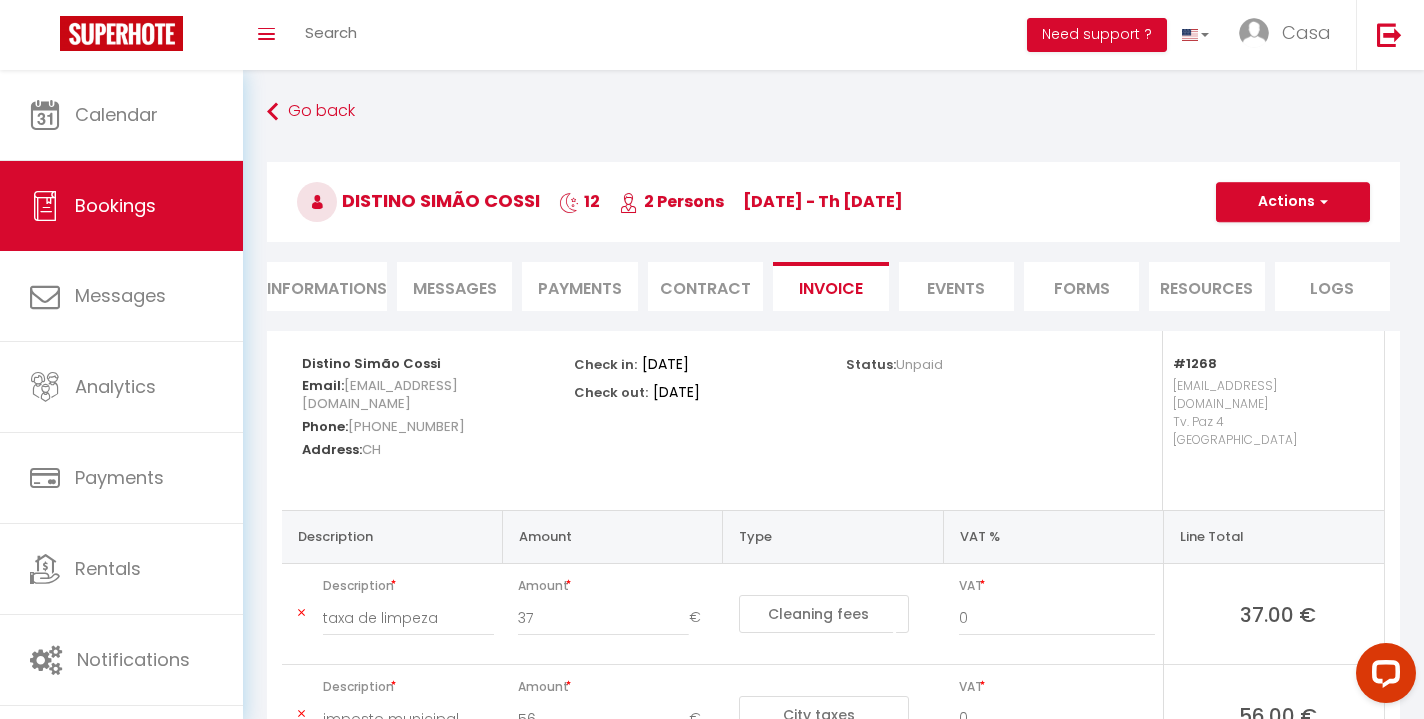 click on "Informations" at bounding box center [327, 286] 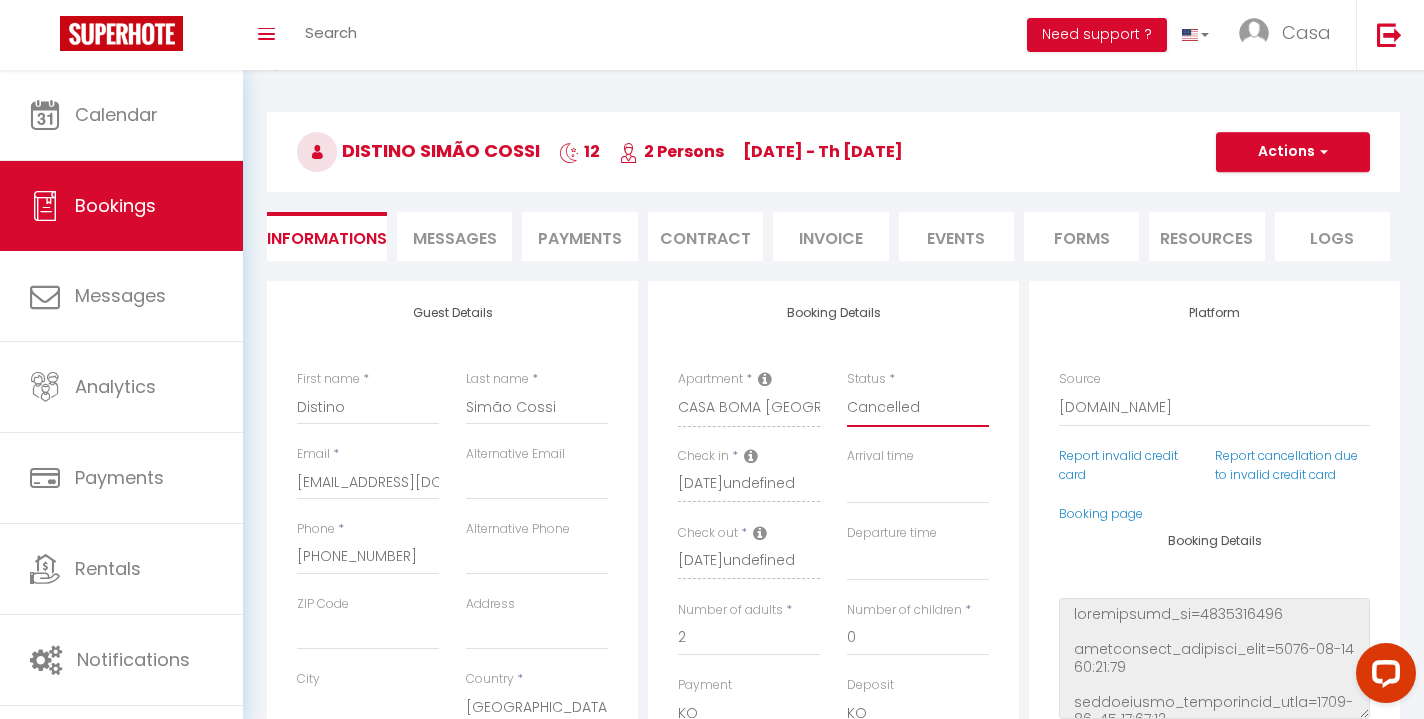scroll, scrollTop: 23, scrollLeft: 0, axis: vertical 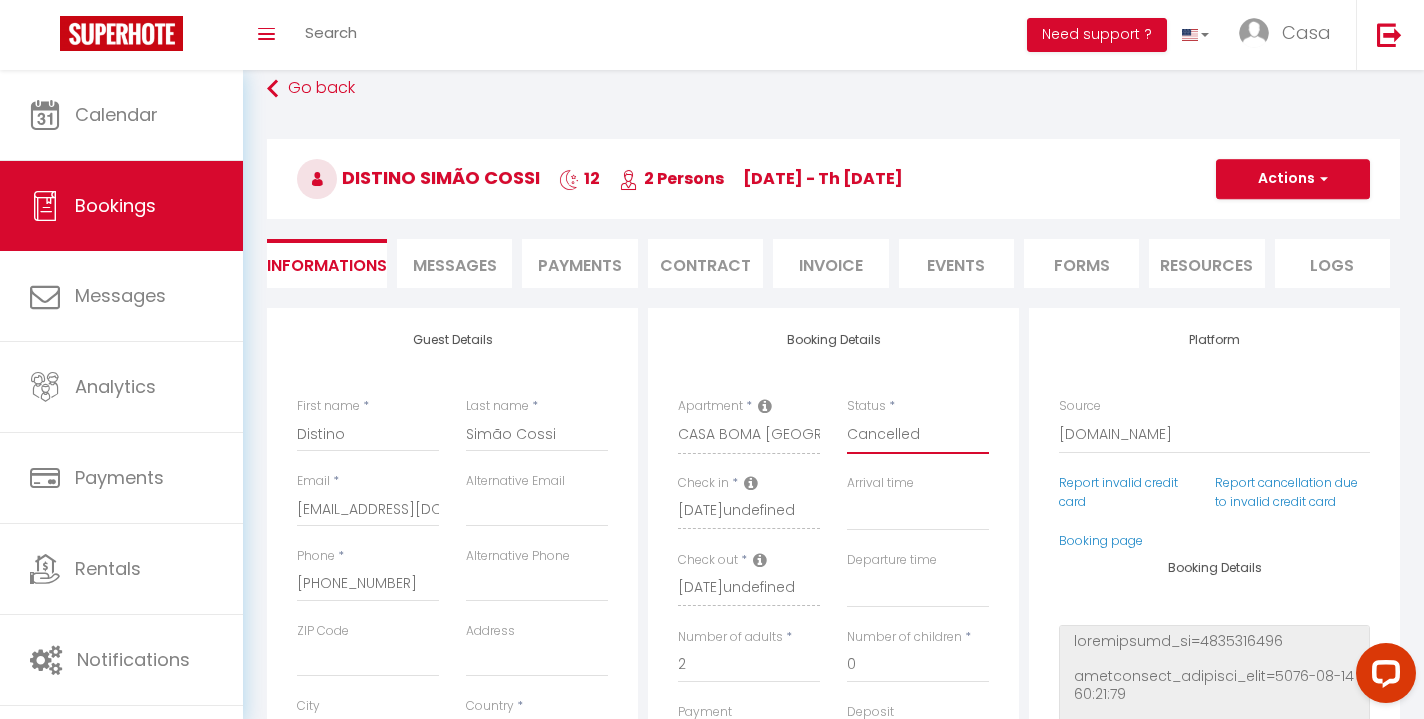 click on "Actions" at bounding box center (1293, 179) 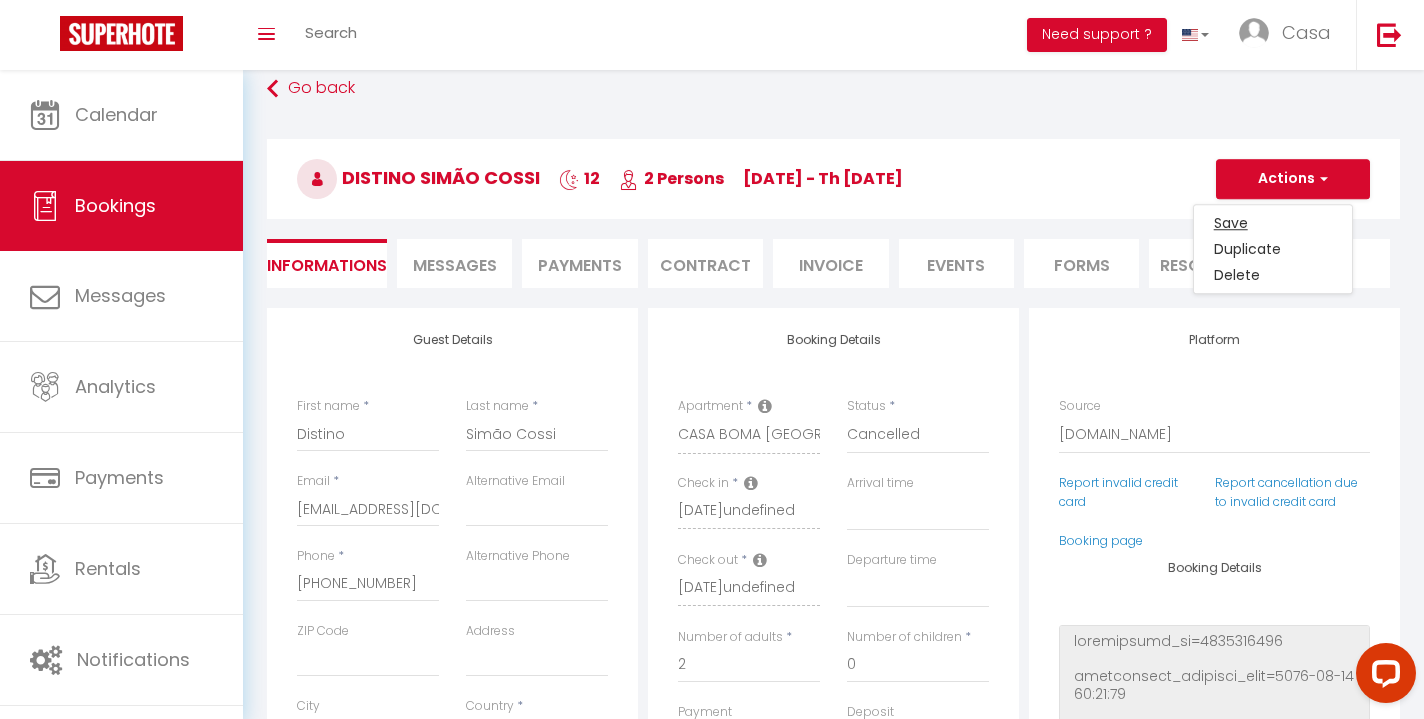 click on "Save" at bounding box center (1273, 223) 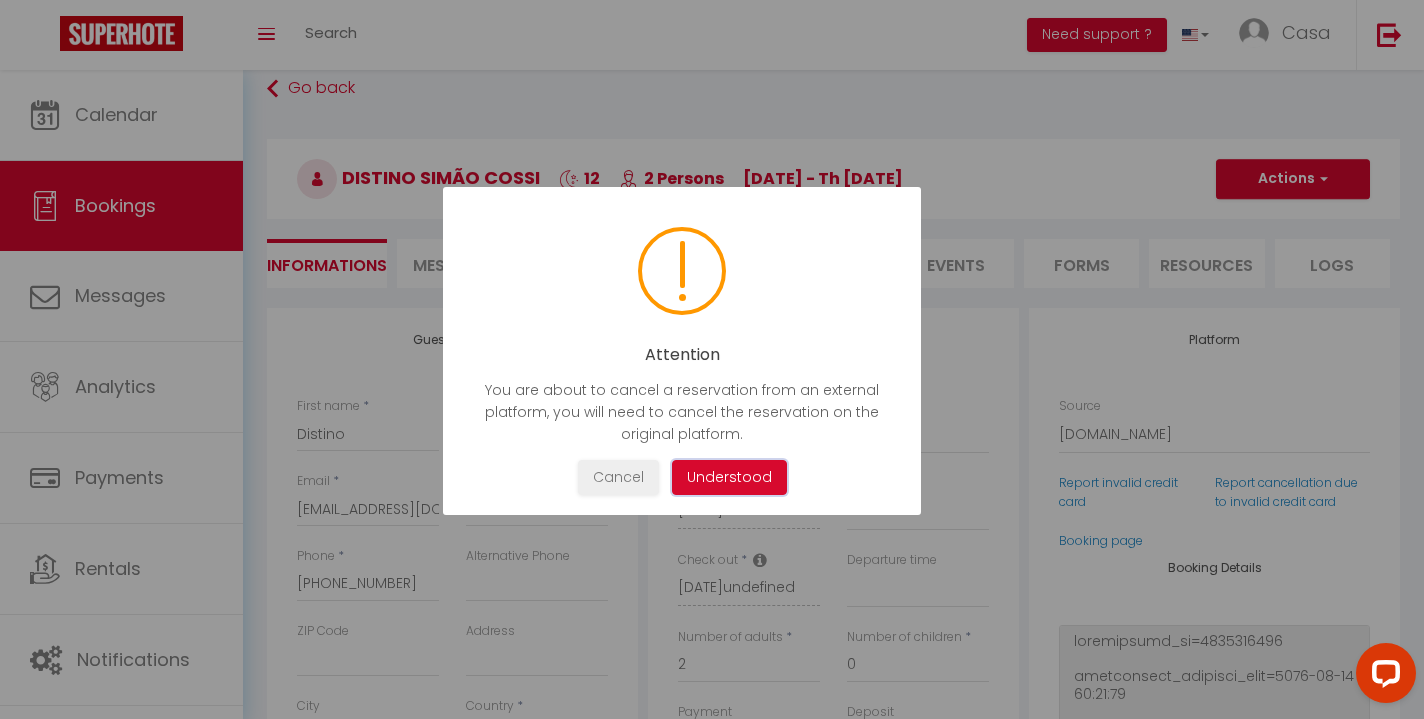 click on "Understood" at bounding box center (729, 477) 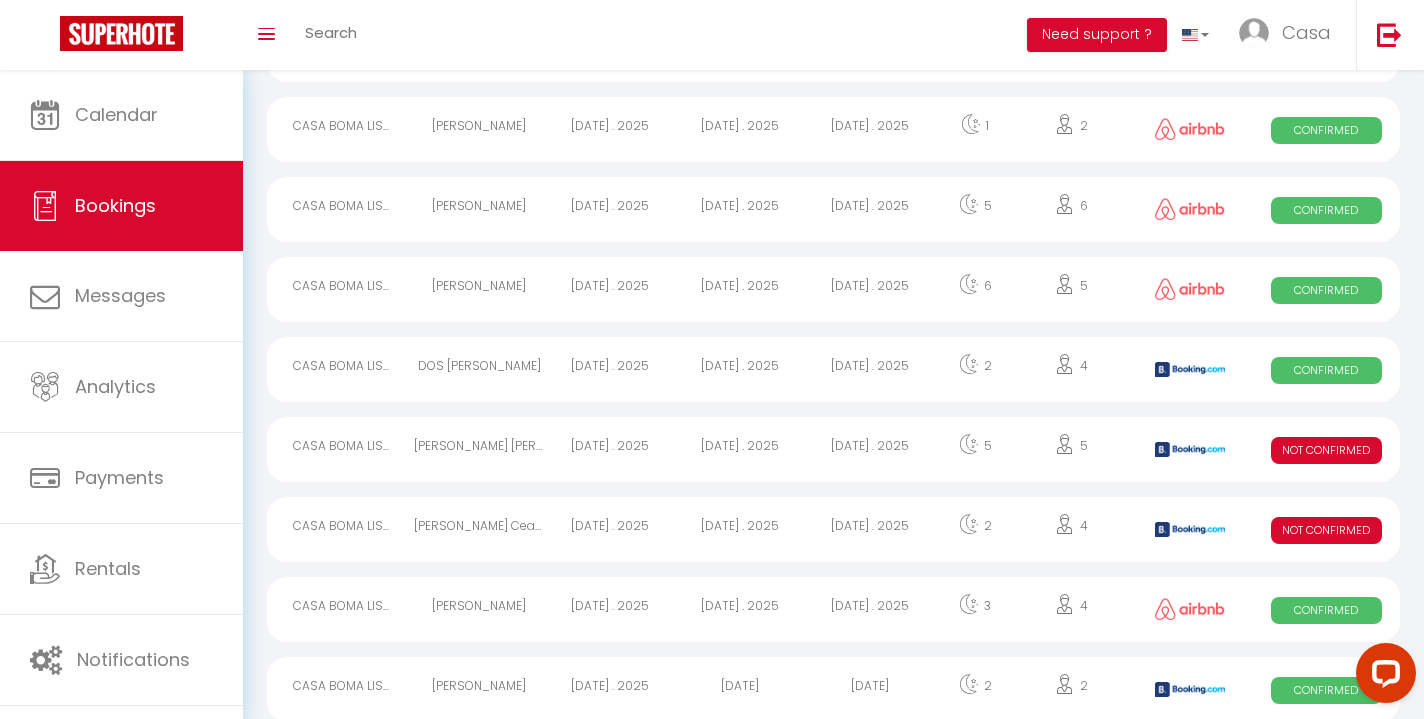 scroll, scrollTop: 715, scrollLeft: 0, axis: vertical 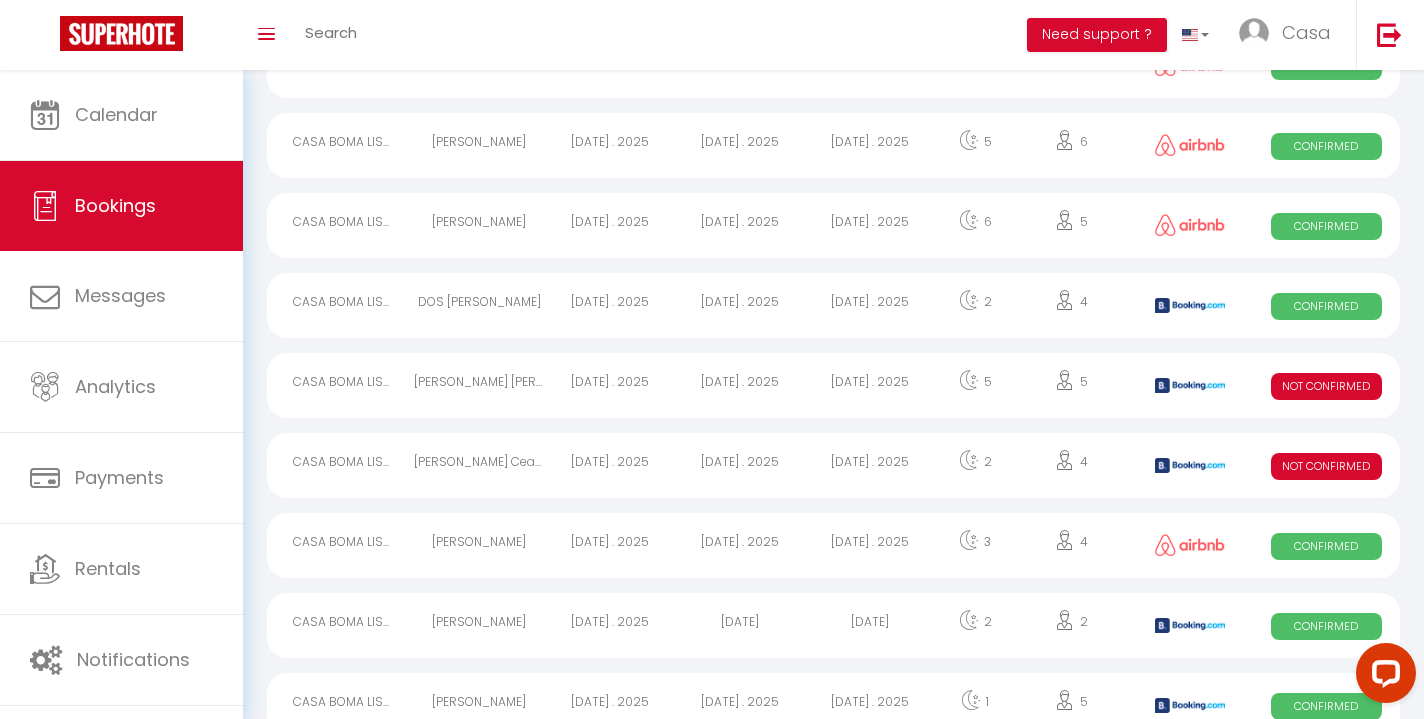 click on "[DATE] . 2025" at bounding box center [870, 385] 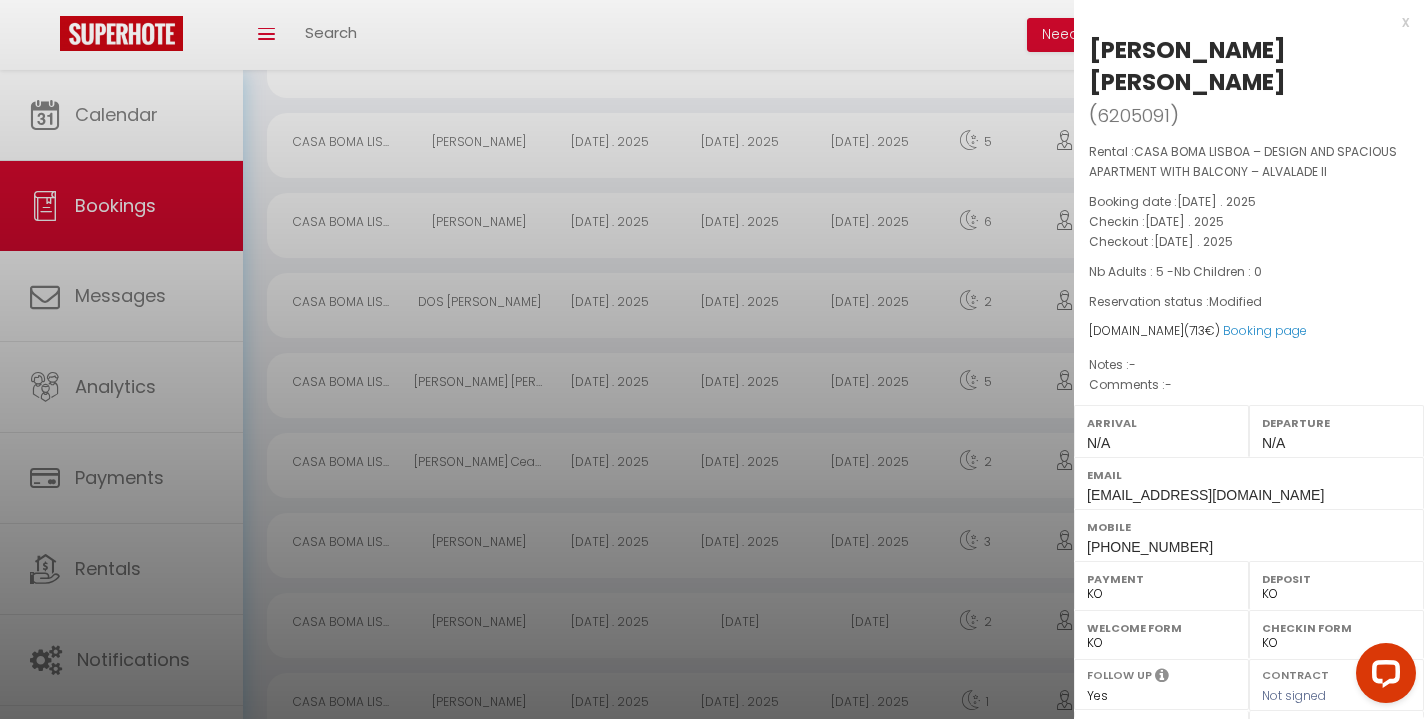 click on "x" at bounding box center [1241, 22] 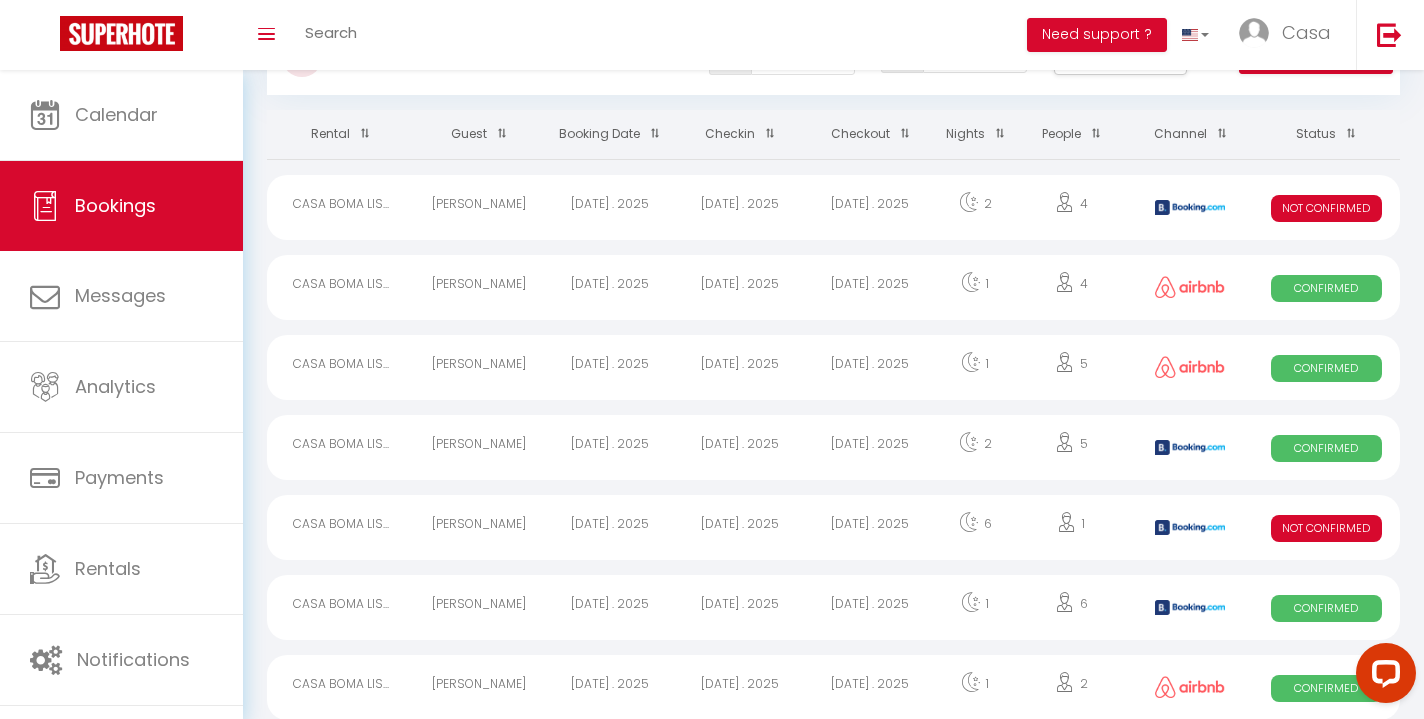 scroll, scrollTop: 101, scrollLeft: 0, axis: vertical 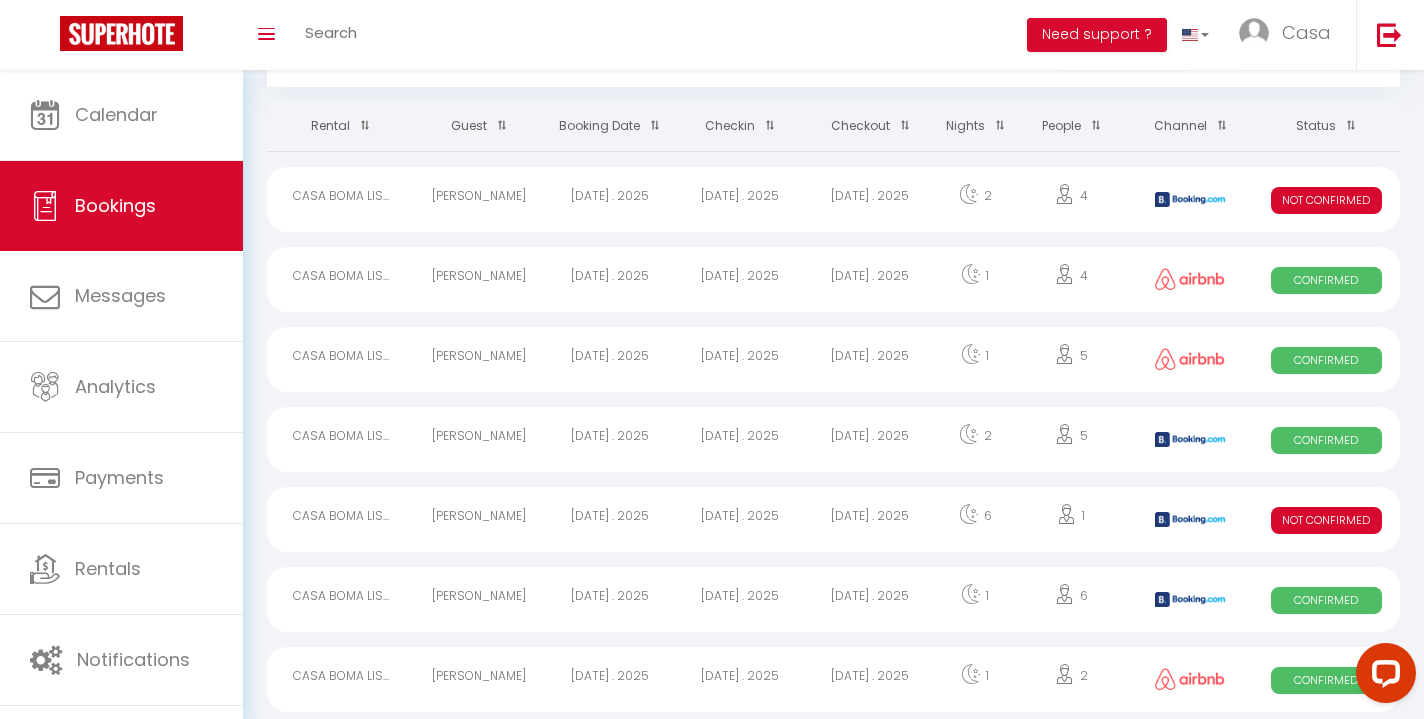 click on "[DATE] . 2025" at bounding box center (870, 439) 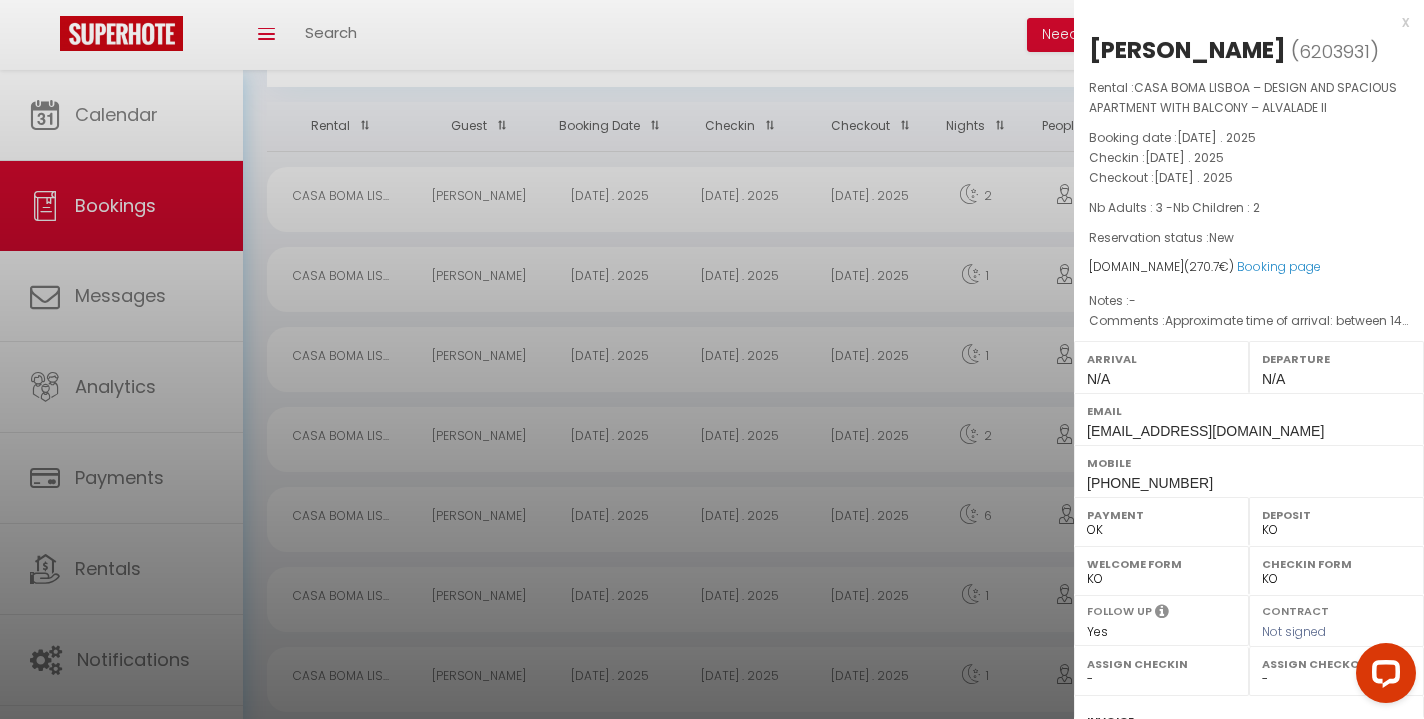 click on "x" at bounding box center (1241, 22) 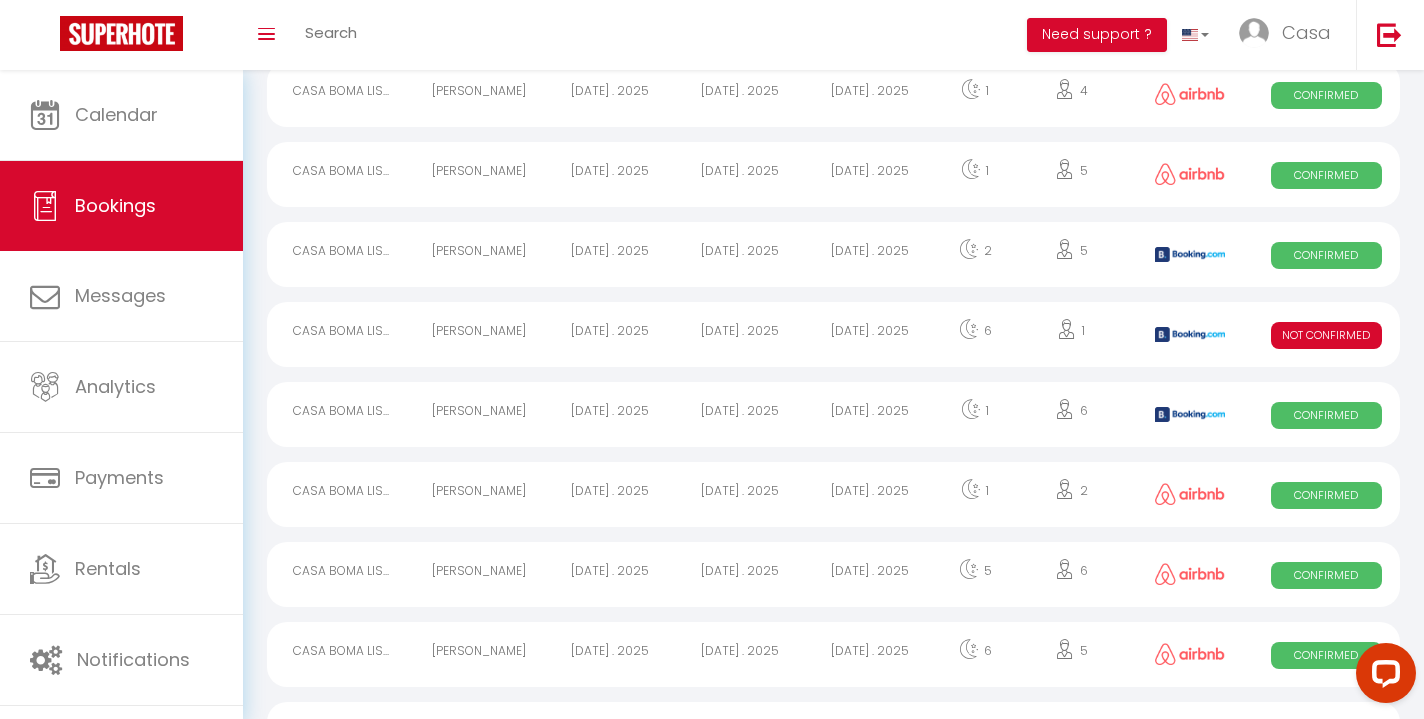scroll, scrollTop: 313, scrollLeft: 0, axis: vertical 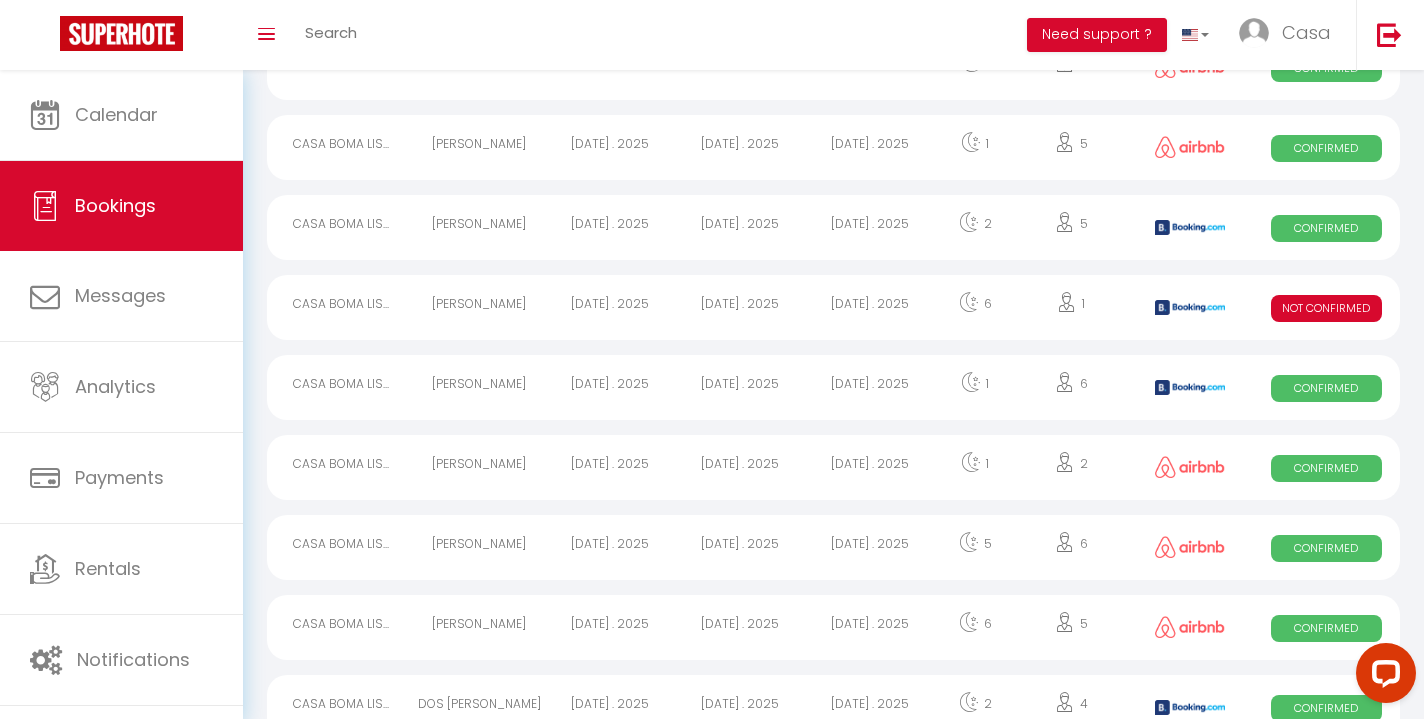click on "[DATE] . 2025" at bounding box center [870, 387] 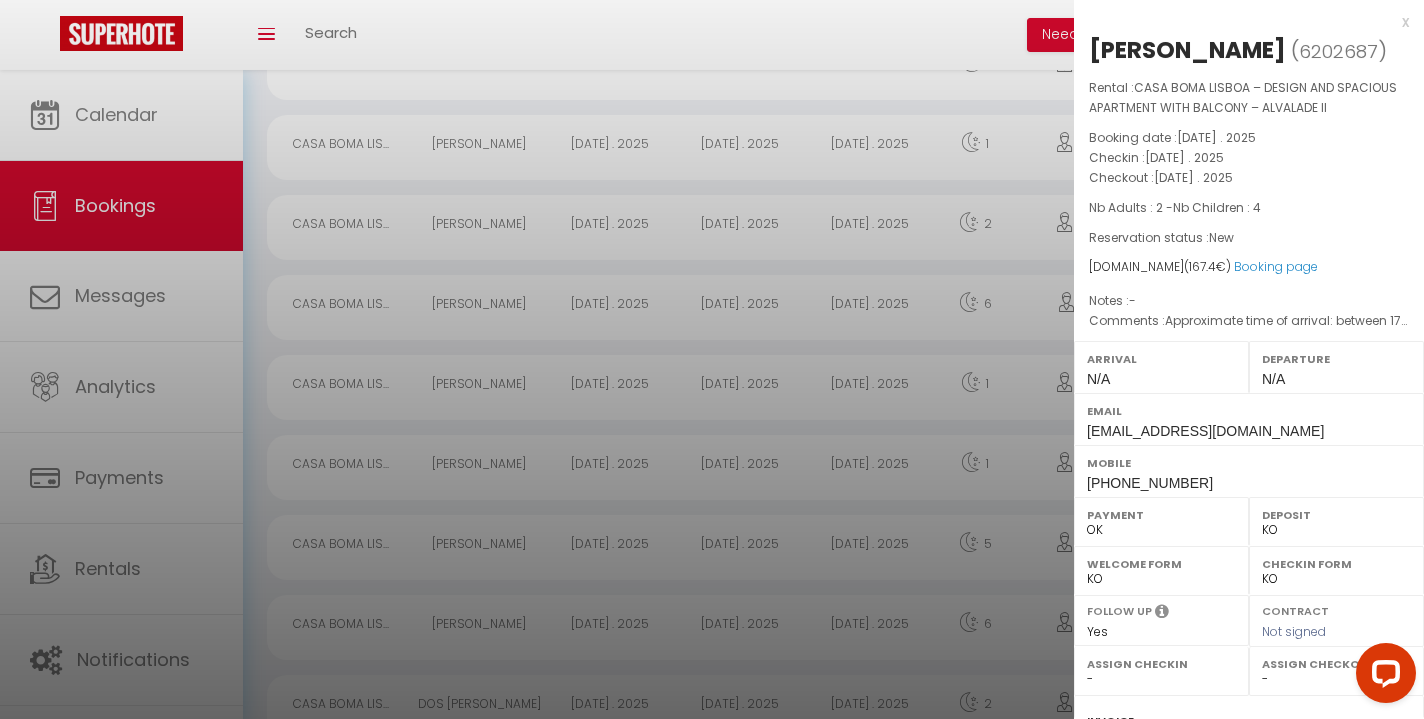 click on "x" at bounding box center [1241, 22] 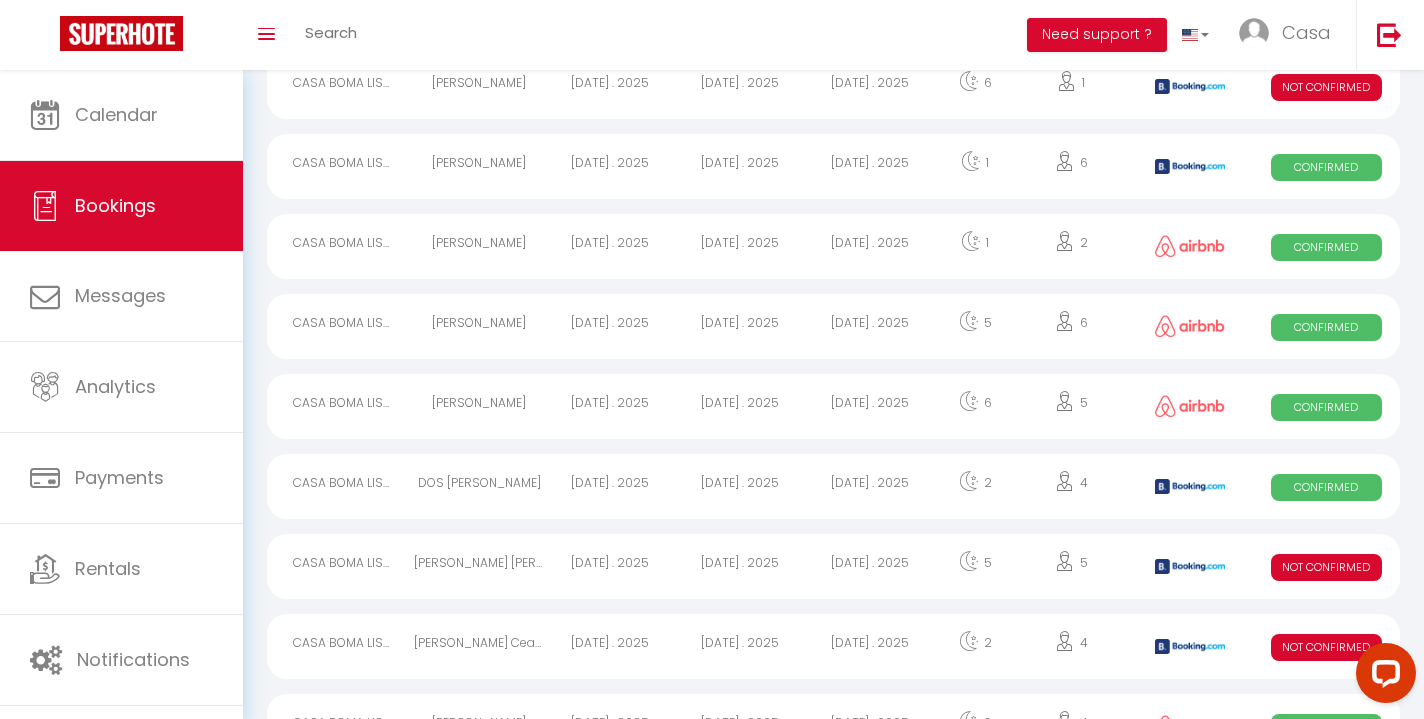 scroll, scrollTop: 578, scrollLeft: 0, axis: vertical 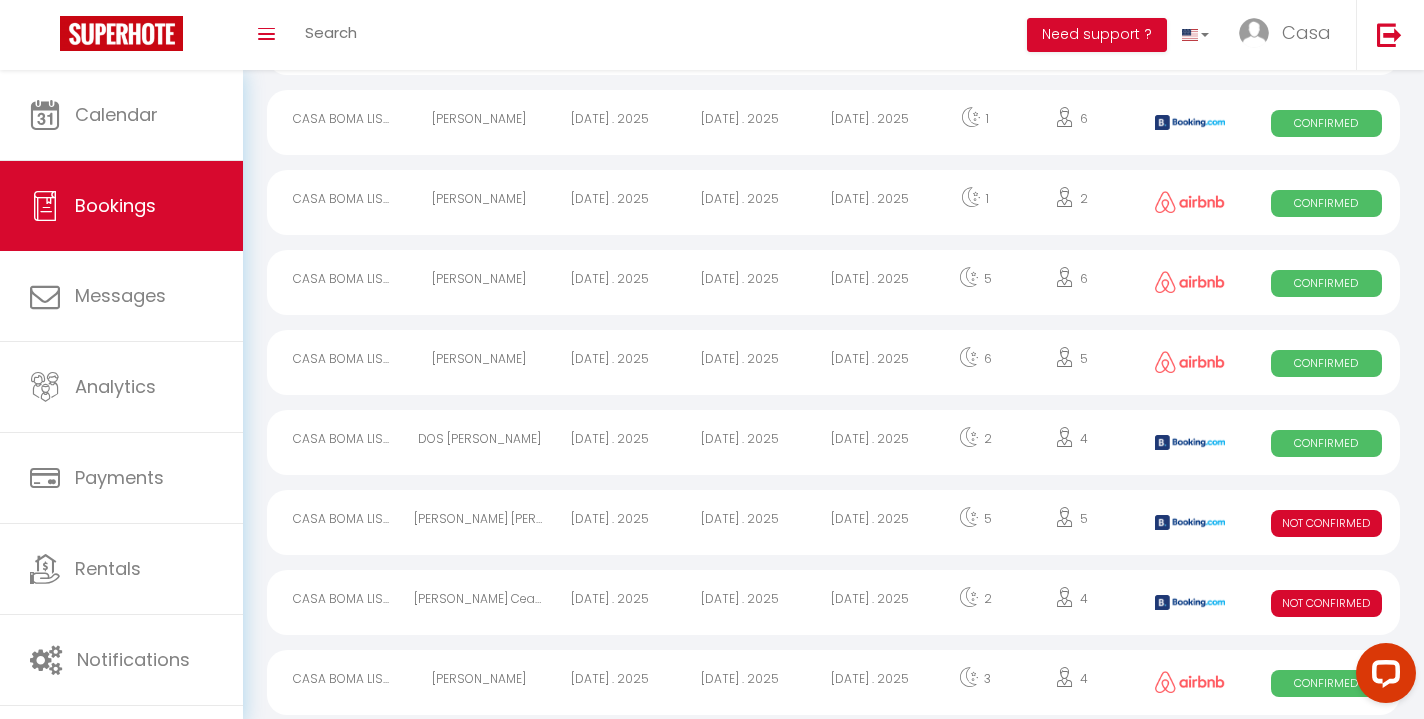 click on "[DATE] . 2025" at bounding box center (870, 442) 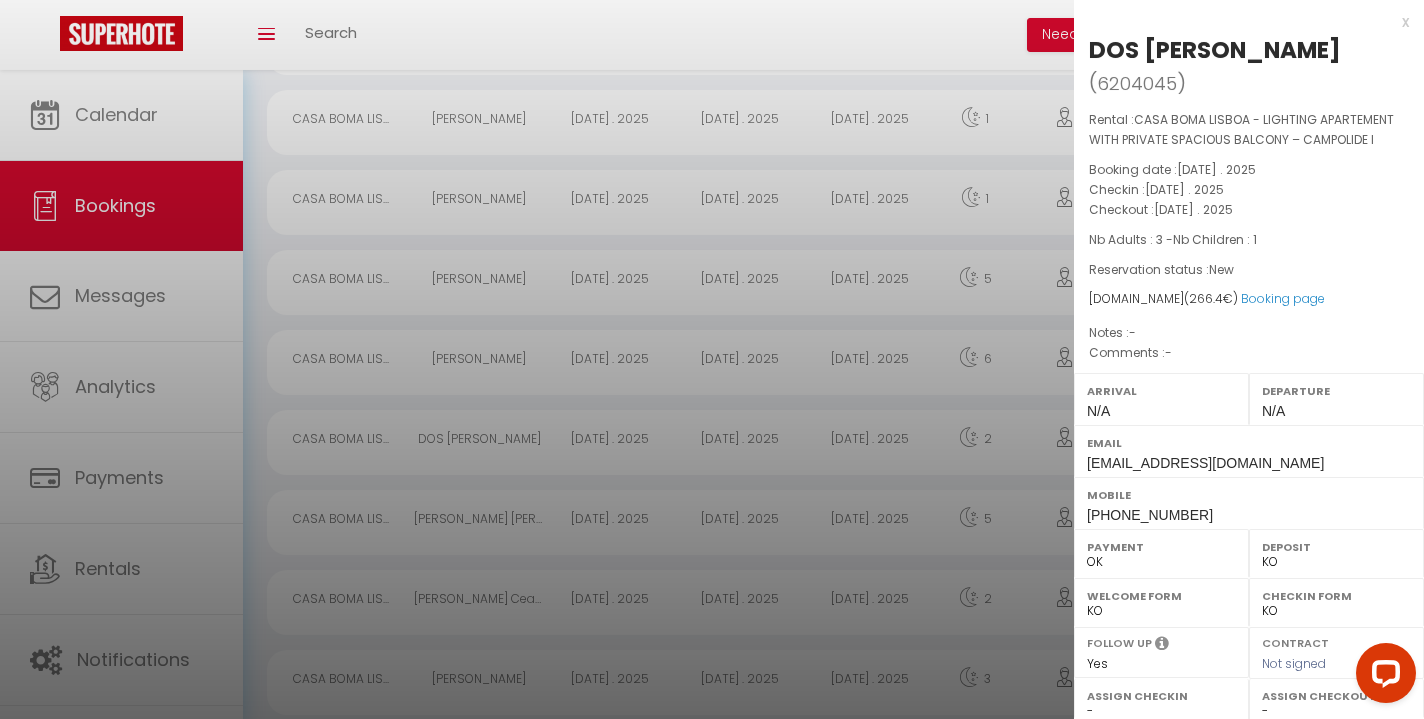 click on "x" at bounding box center [1241, 22] 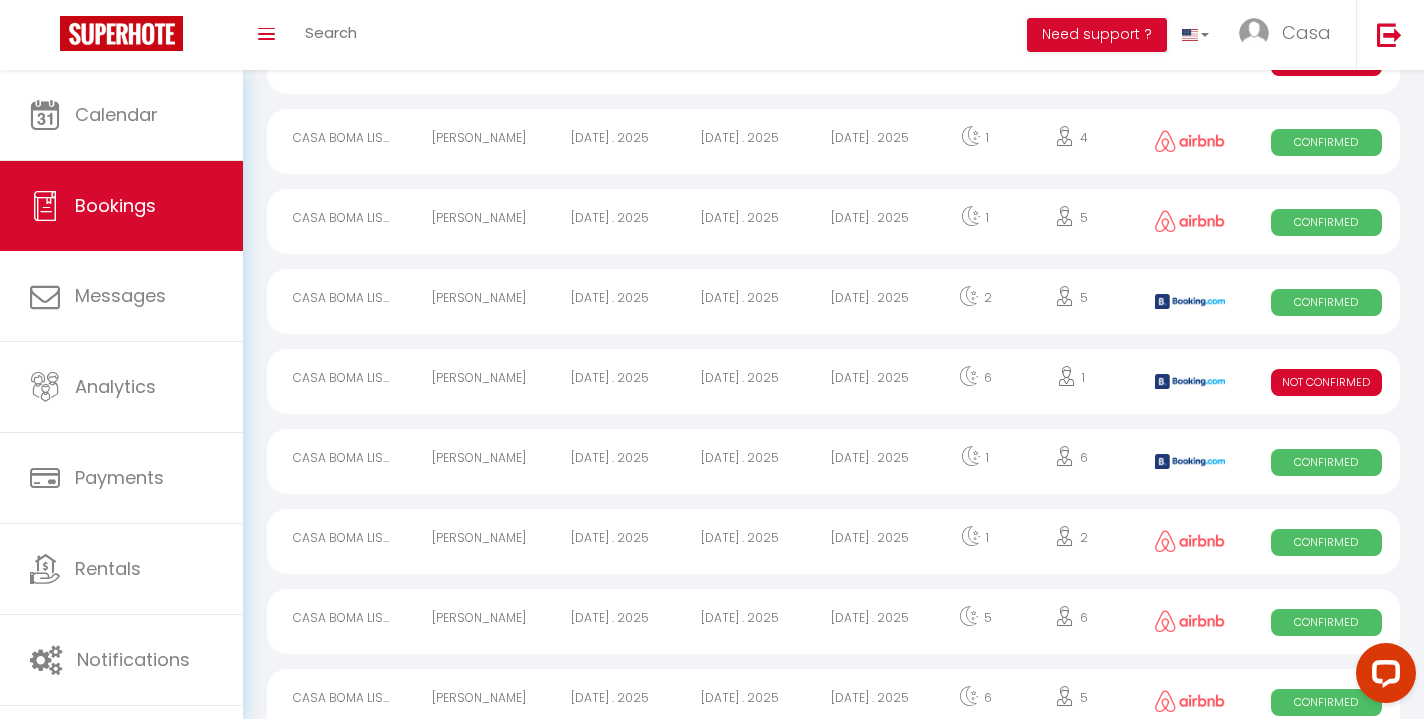 scroll, scrollTop: 74, scrollLeft: 0, axis: vertical 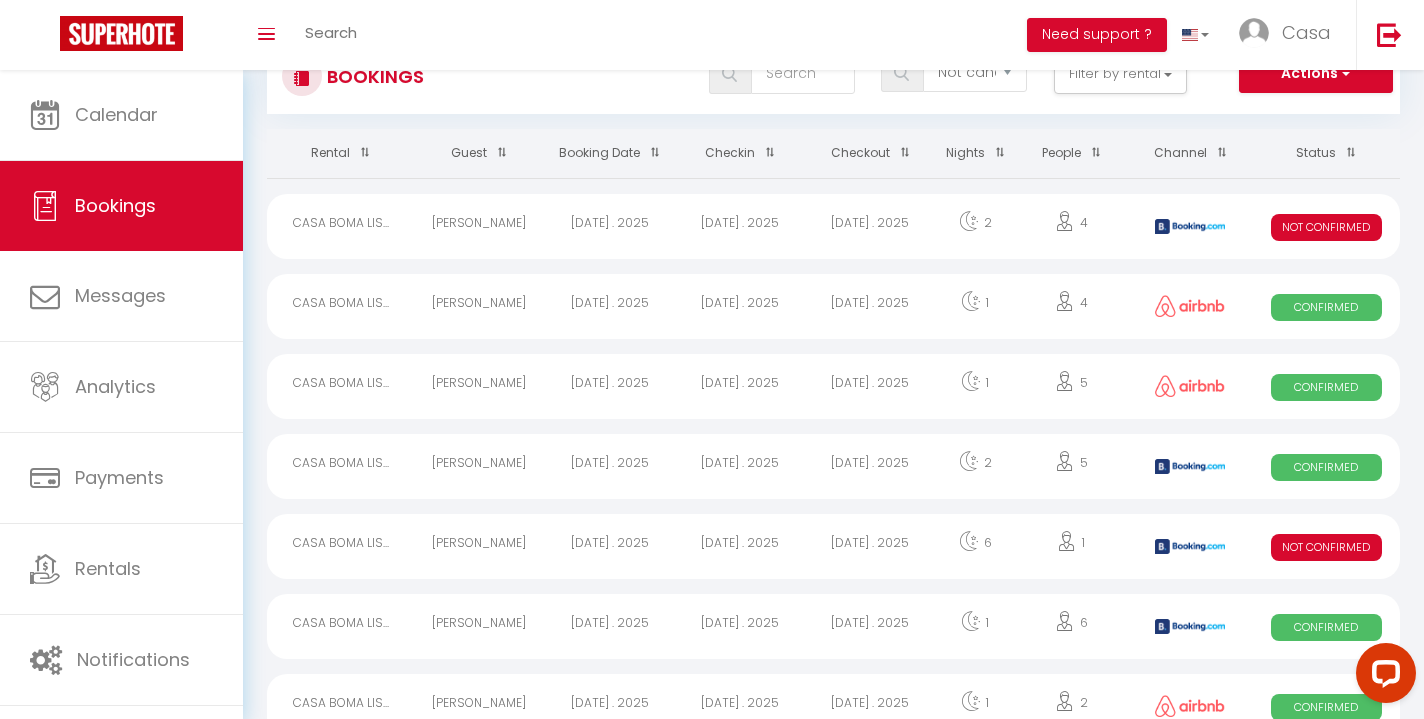 click on "[DATE] . 2025" at bounding box center [870, 386] 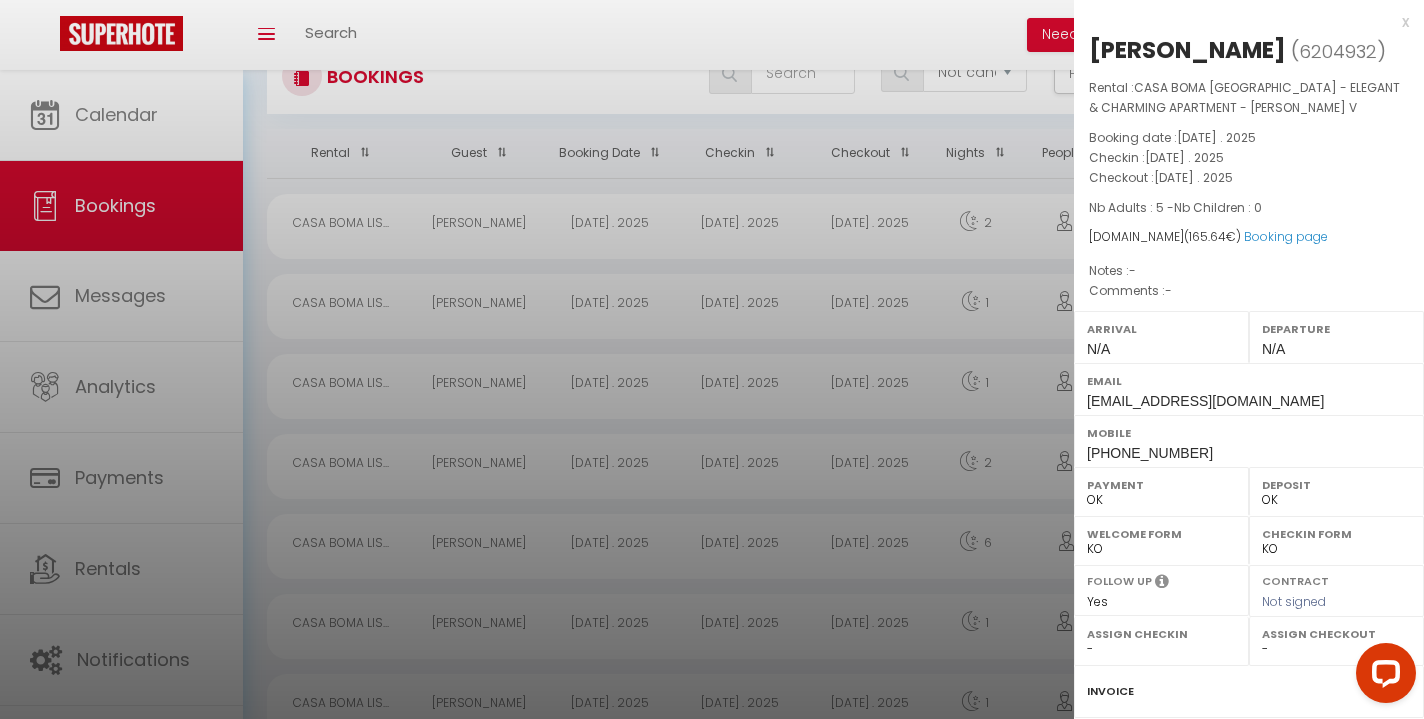click on "x" at bounding box center (1241, 22) 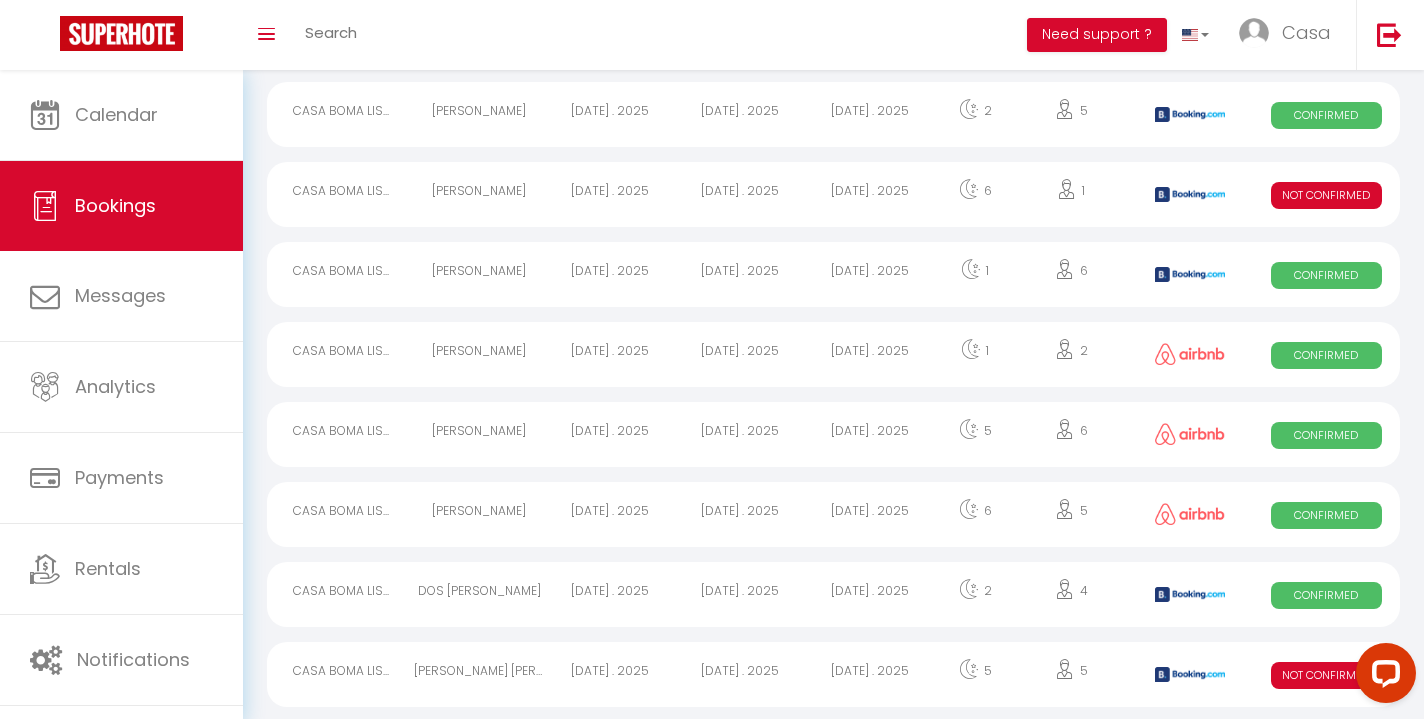 scroll, scrollTop: 427, scrollLeft: 0, axis: vertical 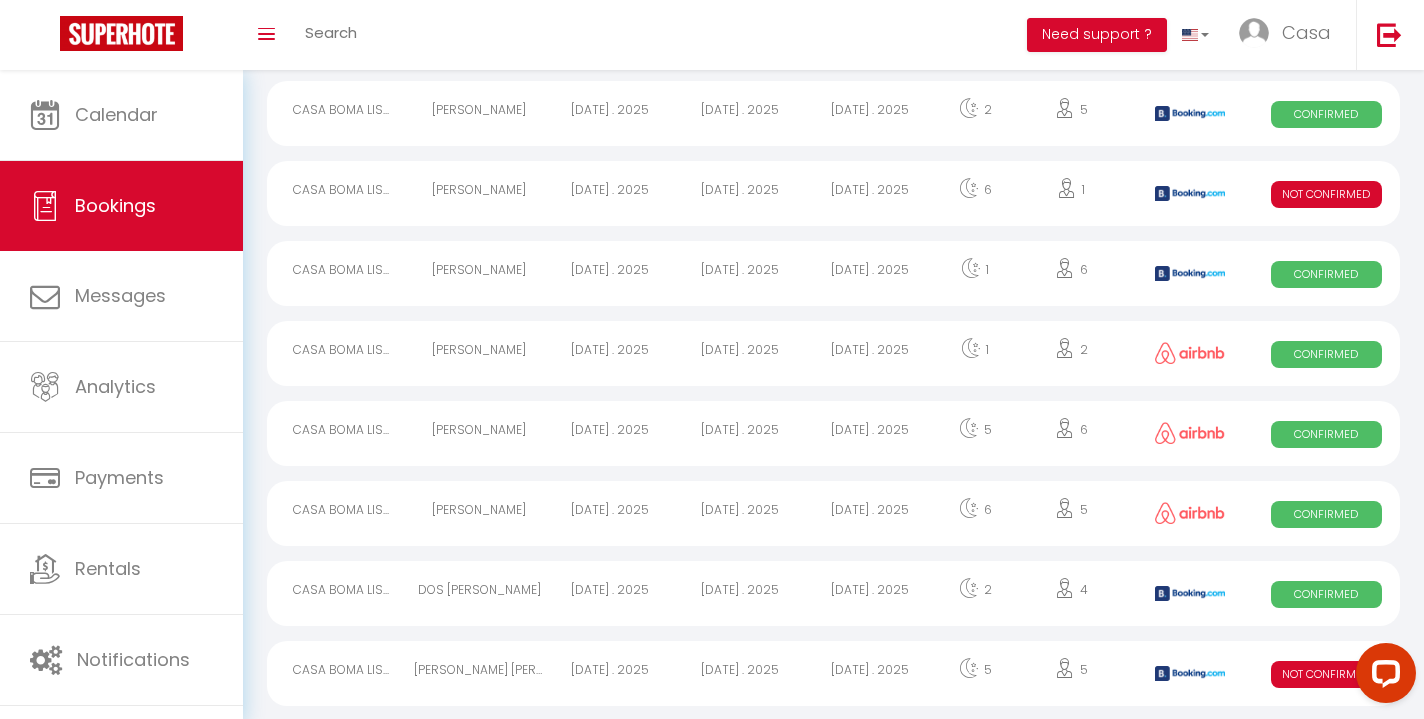 click on "[DATE] . 2025" at bounding box center [870, 353] 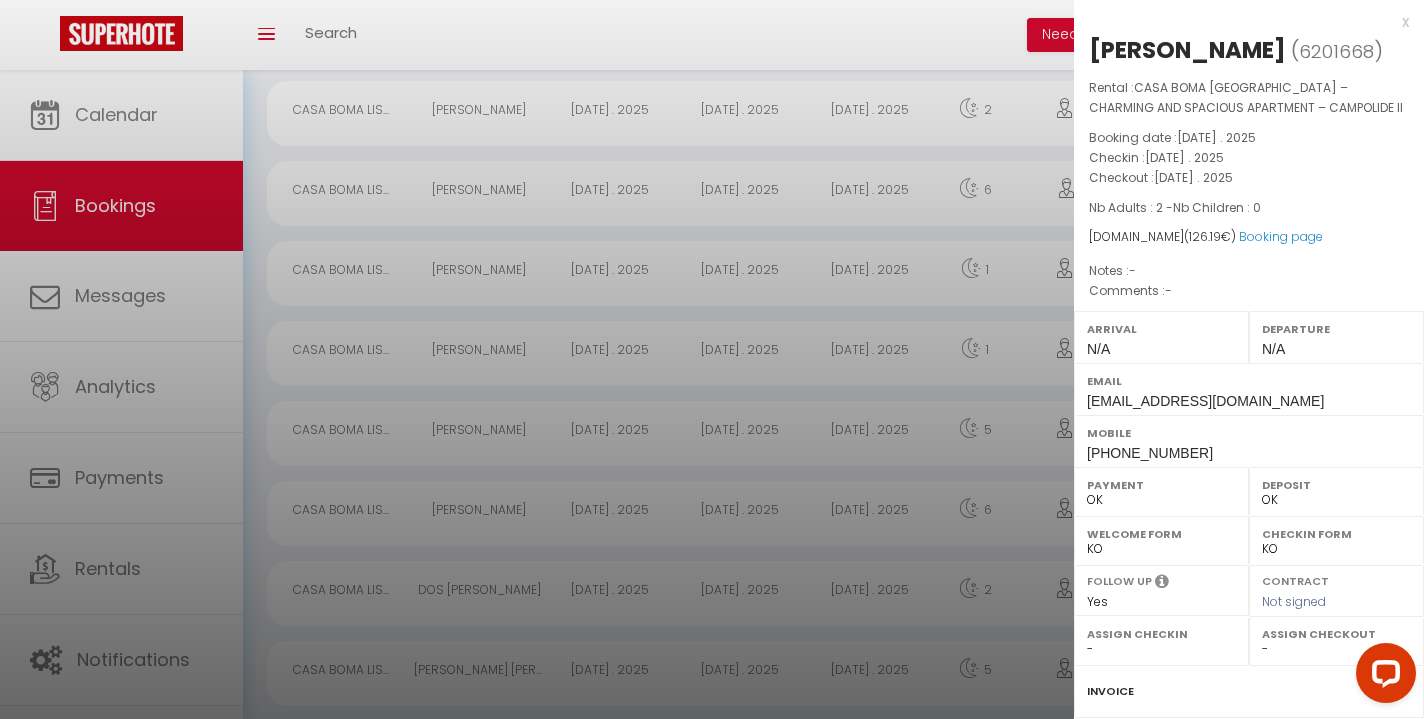 click on "x" at bounding box center [1241, 22] 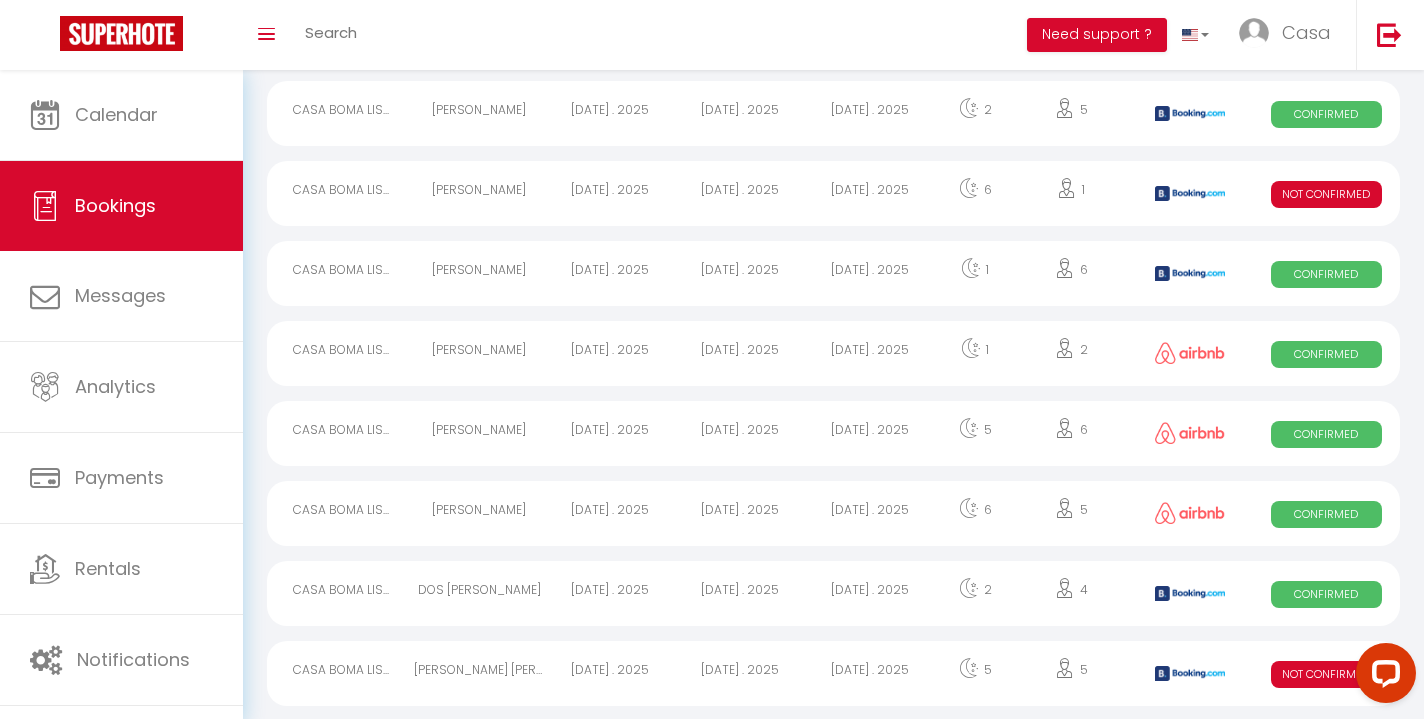 click on "[DATE] . 2025" at bounding box center (870, 433) 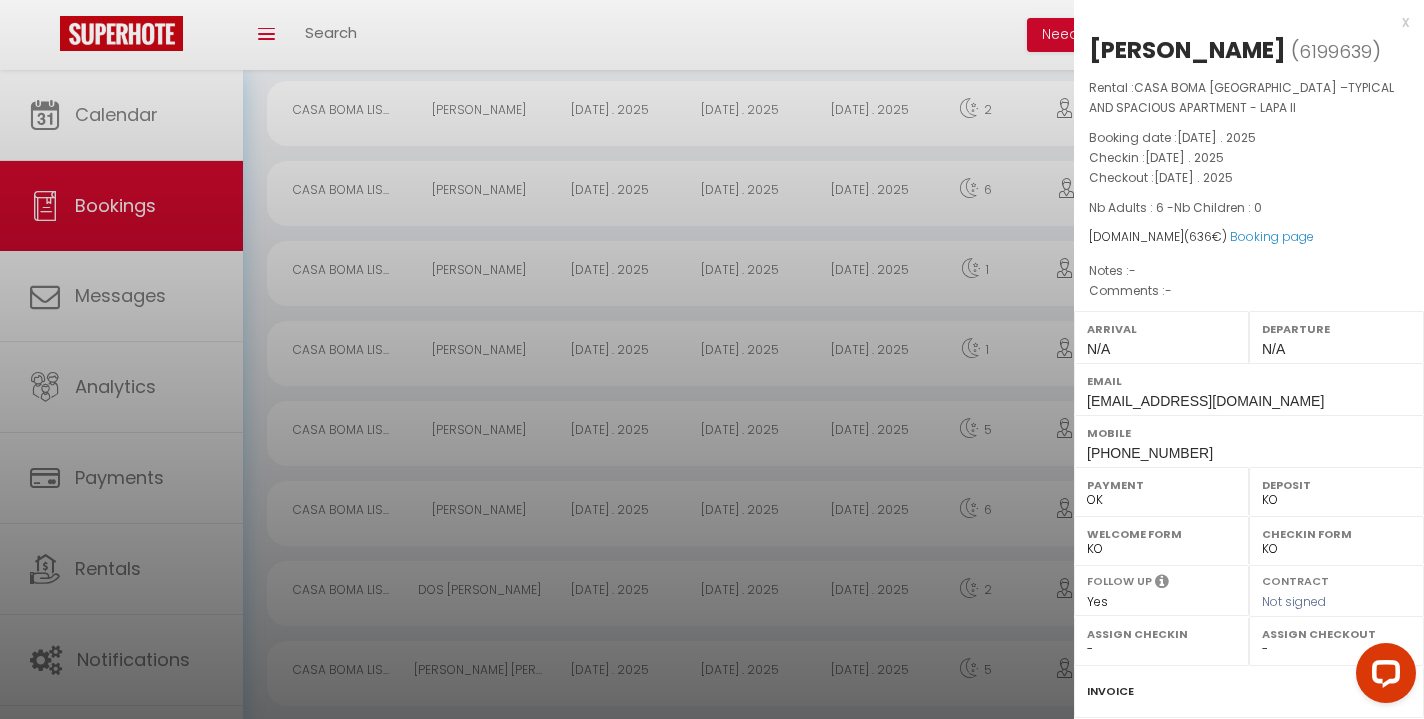 click on "x" at bounding box center (1241, 22) 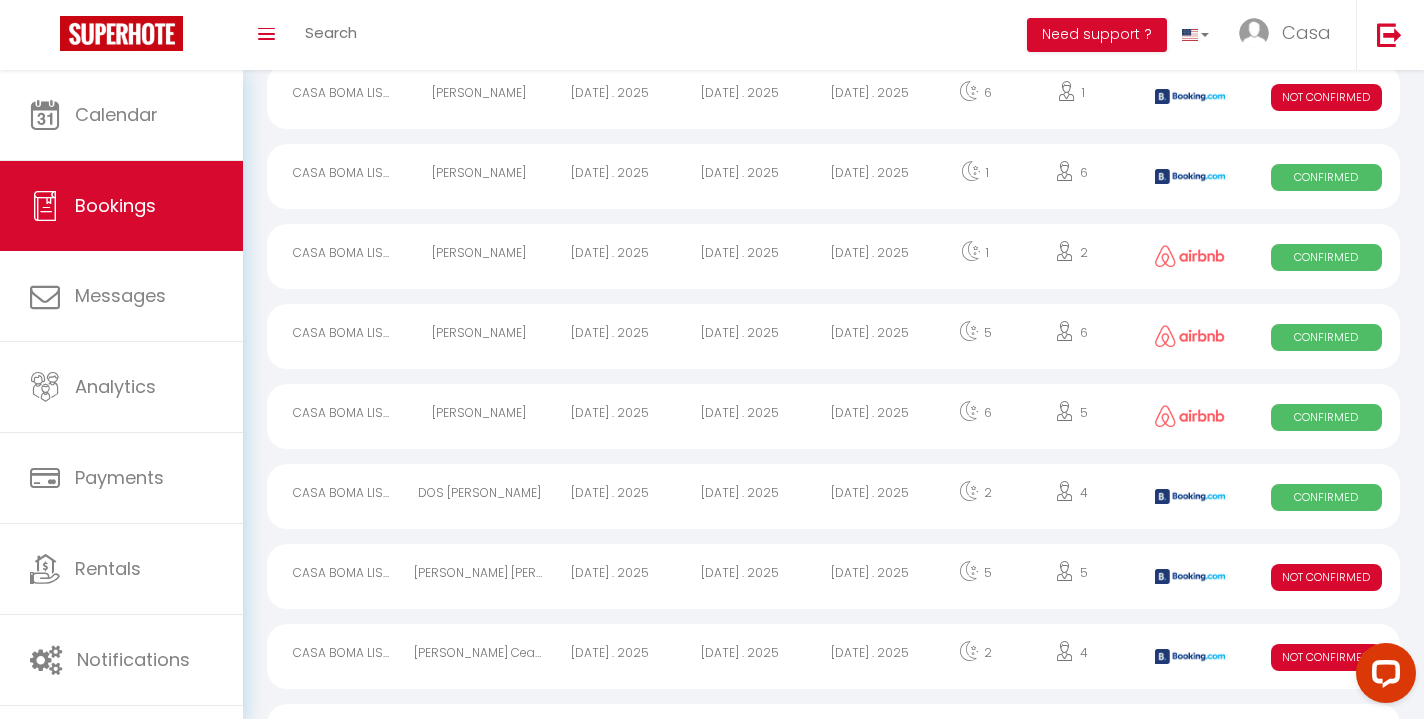 scroll, scrollTop: 547, scrollLeft: 0, axis: vertical 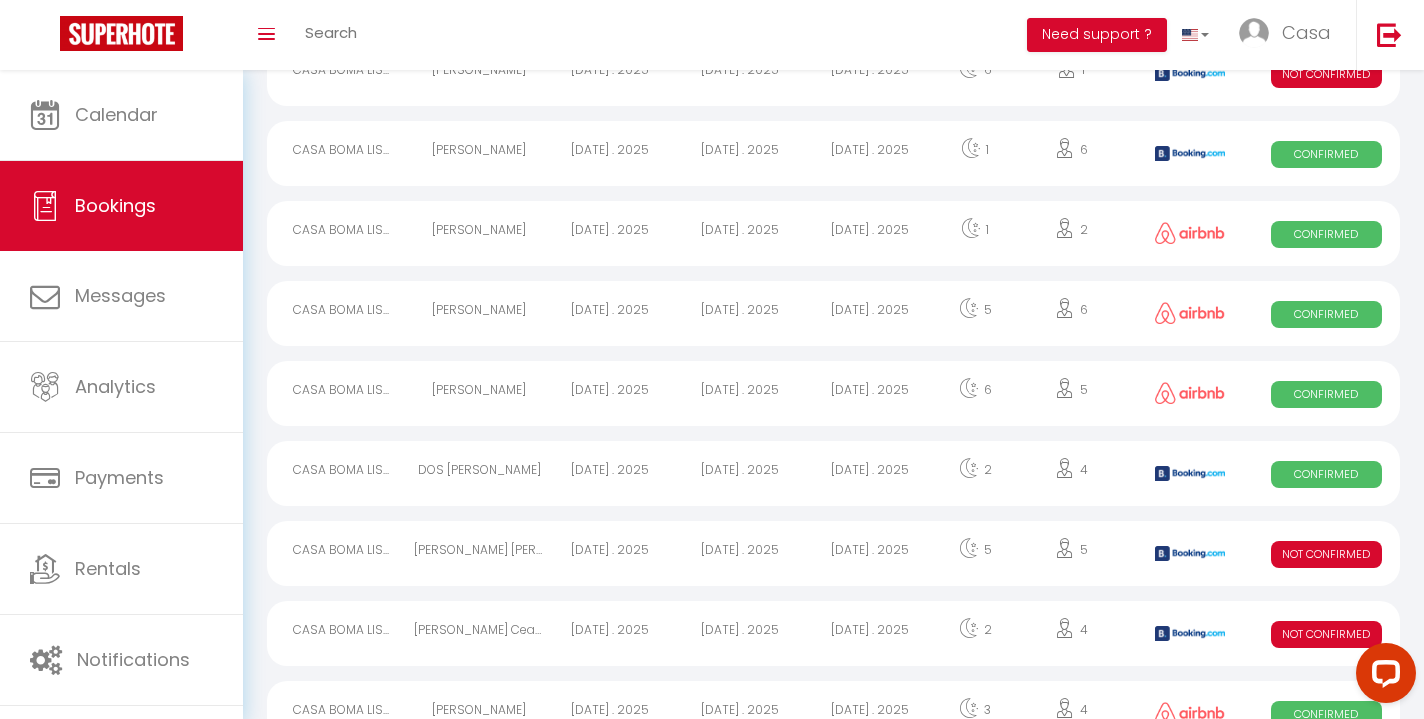click on "[DATE] . 2025" at bounding box center (870, 393) 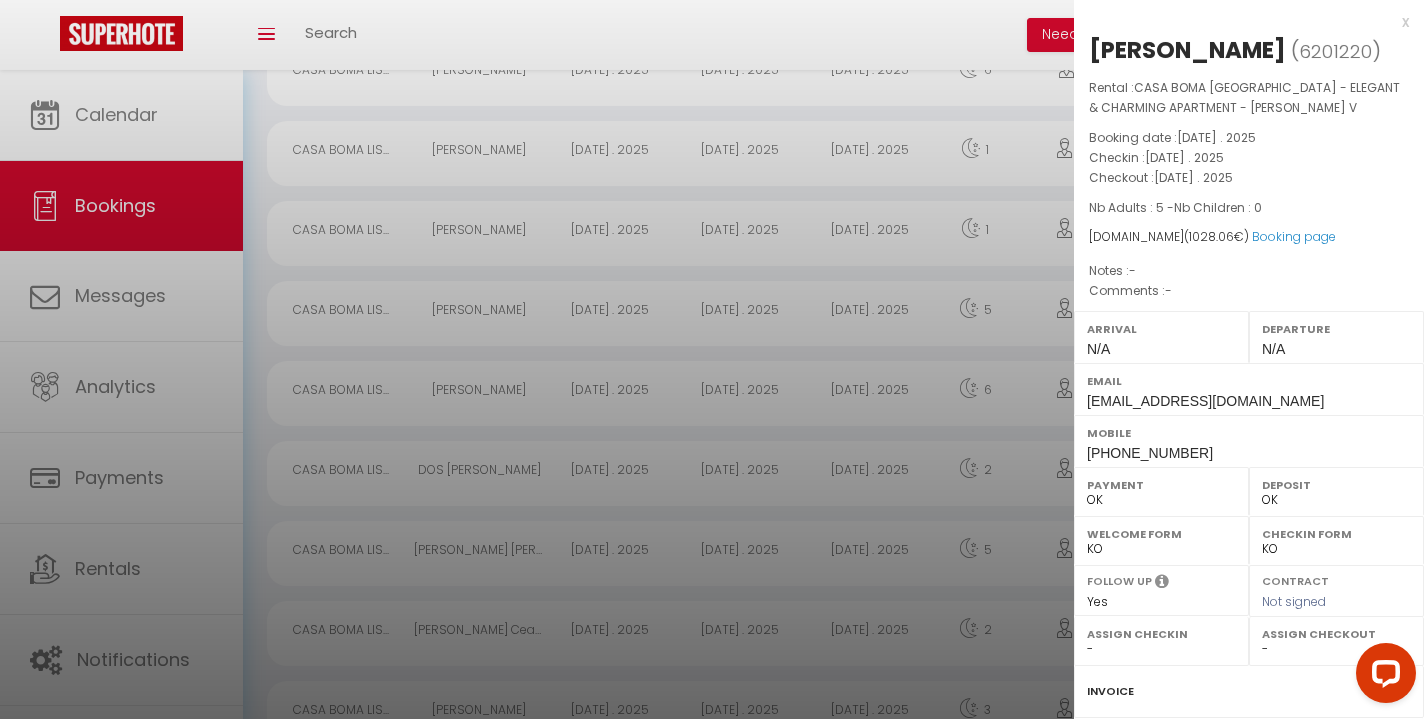 click on "x" at bounding box center (1241, 22) 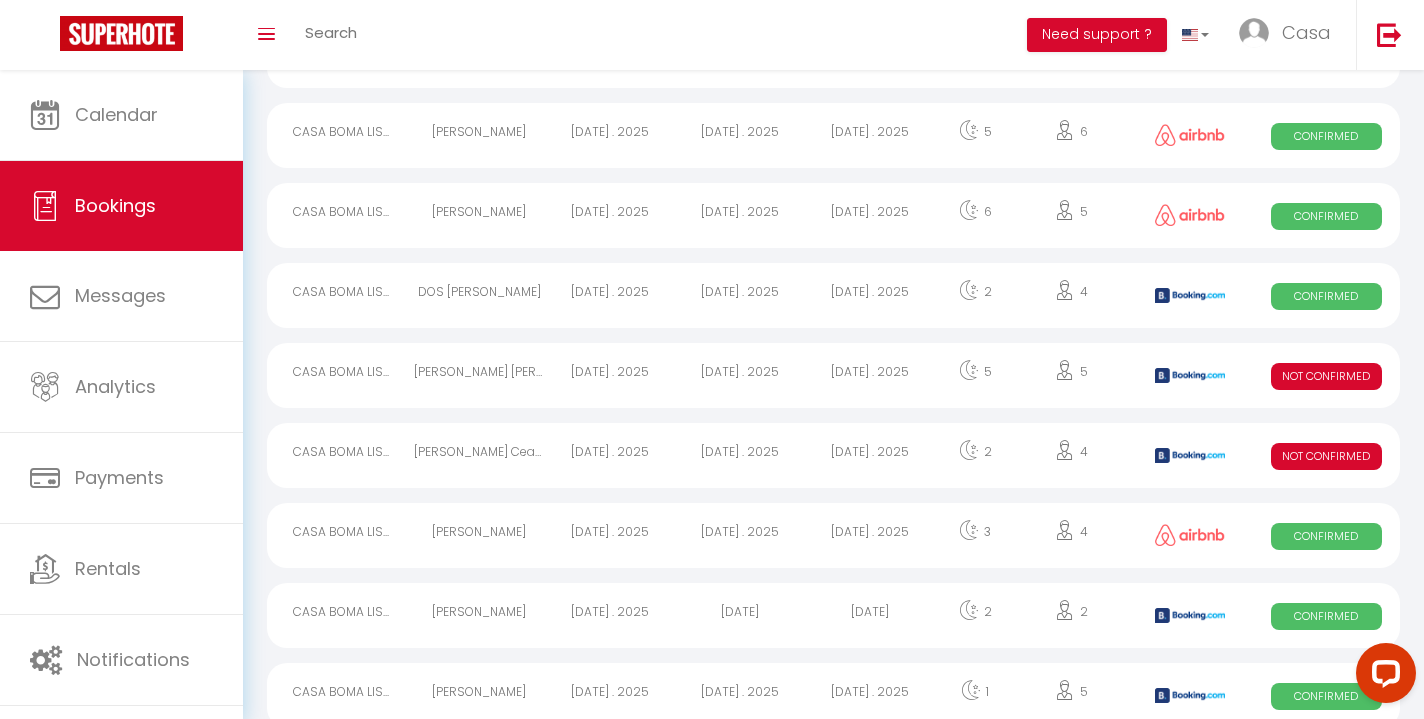 scroll, scrollTop: 776, scrollLeft: 0, axis: vertical 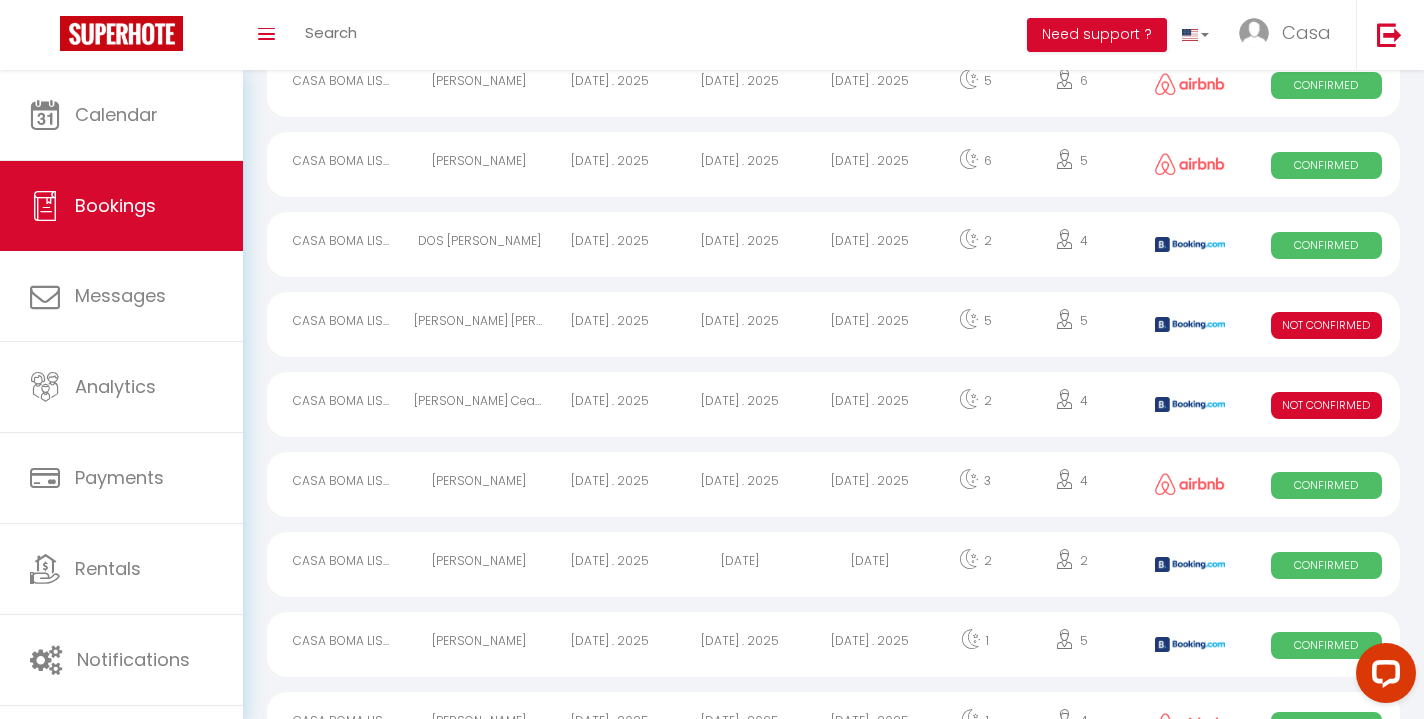 click on "[DATE] . 2025" at bounding box center [870, 484] 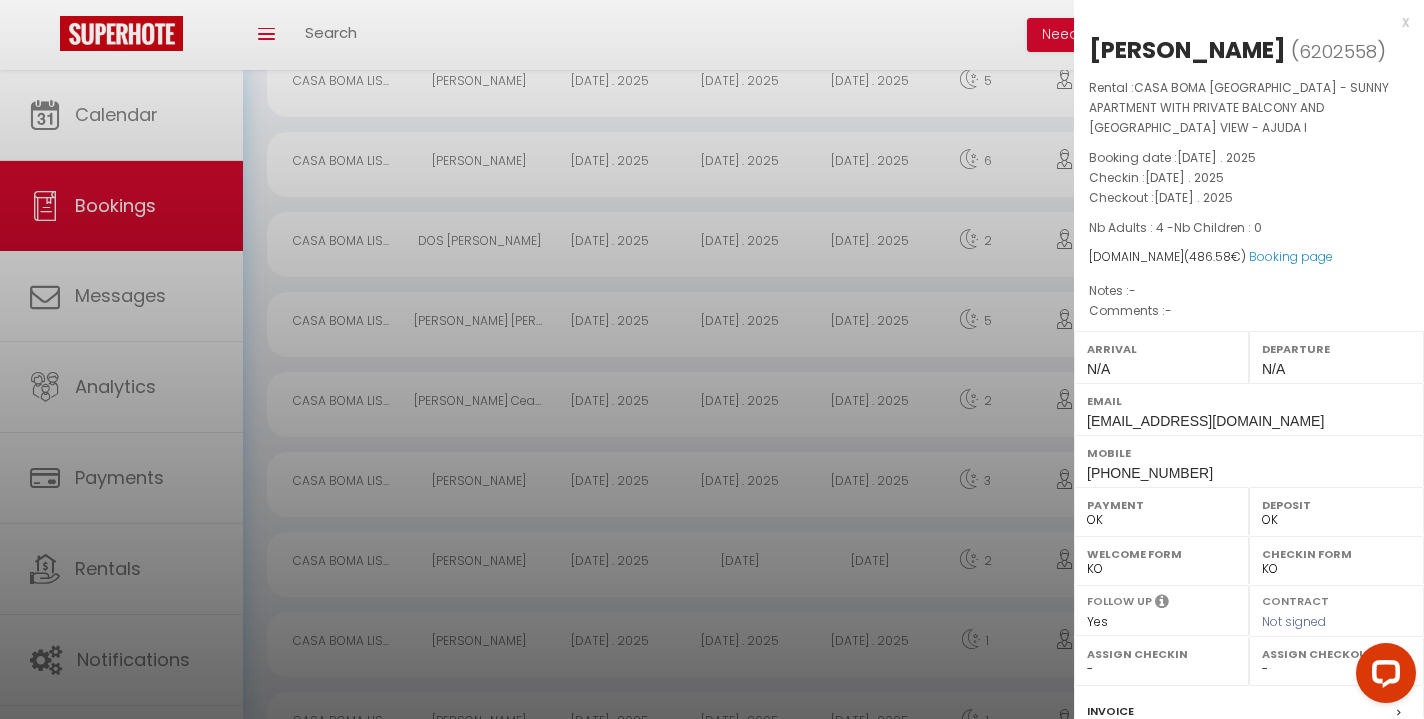click on "x" at bounding box center [1241, 22] 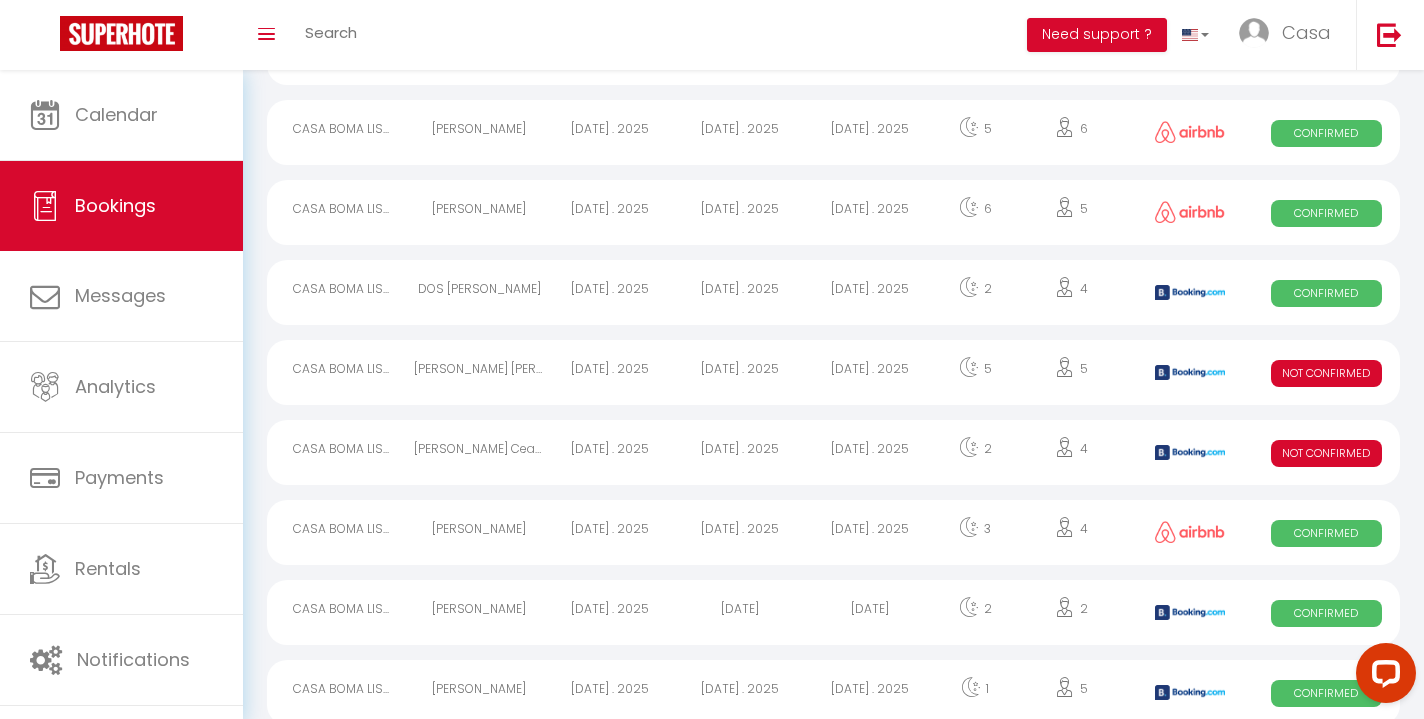 scroll, scrollTop: 716, scrollLeft: 0, axis: vertical 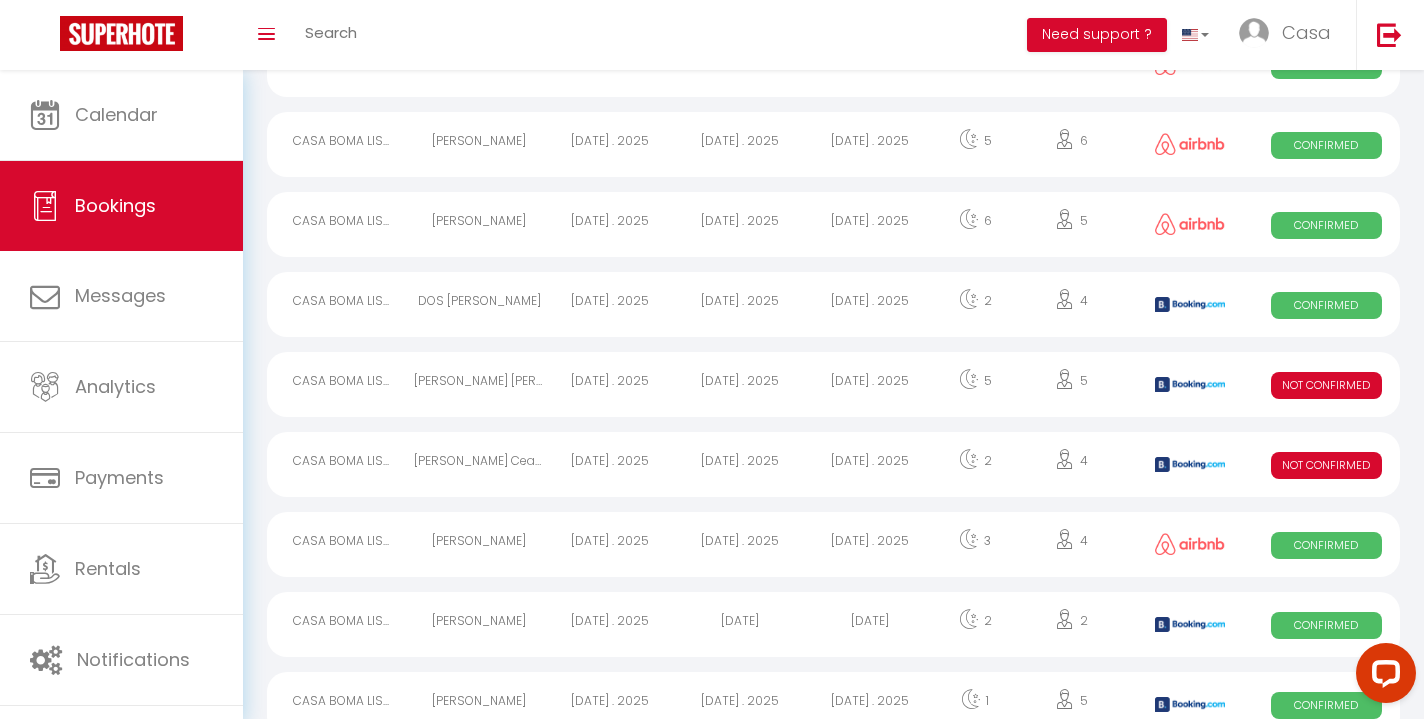 click on "[DATE] . 2025" at bounding box center [870, 304] 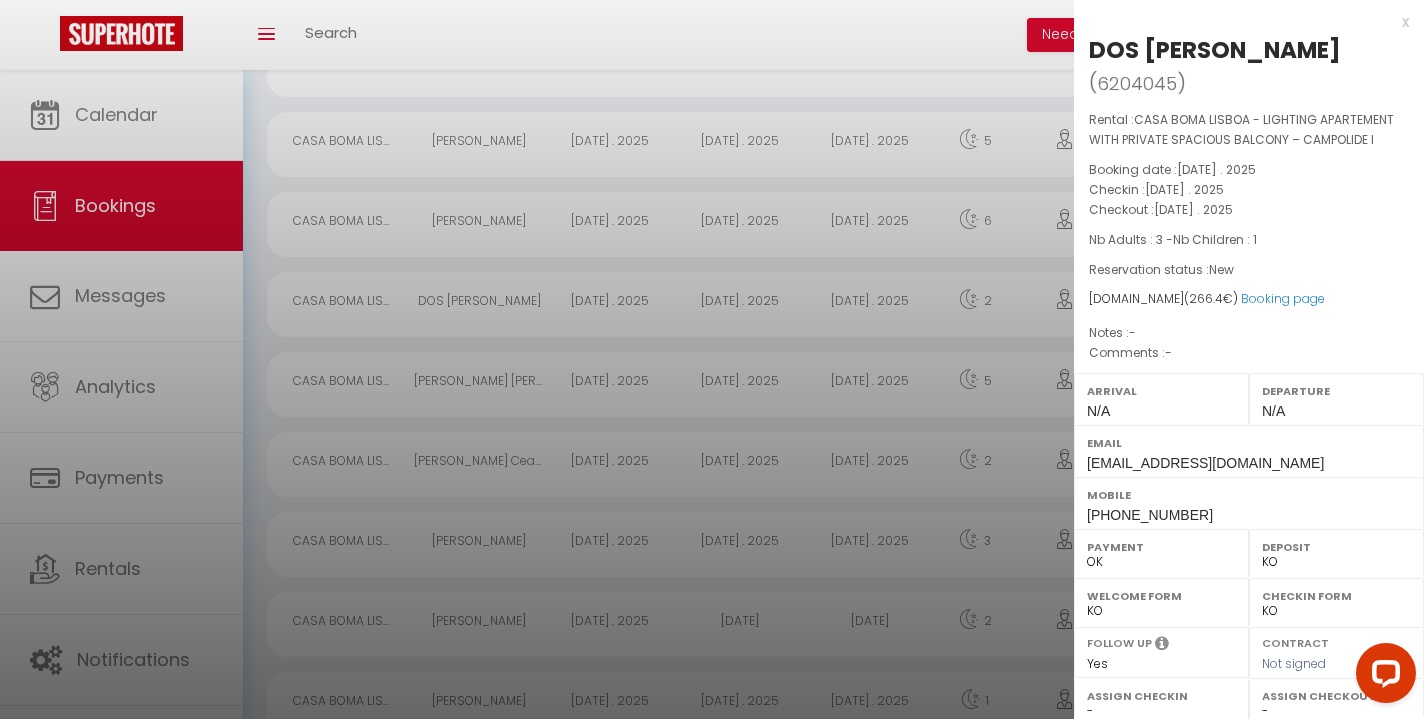 click on "x" at bounding box center [1241, 22] 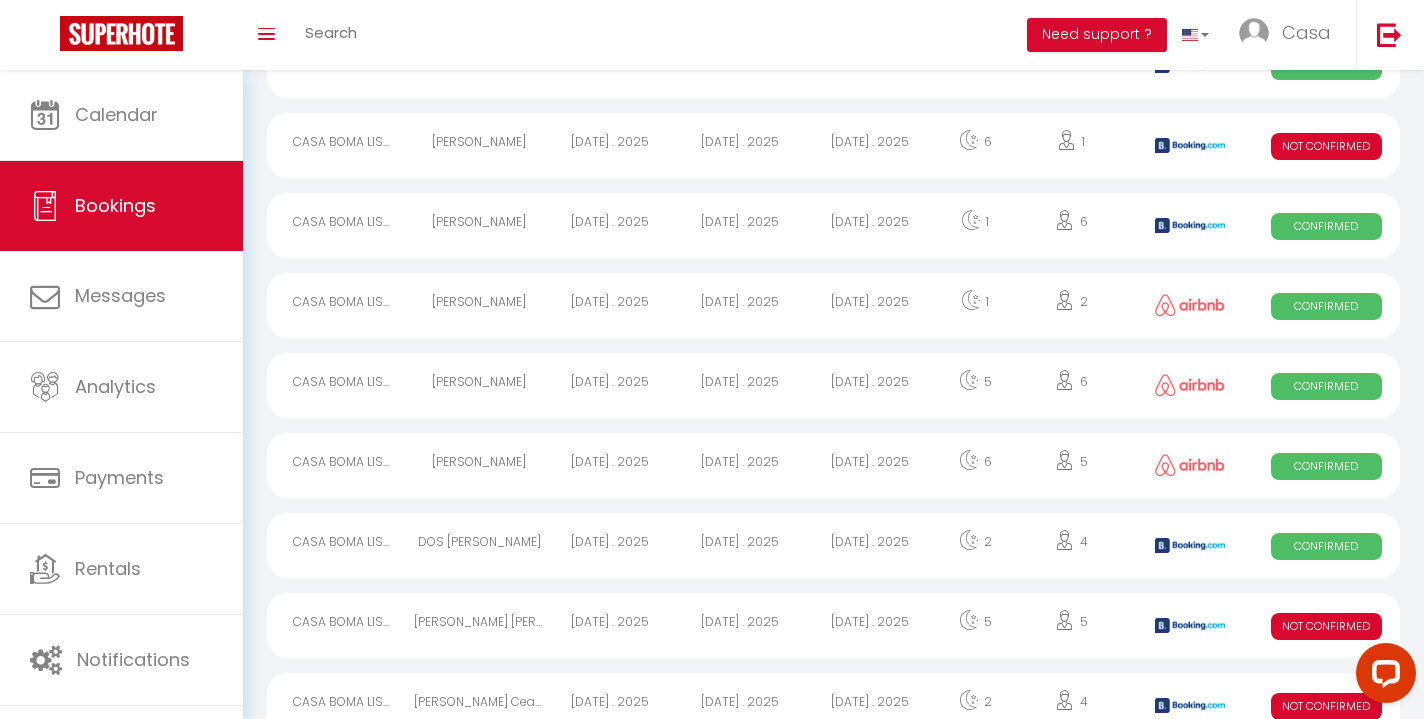 scroll, scrollTop: 450, scrollLeft: 0, axis: vertical 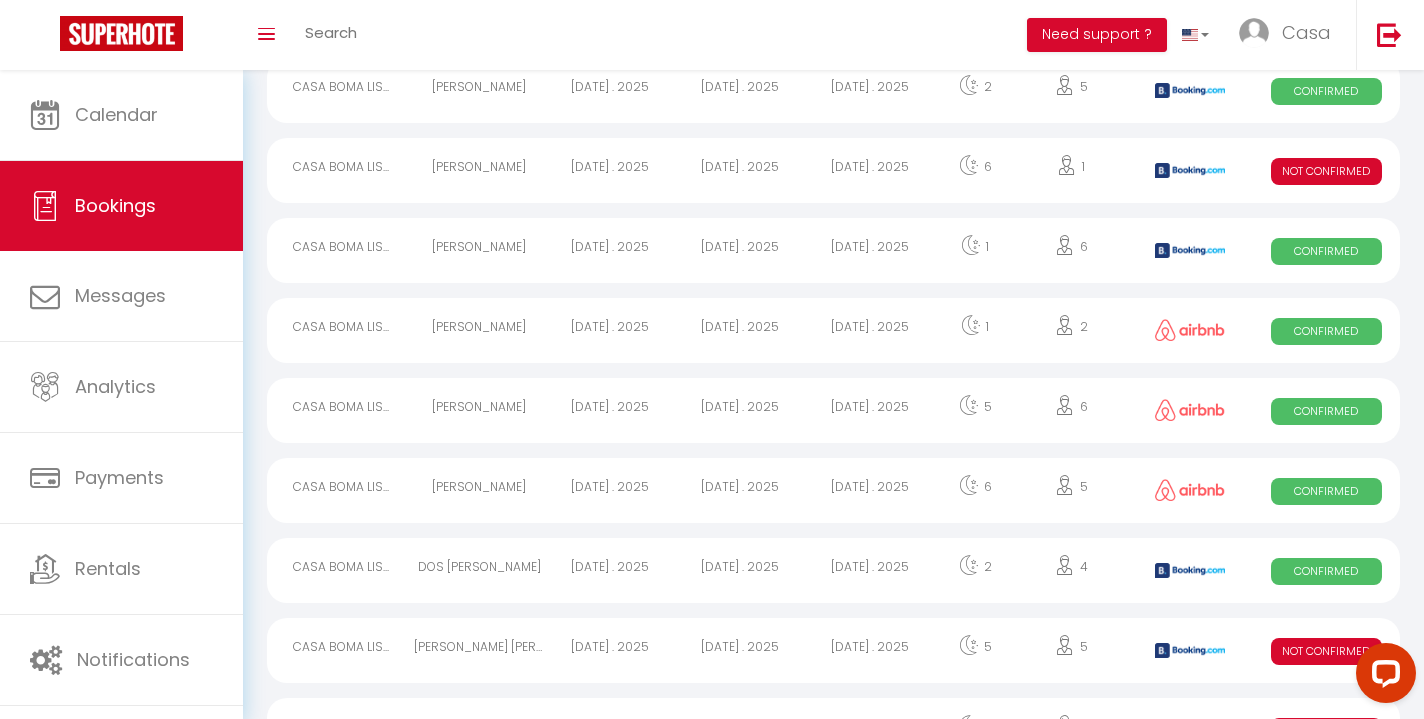 click on "[DATE] . 2025" at bounding box center (740, 250) 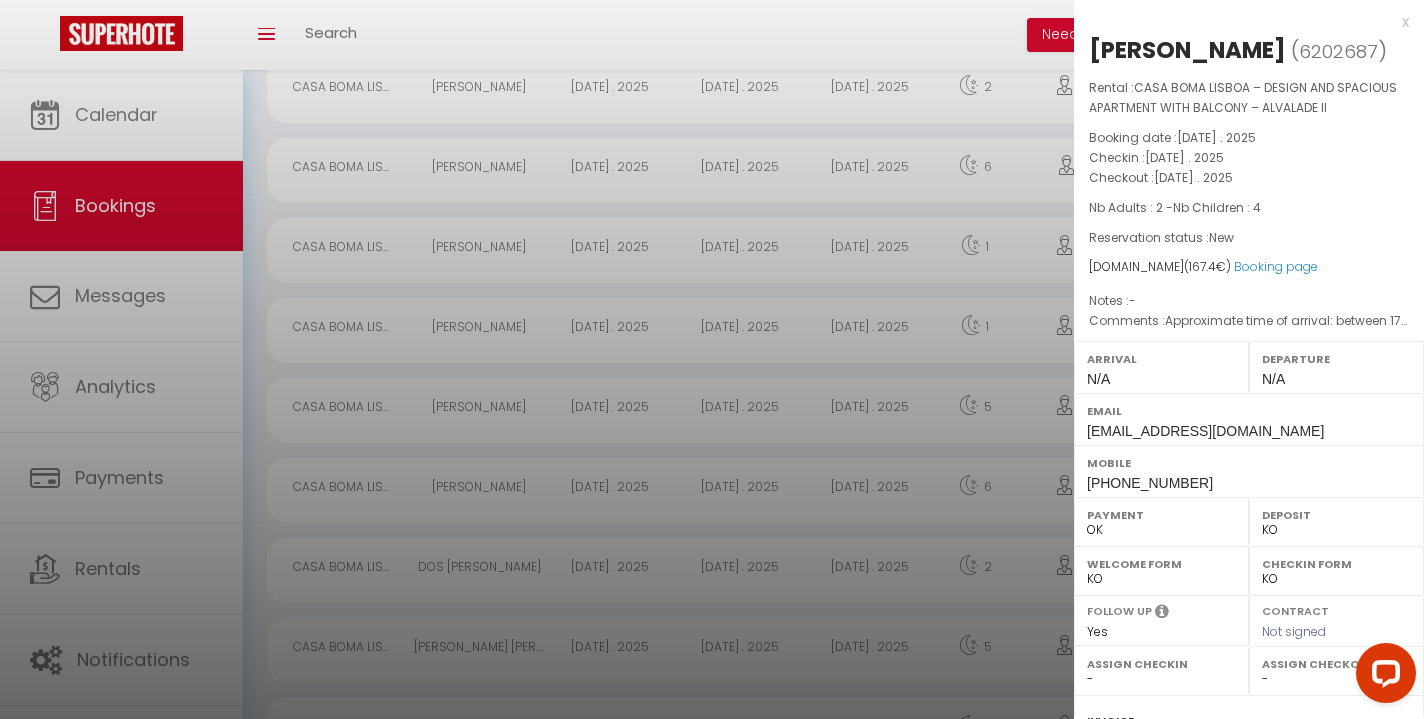 click on "x" at bounding box center (1241, 22) 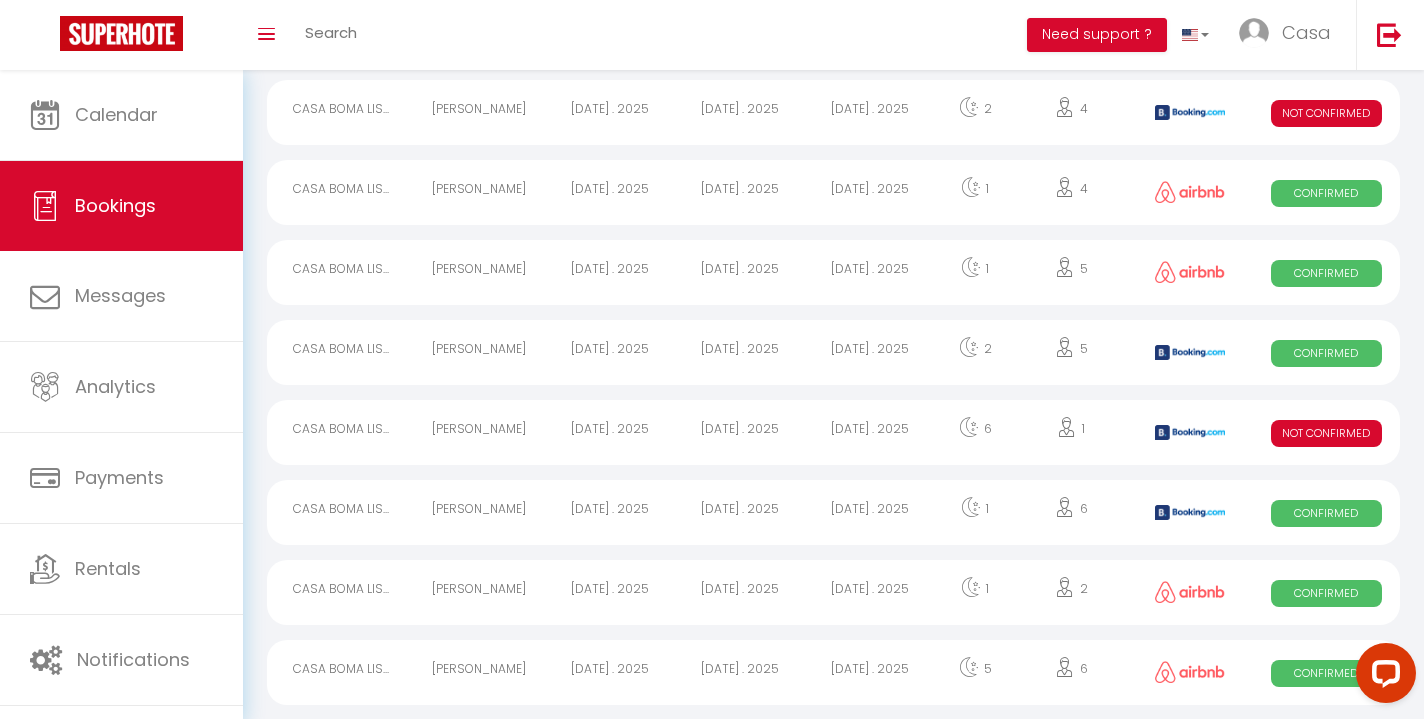 scroll, scrollTop: 187, scrollLeft: 0, axis: vertical 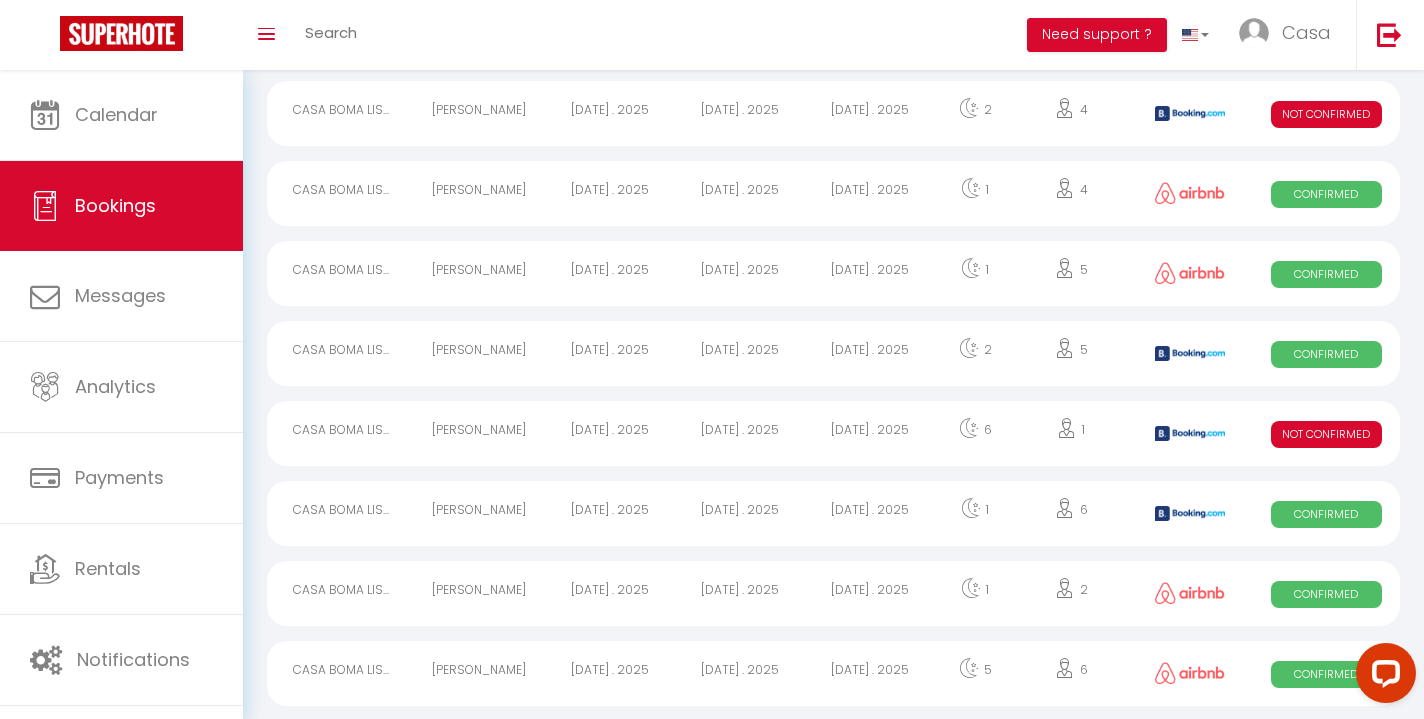 click on "[DATE] . 2025" at bounding box center [870, 353] 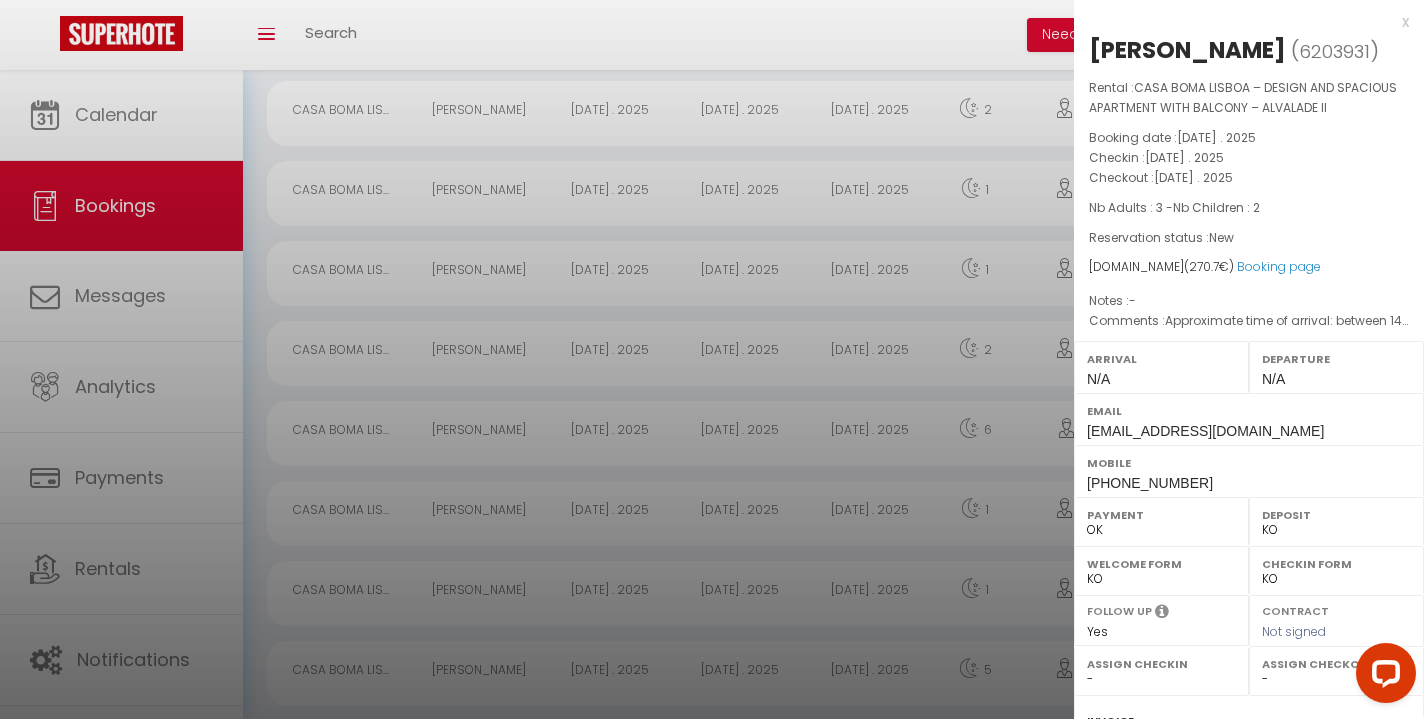 click on "x" at bounding box center [1241, 22] 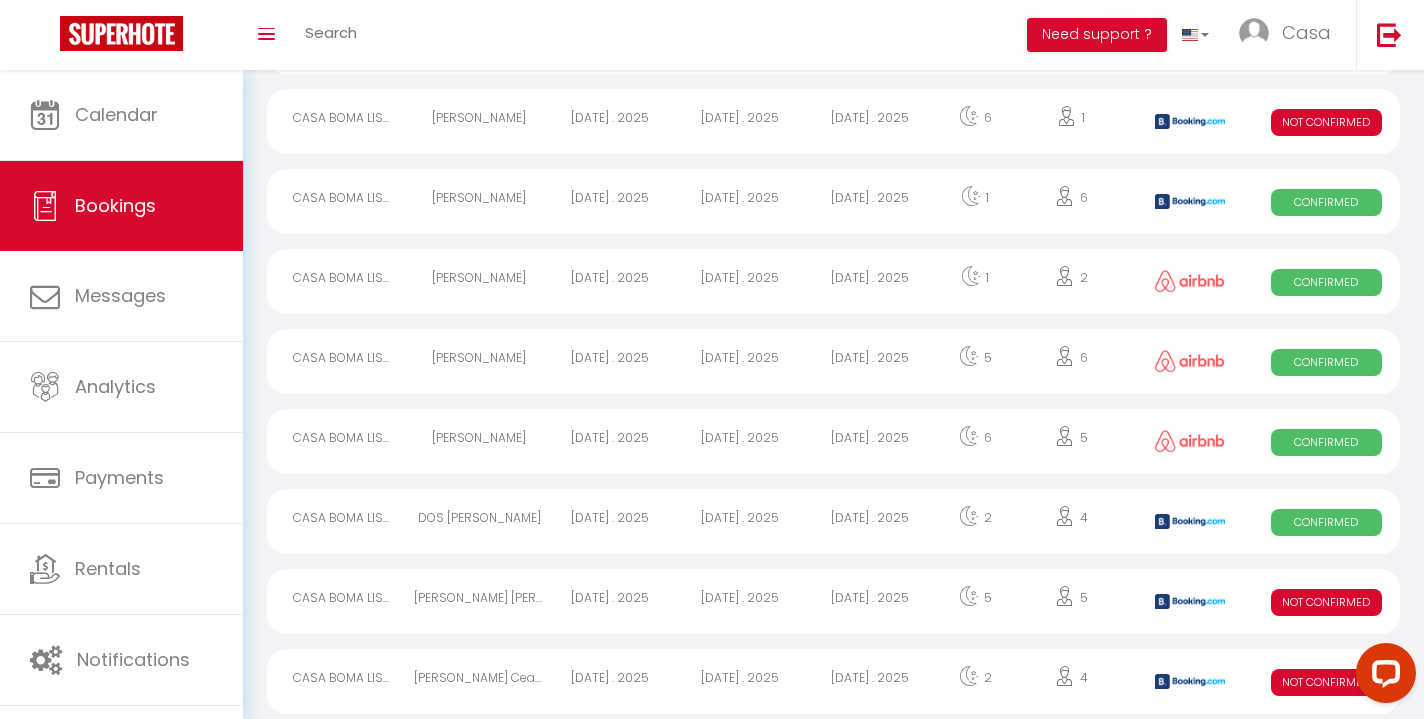 scroll, scrollTop: 11, scrollLeft: 0, axis: vertical 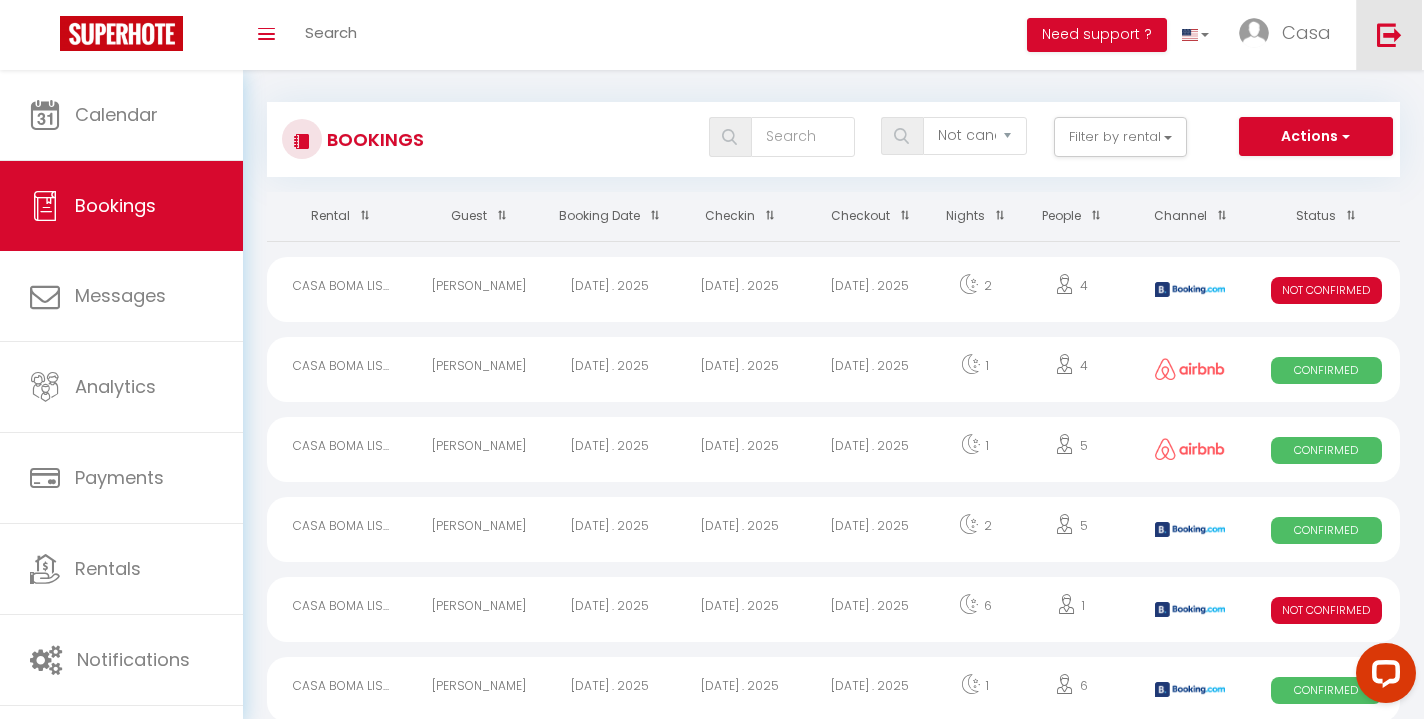 click at bounding box center [1389, 35] 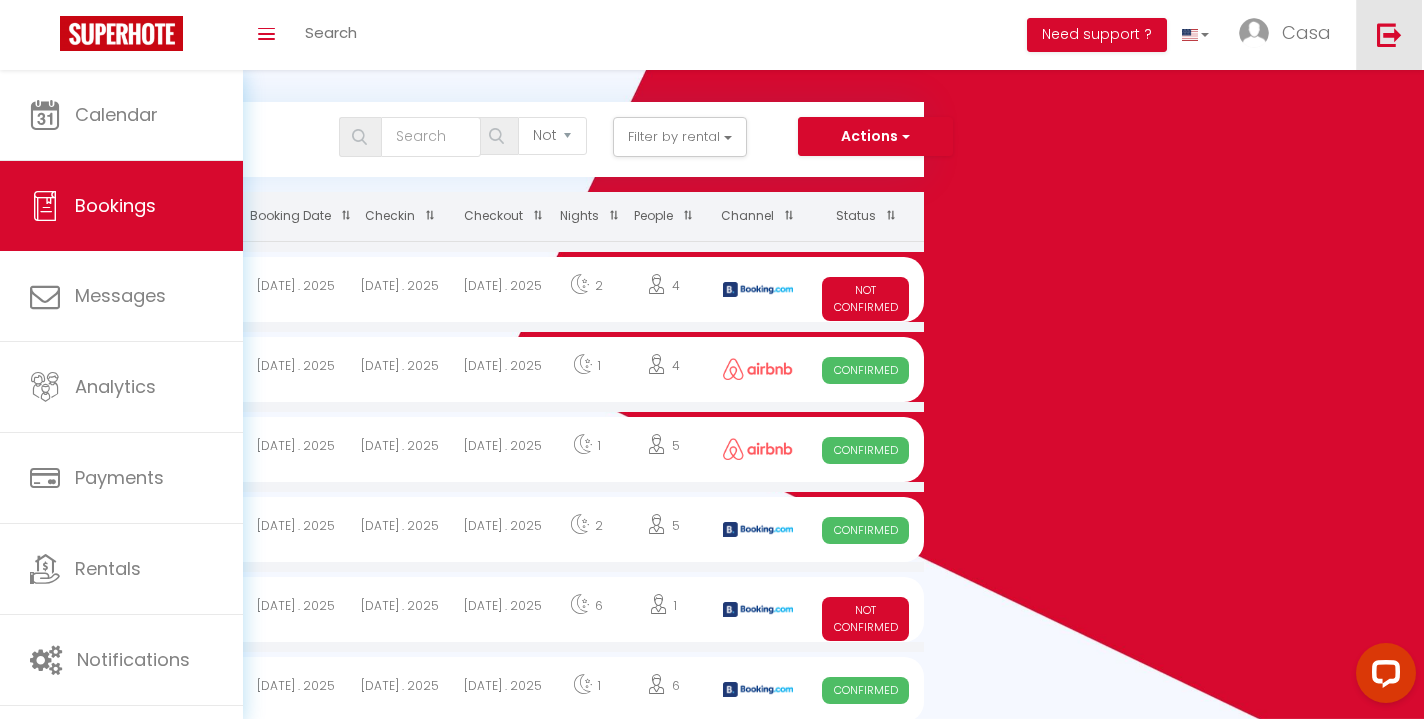 scroll, scrollTop: 0, scrollLeft: 0, axis: both 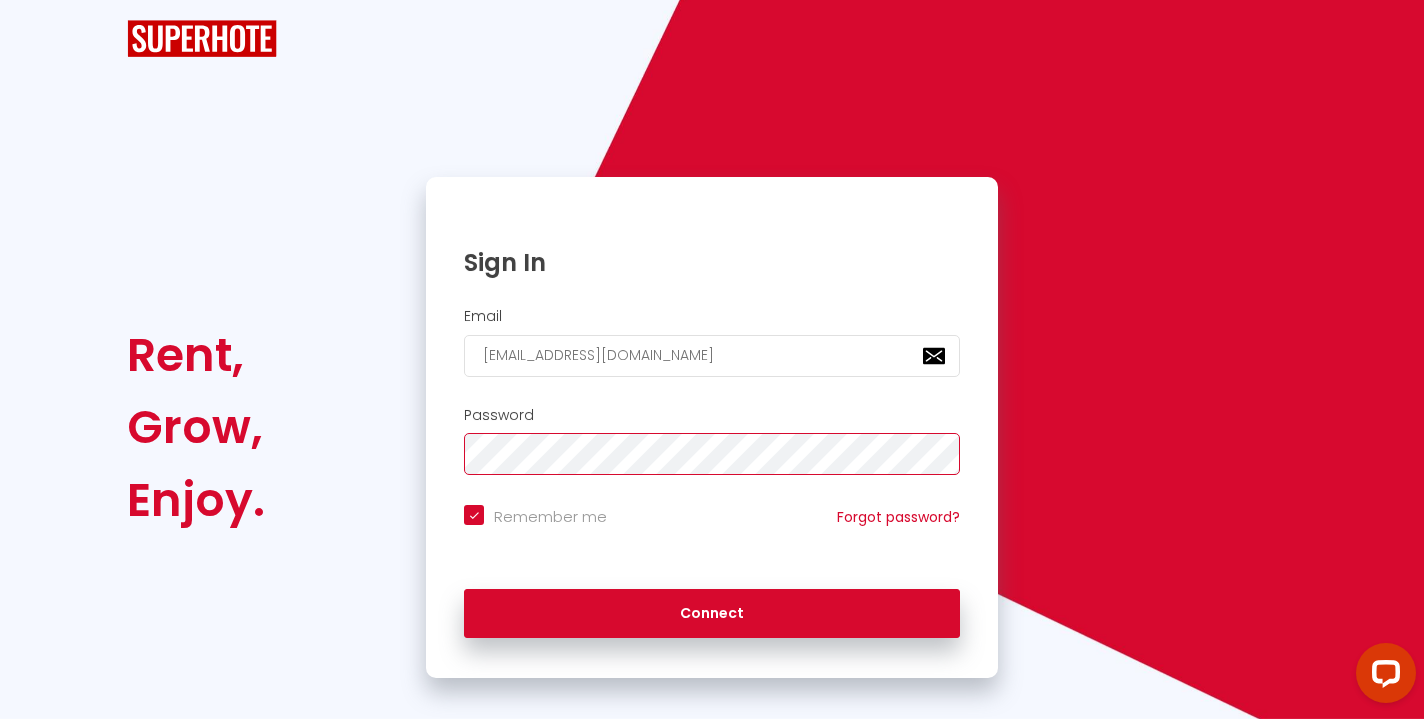 click on "Connect" at bounding box center [712, 614] 